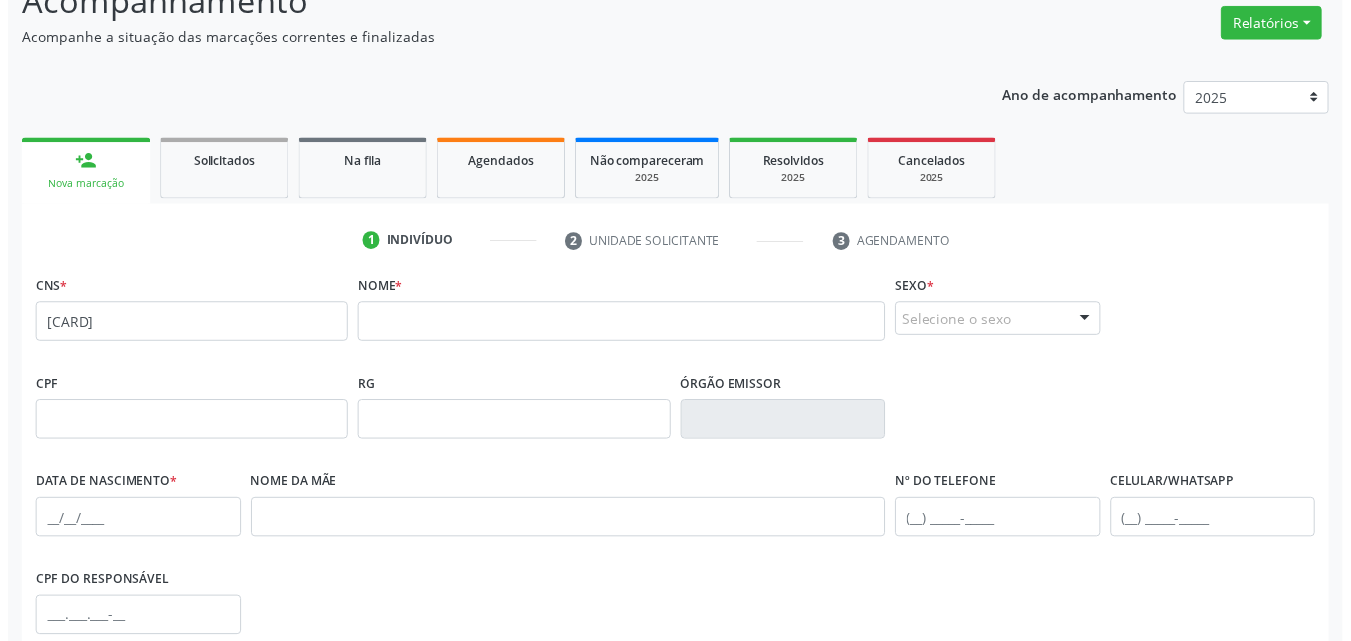 scroll, scrollTop: 160, scrollLeft: 0, axis: vertical 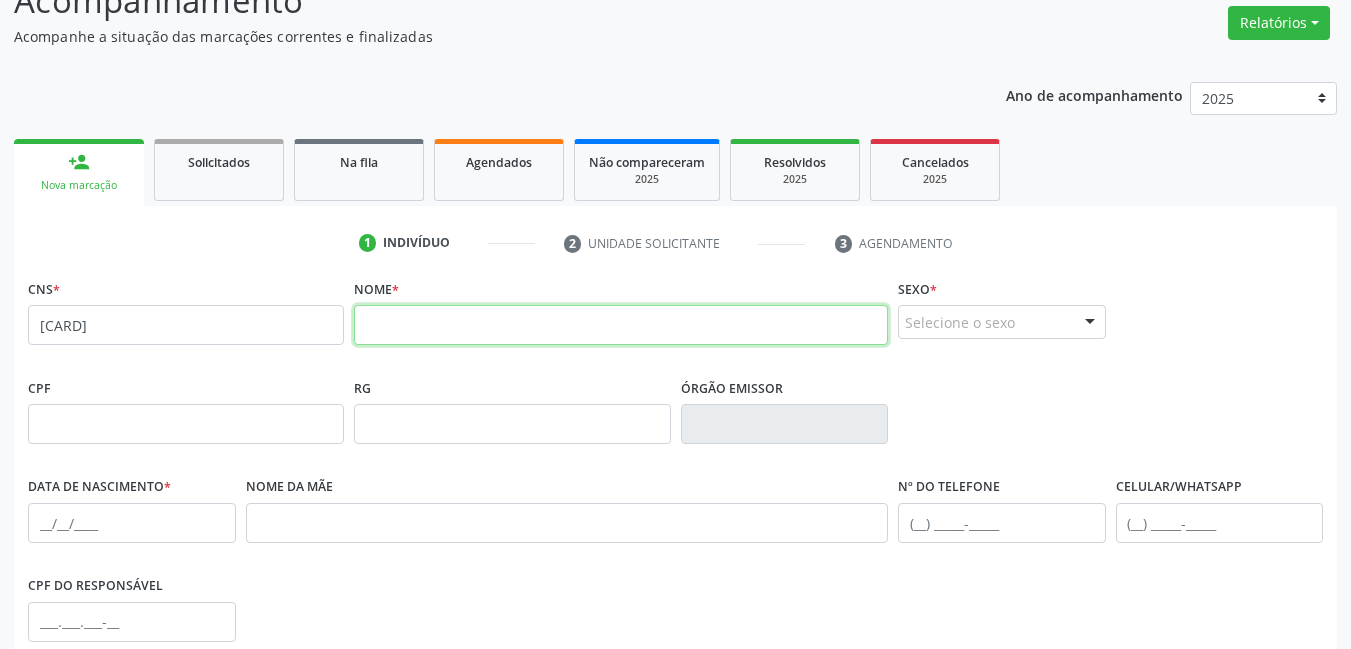 click at bounding box center [621, 325] 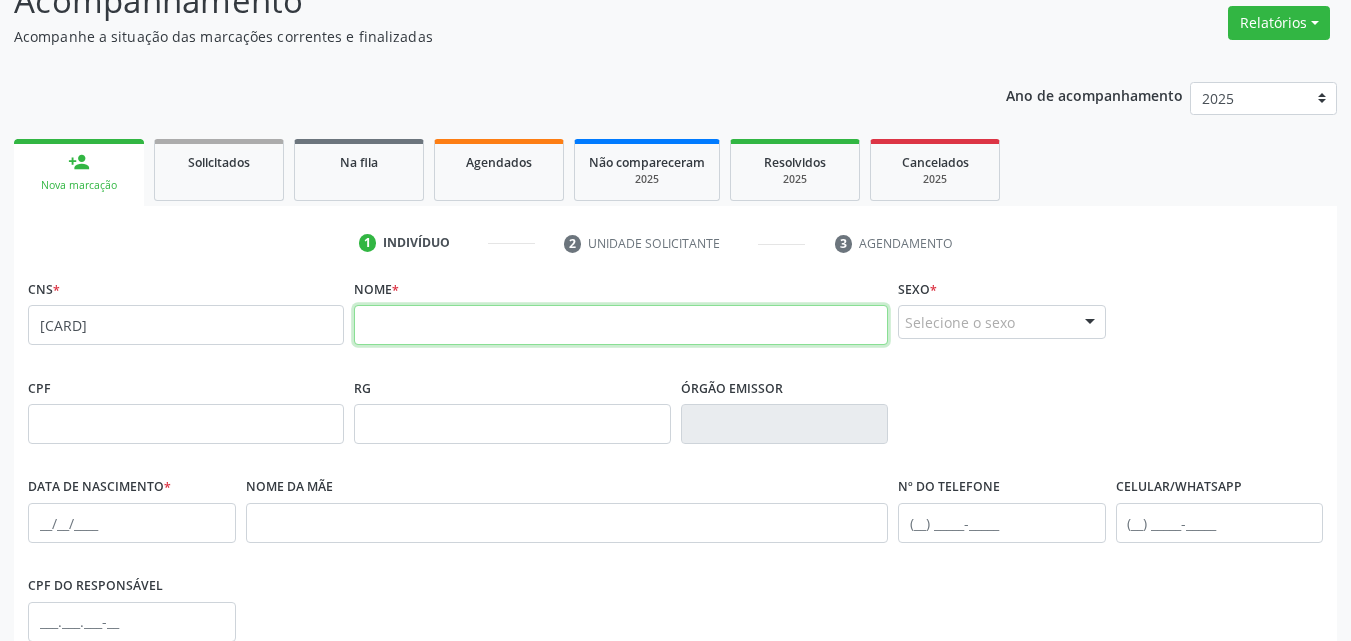 scroll, scrollTop: 0, scrollLeft: 0, axis: both 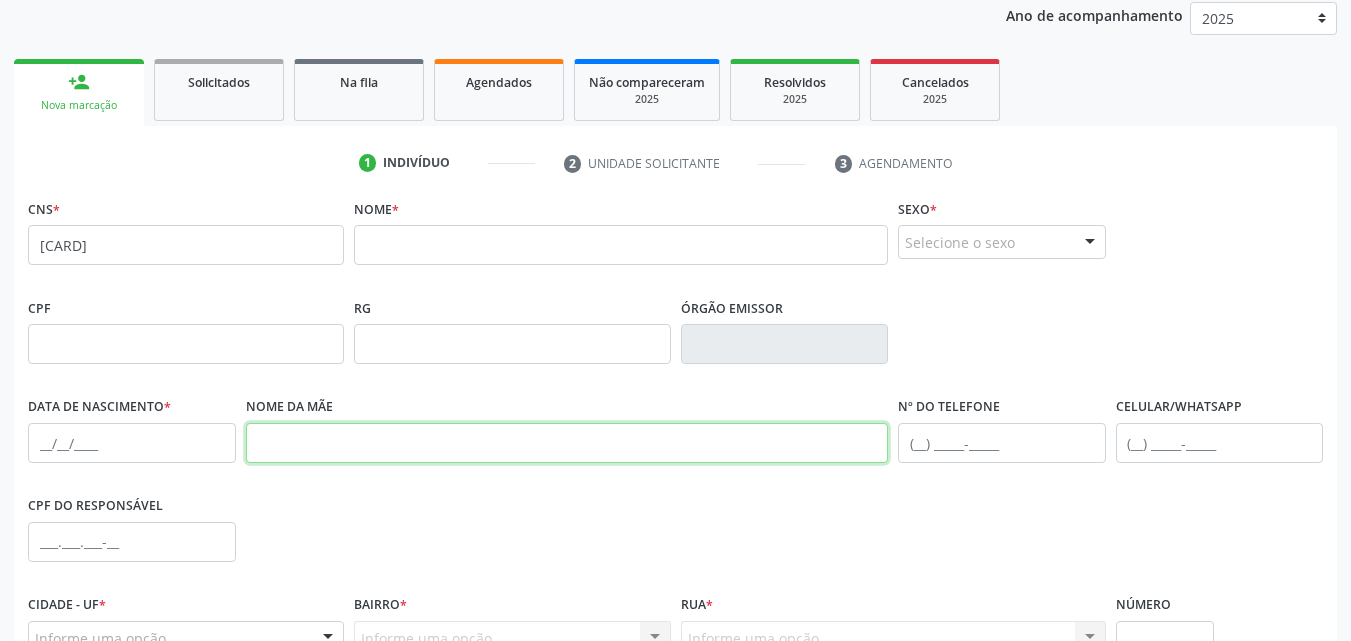 click at bounding box center (567, 443) 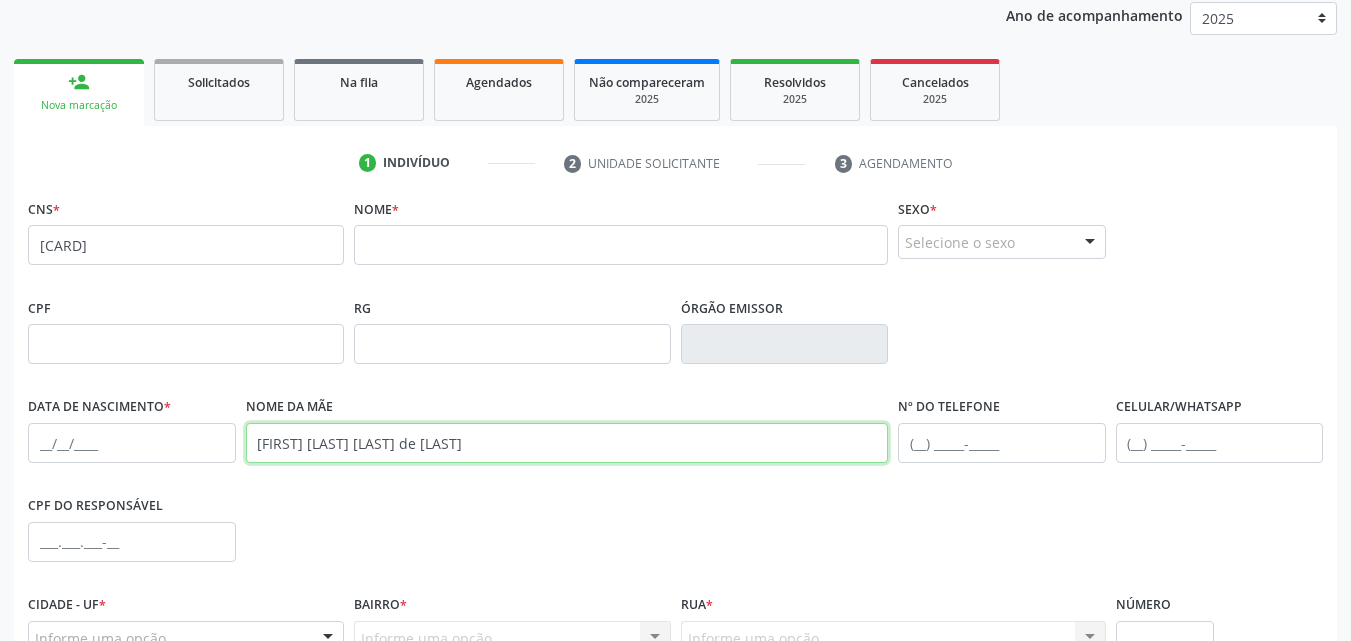 type on "[FIRST] [LAST] [LAST] de [LAST]" 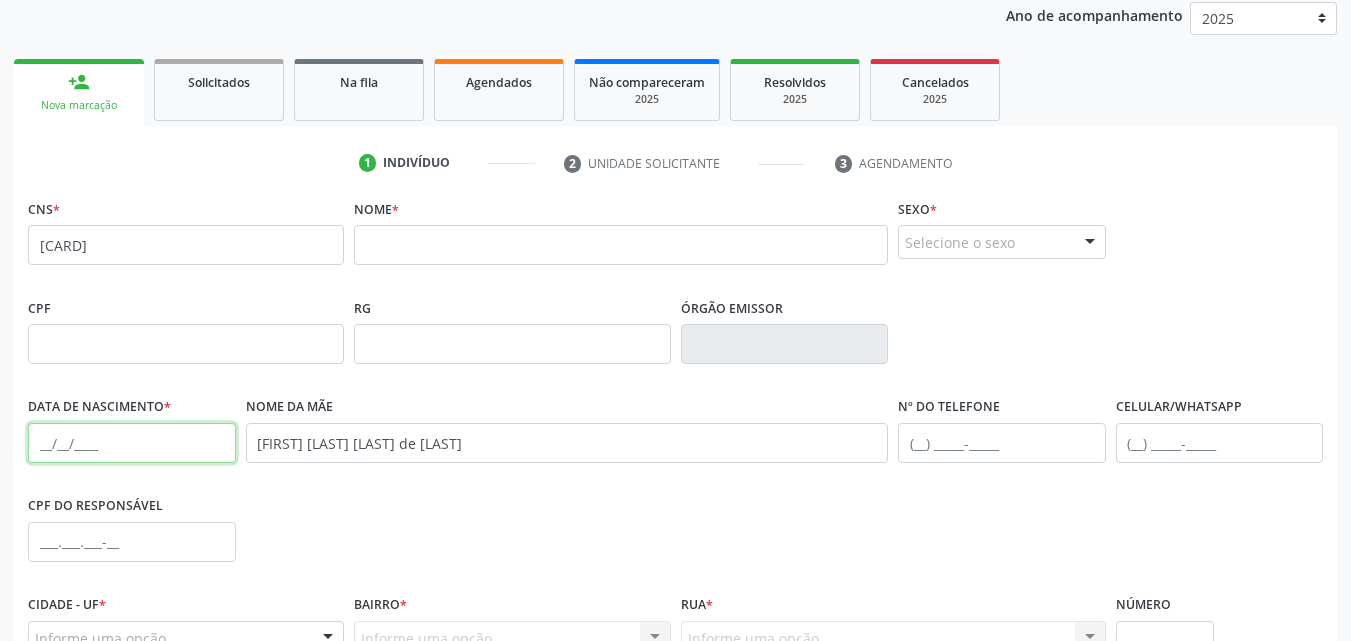 click at bounding box center [132, 443] 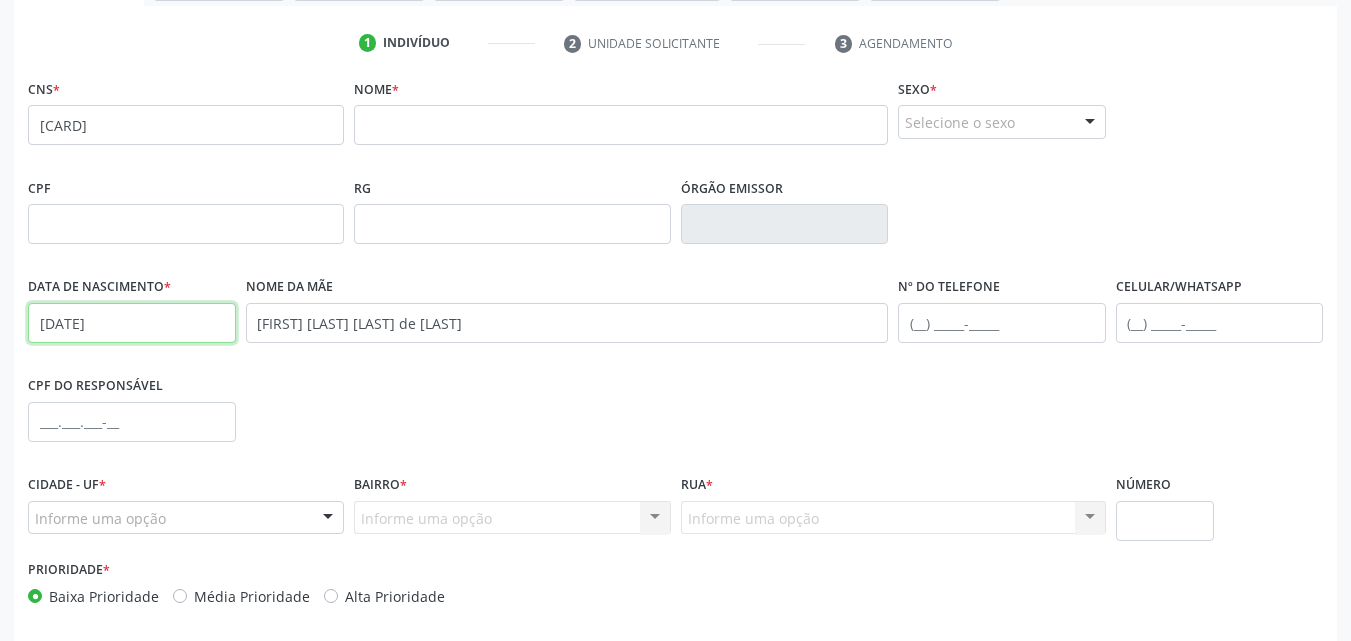 scroll, scrollTop: 400, scrollLeft: 0, axis: vertical 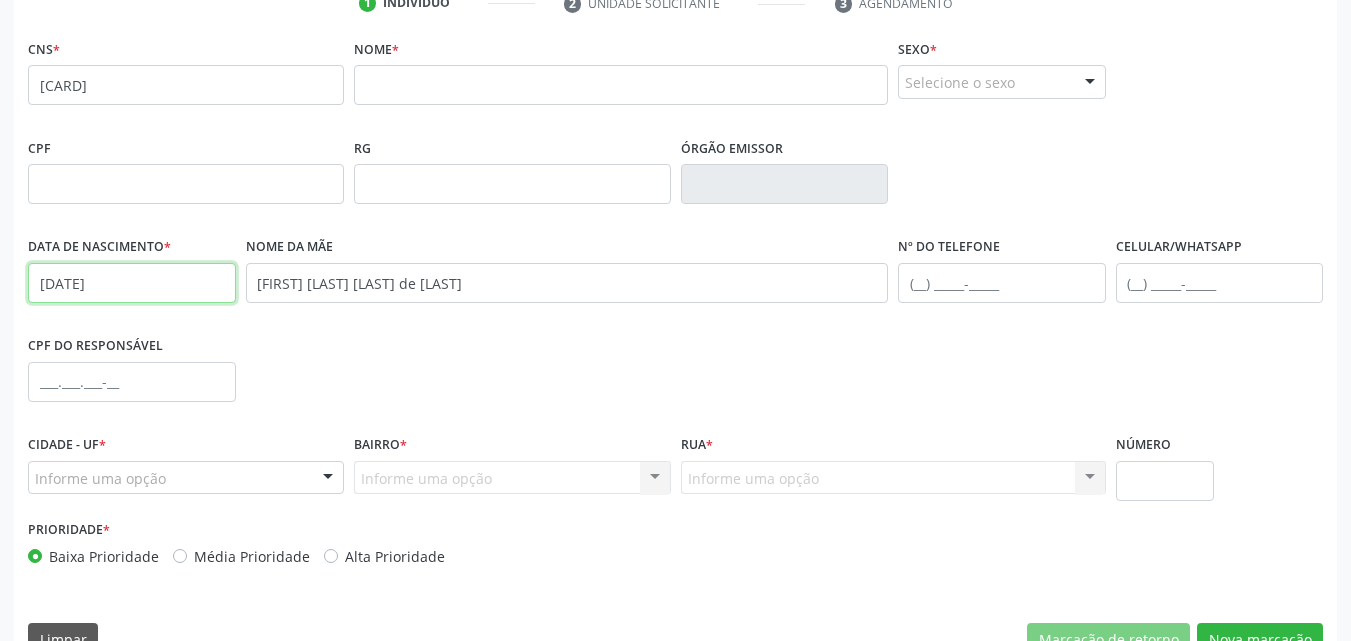 type on "[DATE]" 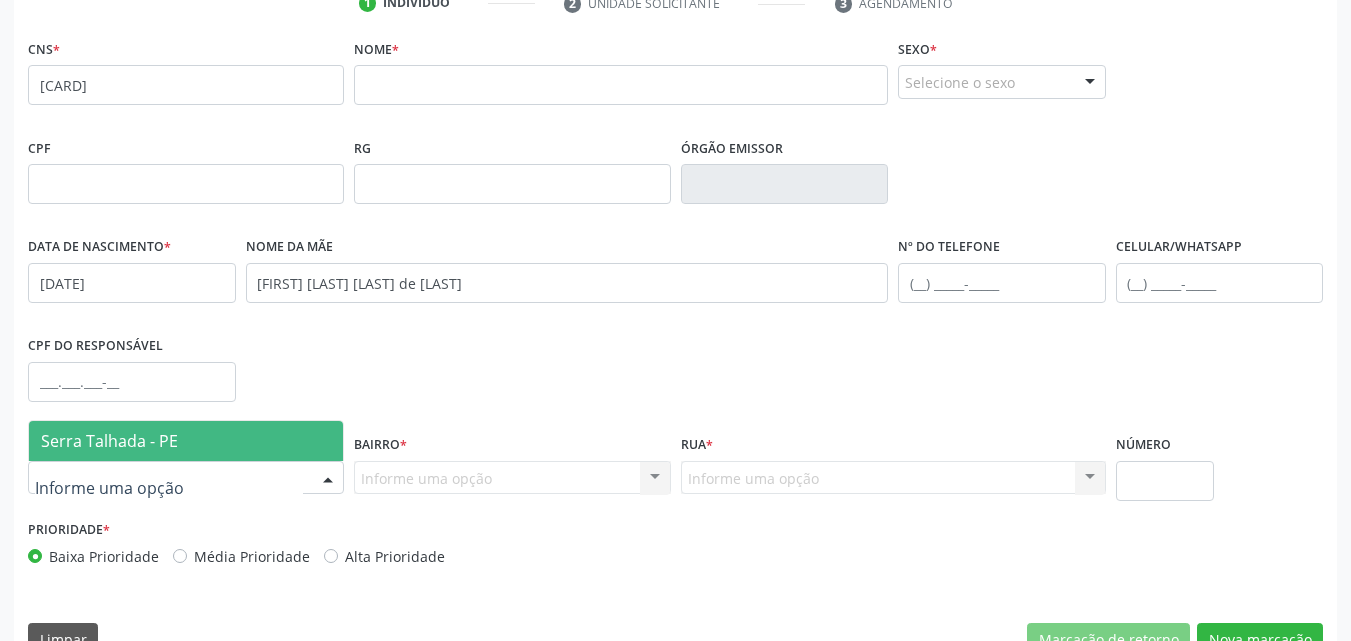 click at bounding box center [186, 478] 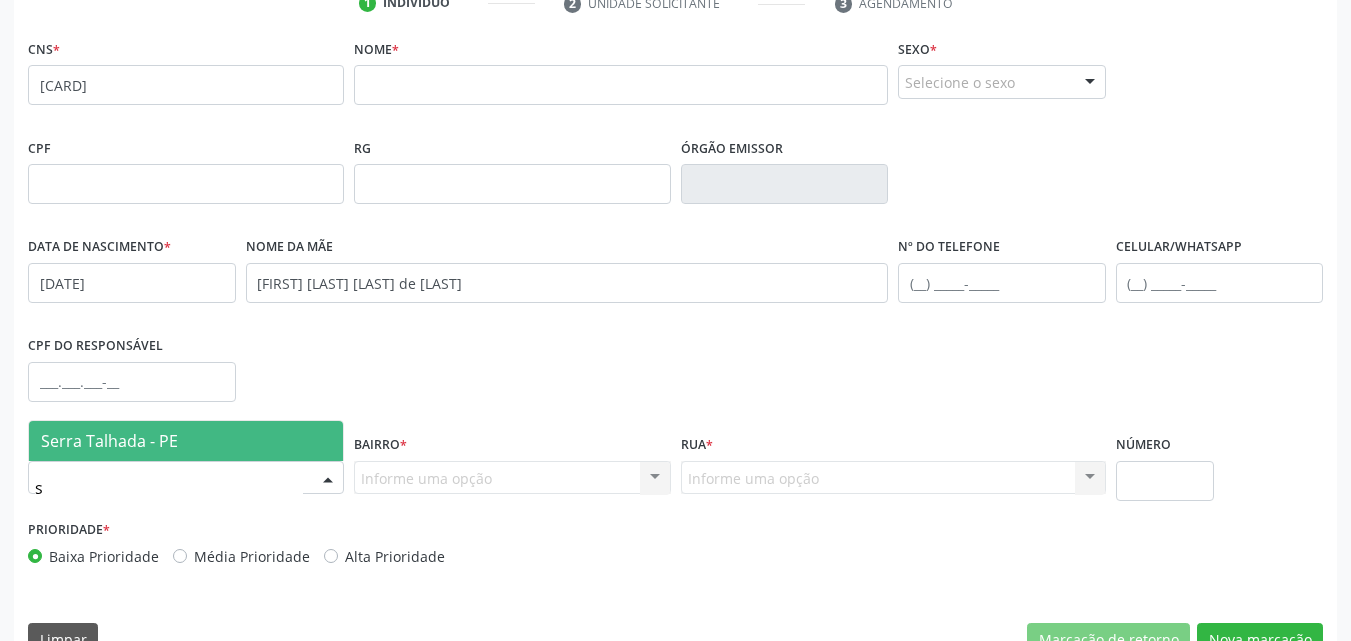 type on "se" 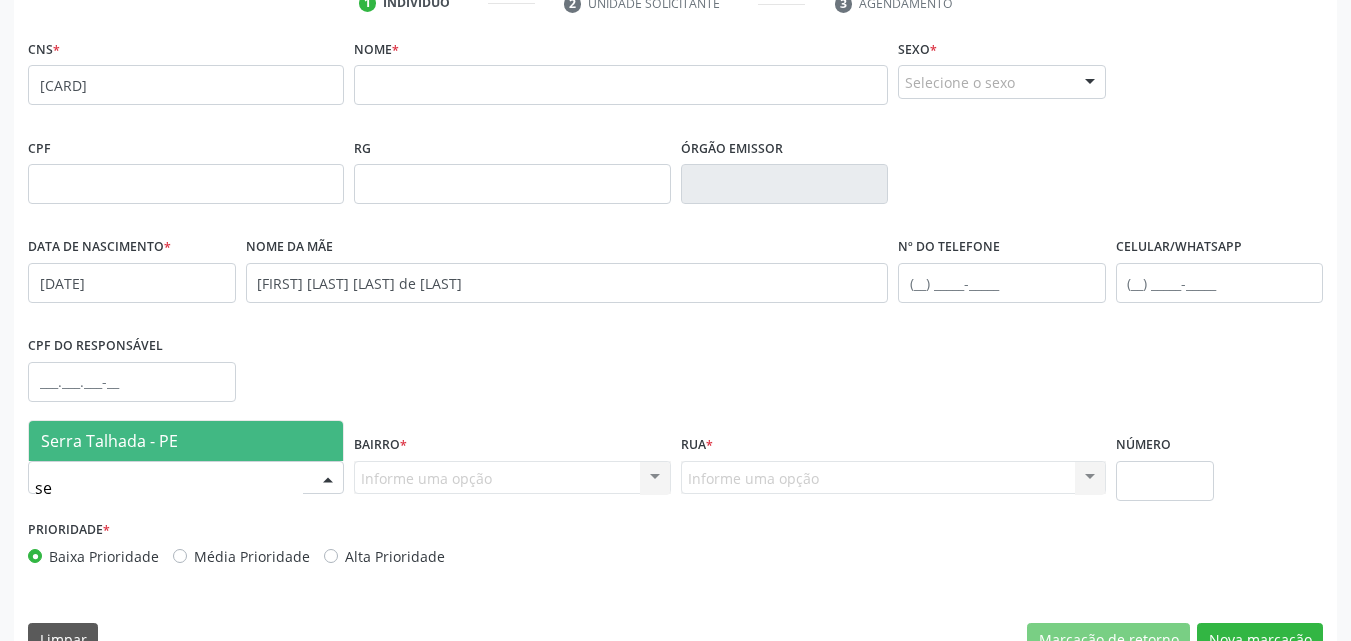 click on "Serra Talhada - PE" at bounding box center (186, 441) 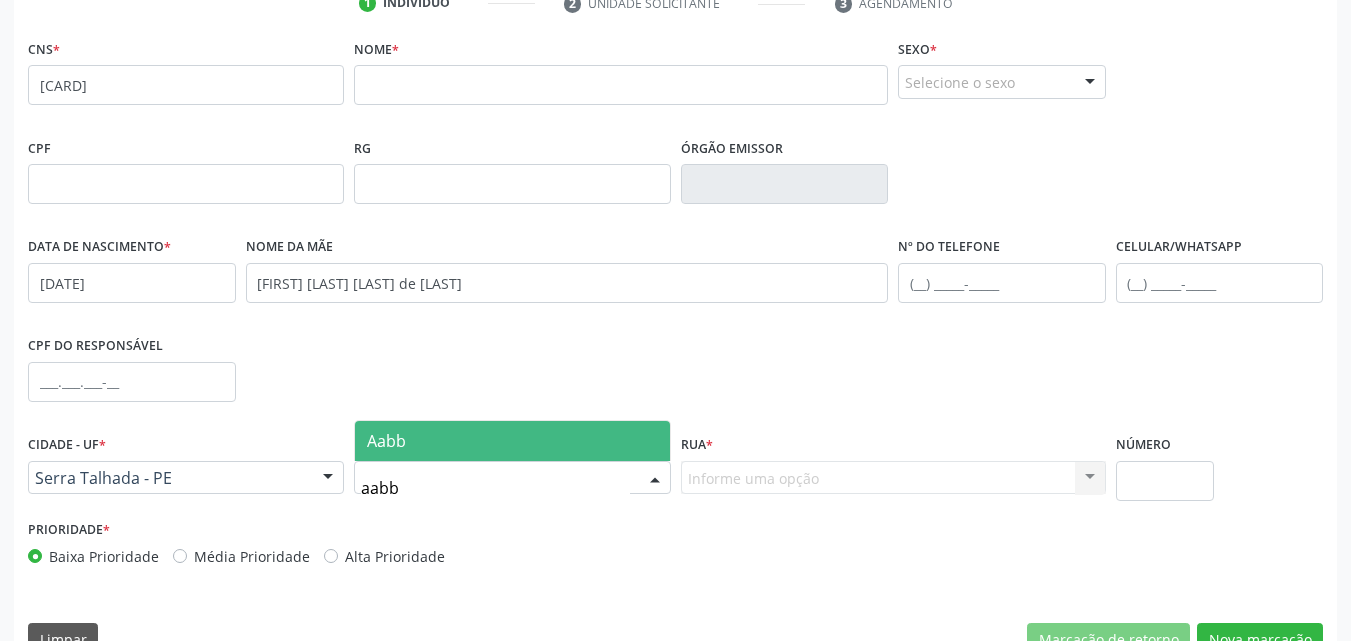 type on "aabb" 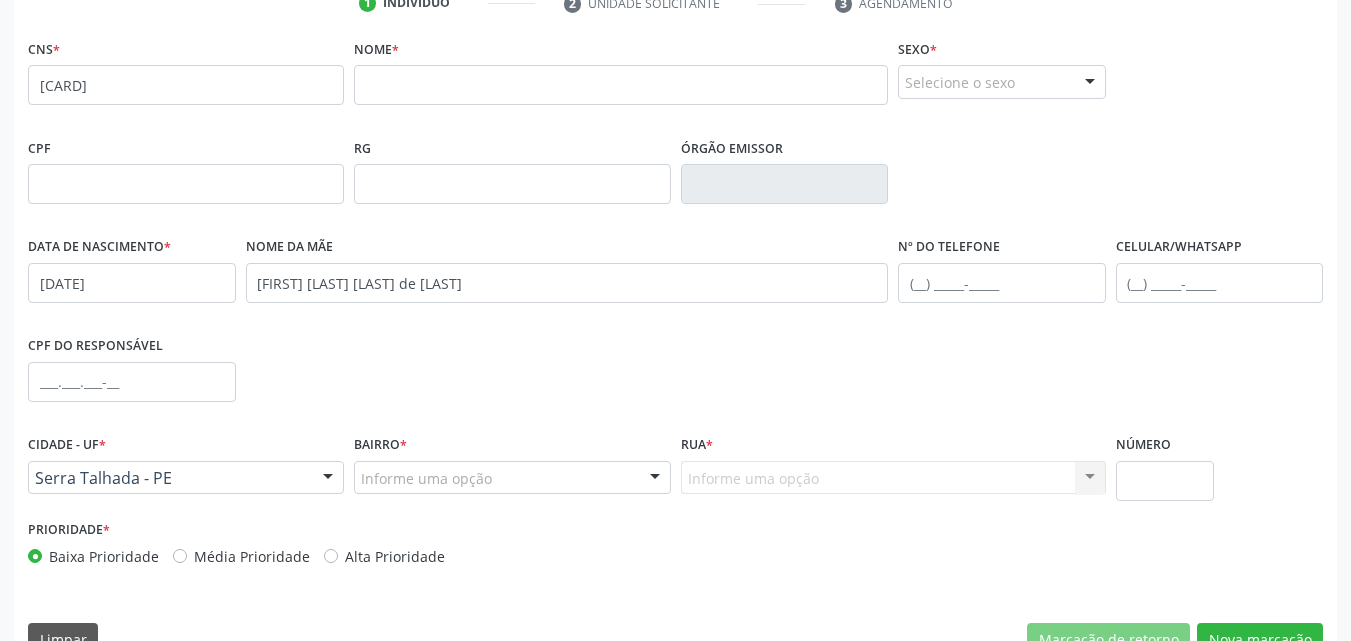click on "Informe uma opção
Nenhum resultado encontrado para: "   "
Nenhuma opção encontrada. Digite para adicionar." at bounding box center [893, 478] 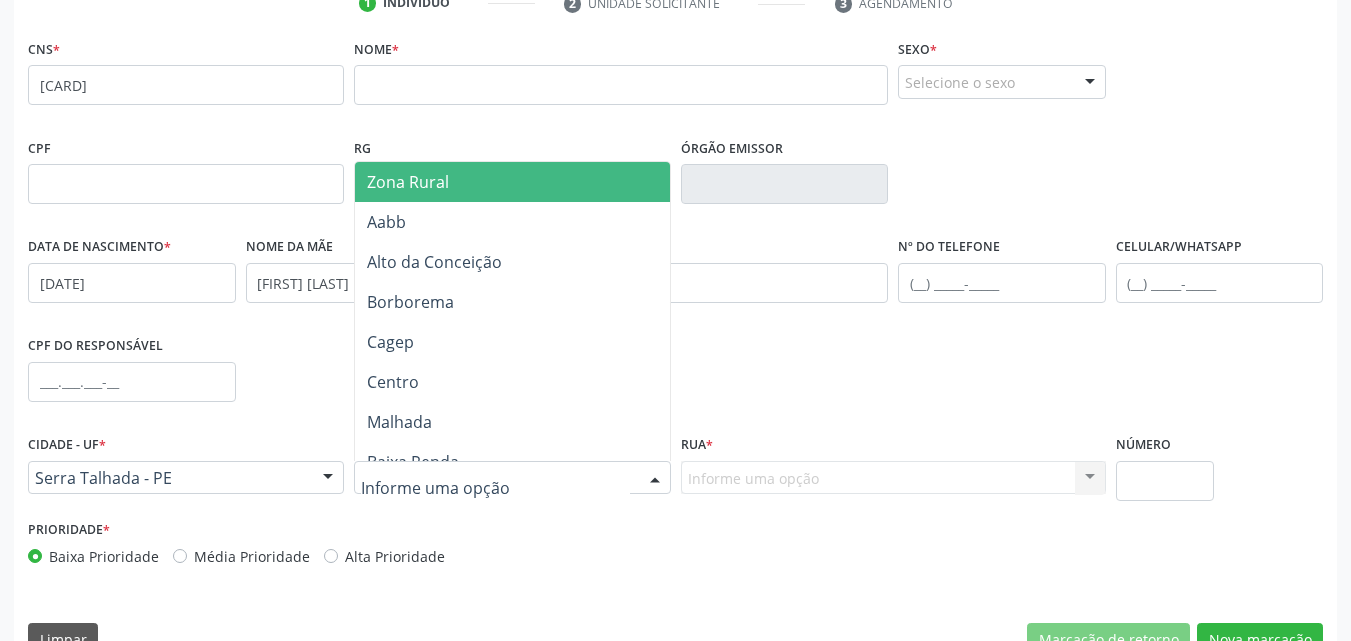 click at bounding box center (512, 478) 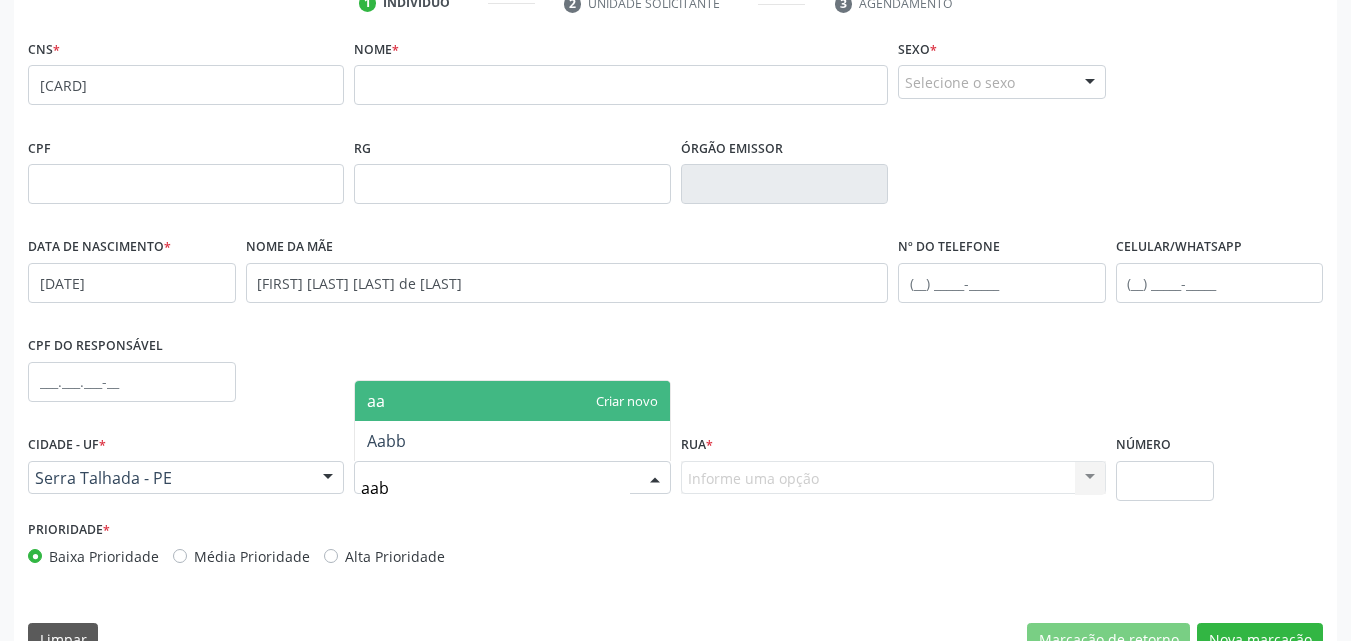 type on "aabb" 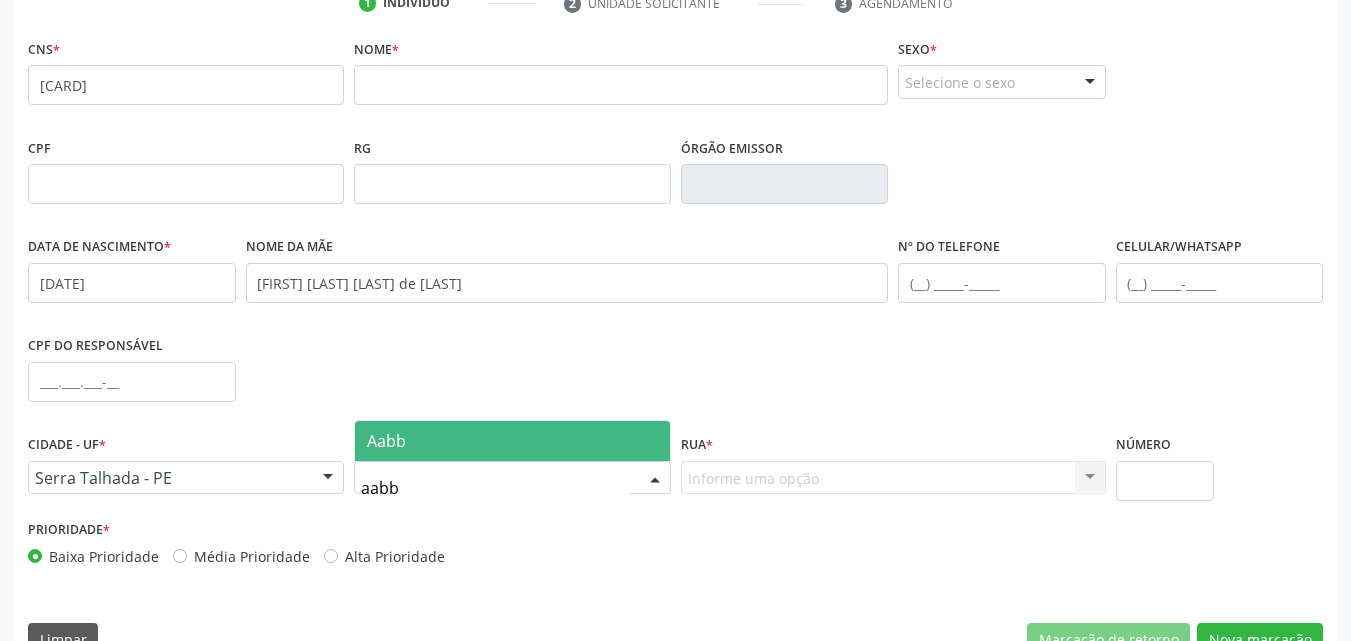 click on "Aabb" at bounding box center (512, 441) 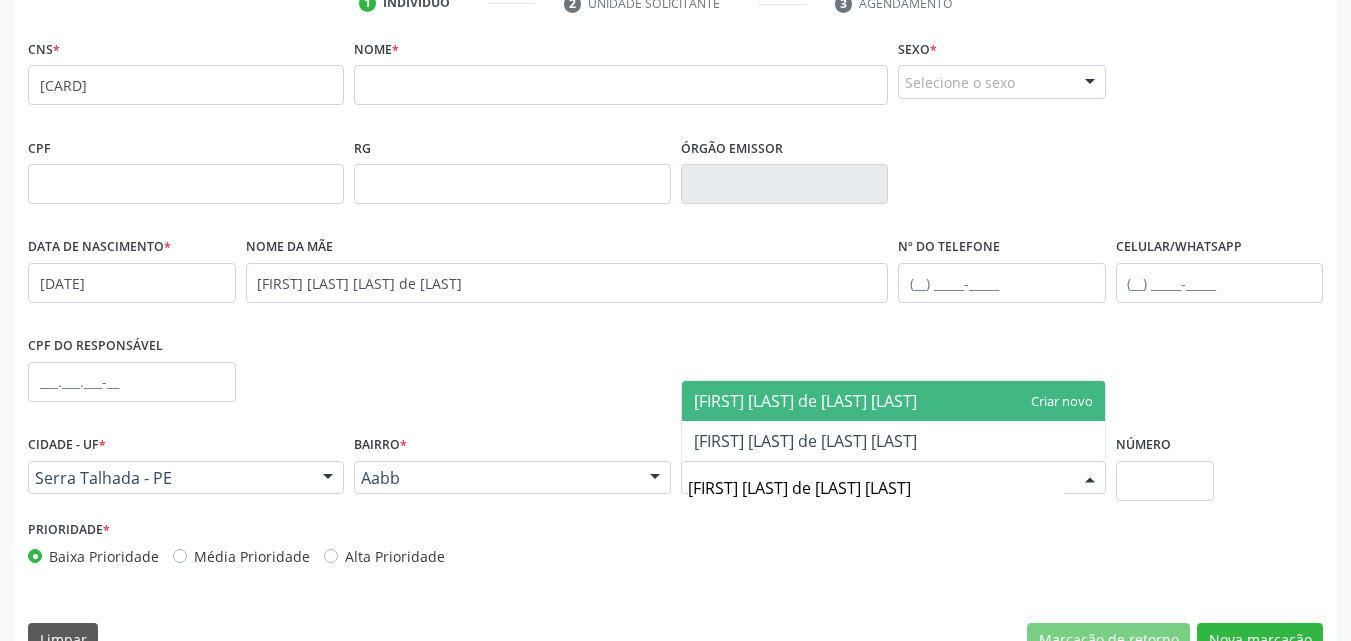 type on "[FIRST] [LAST] de [LAST] [LAST]" 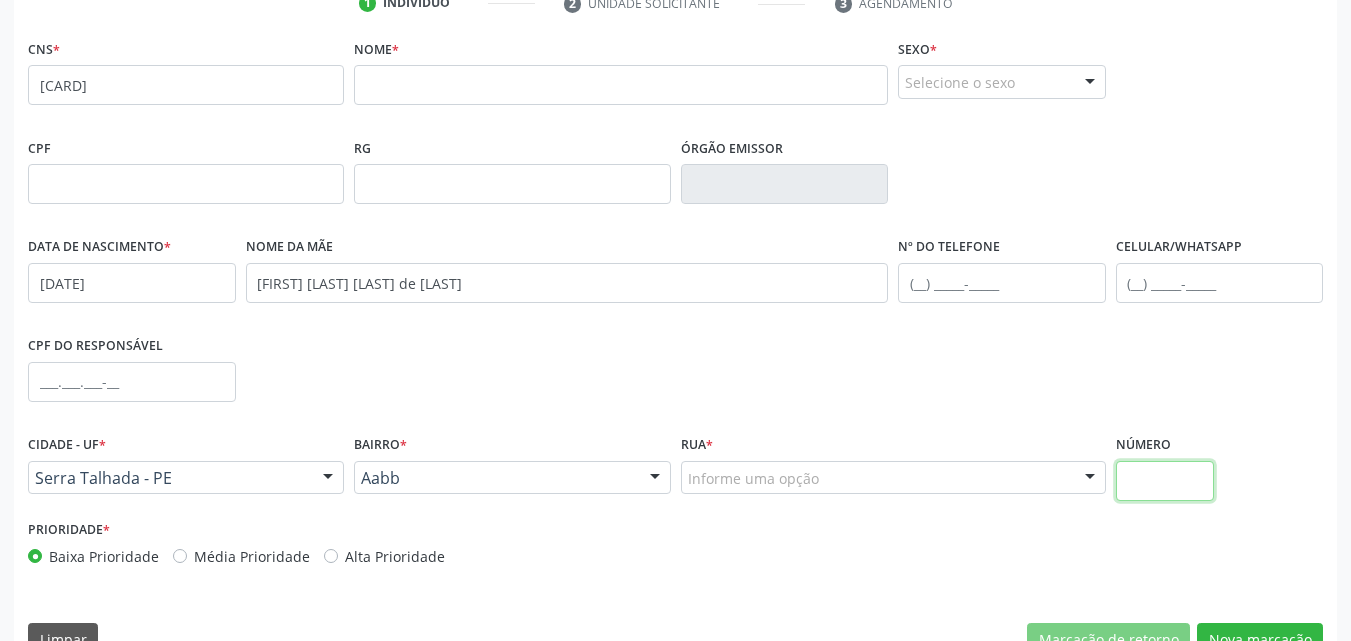 click at bounding box center (1165, 481) 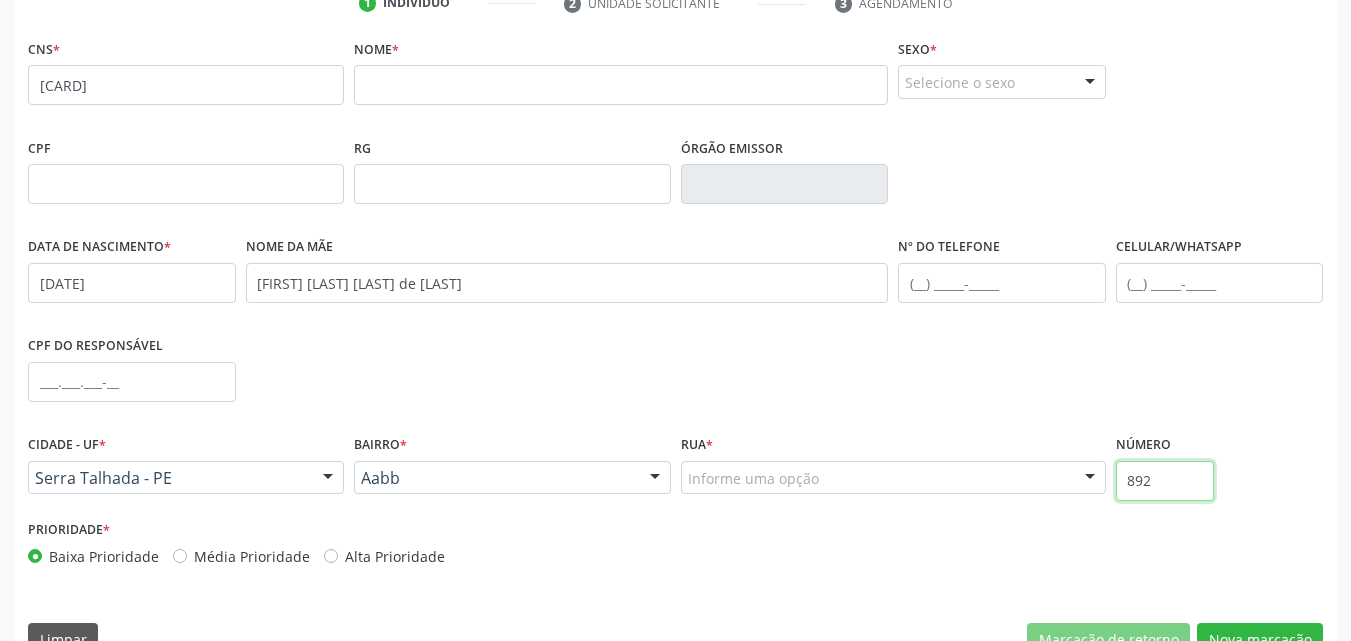 type on "892" 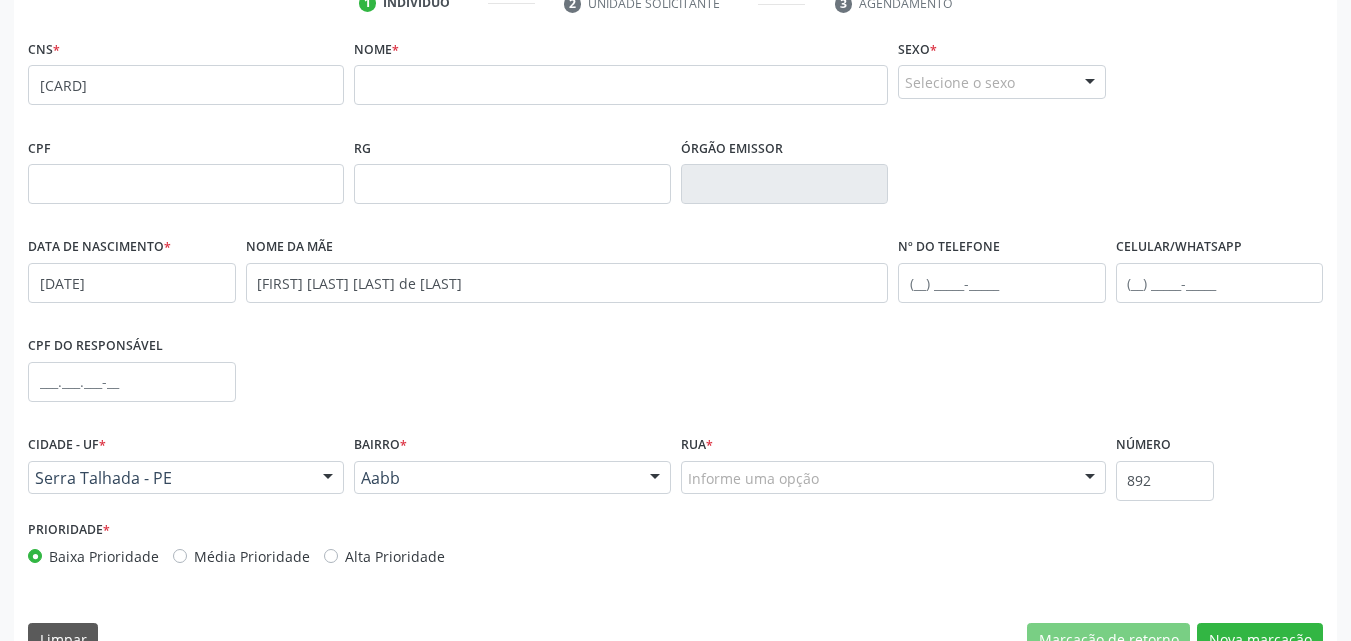 click at bounding box center (655, 479) 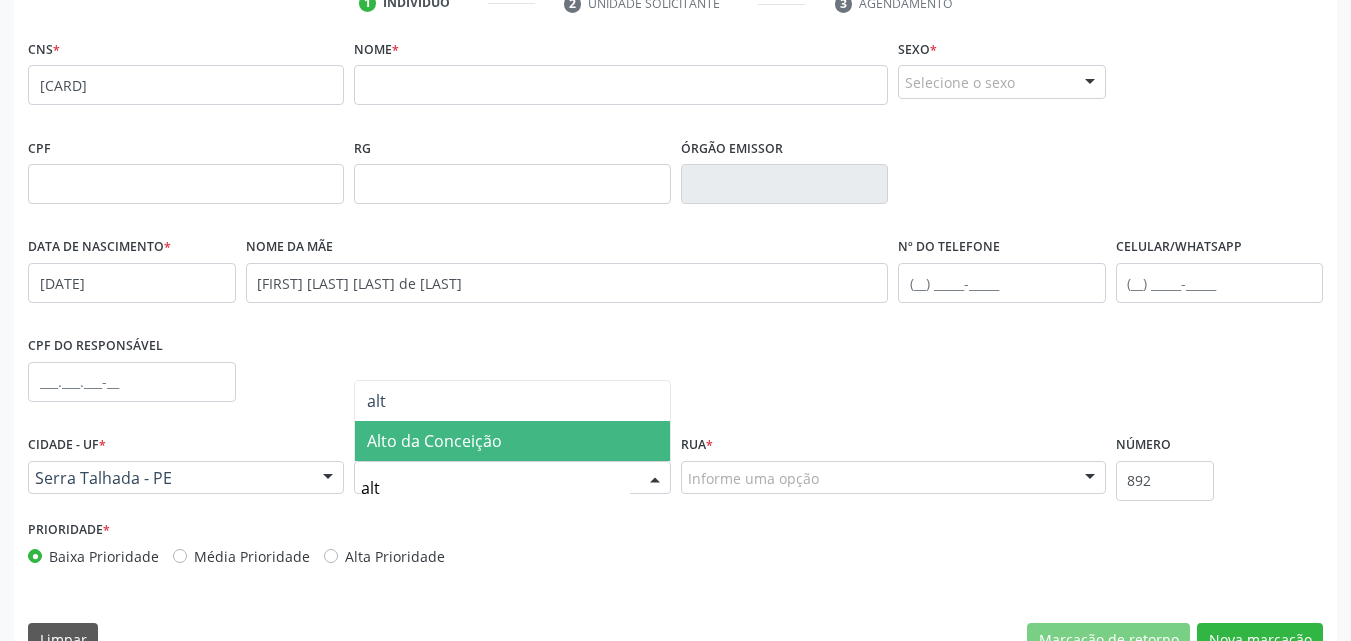 type on "alto" 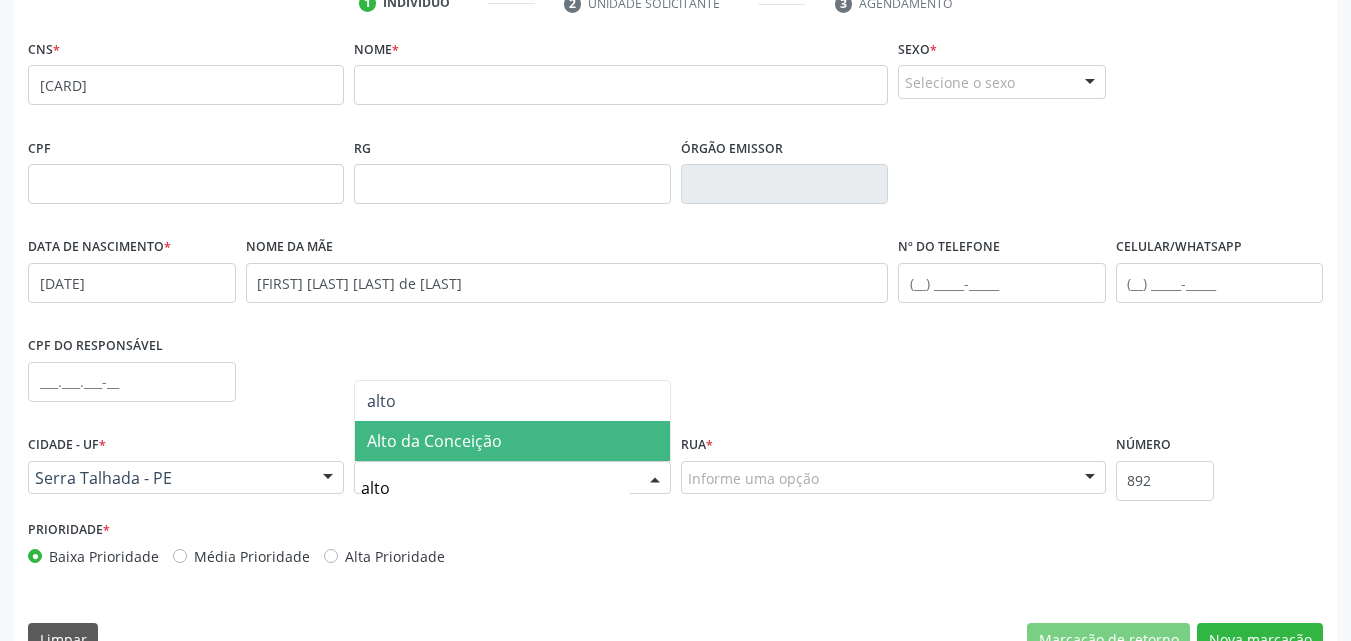 click on "Alto da Conceição" at bounding box center (512, 441) 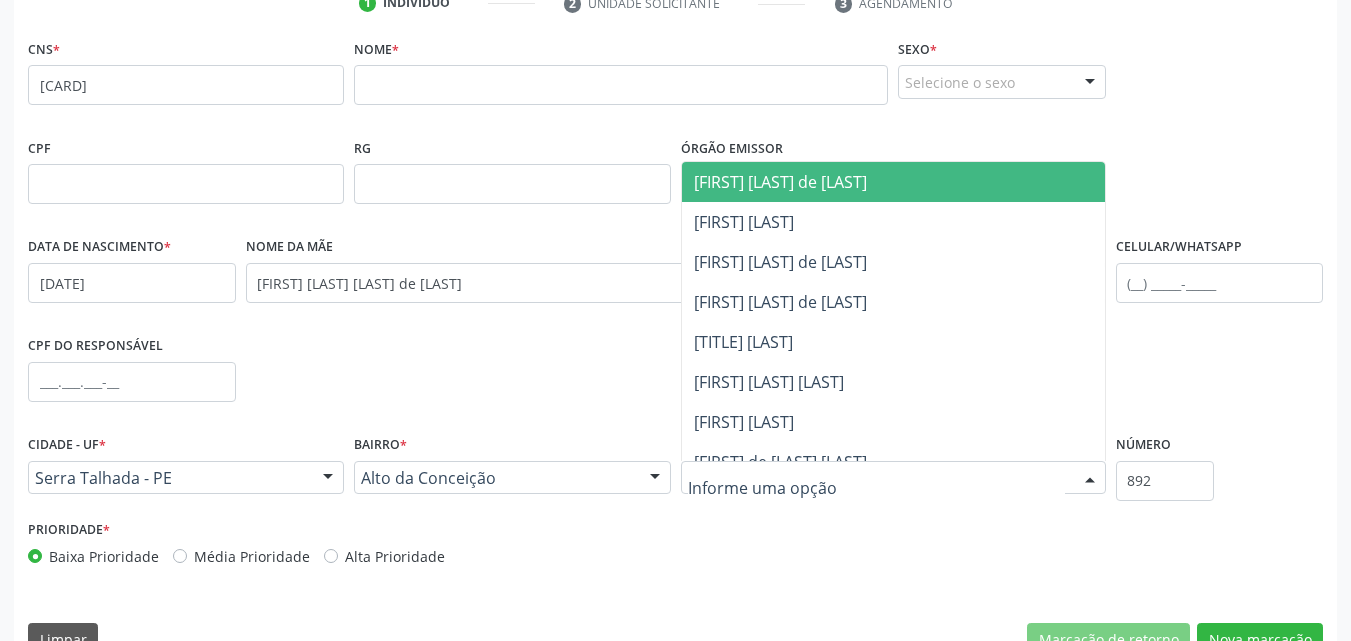 click at bounding box center (893, 478) 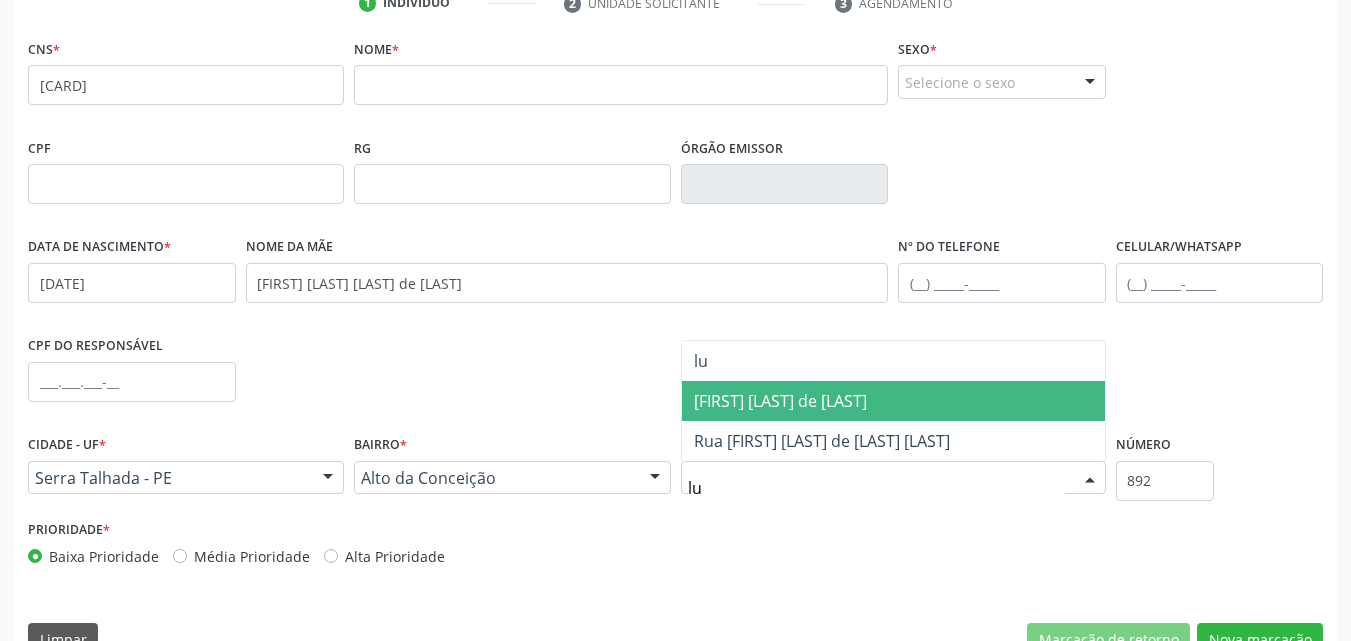type on "lui" 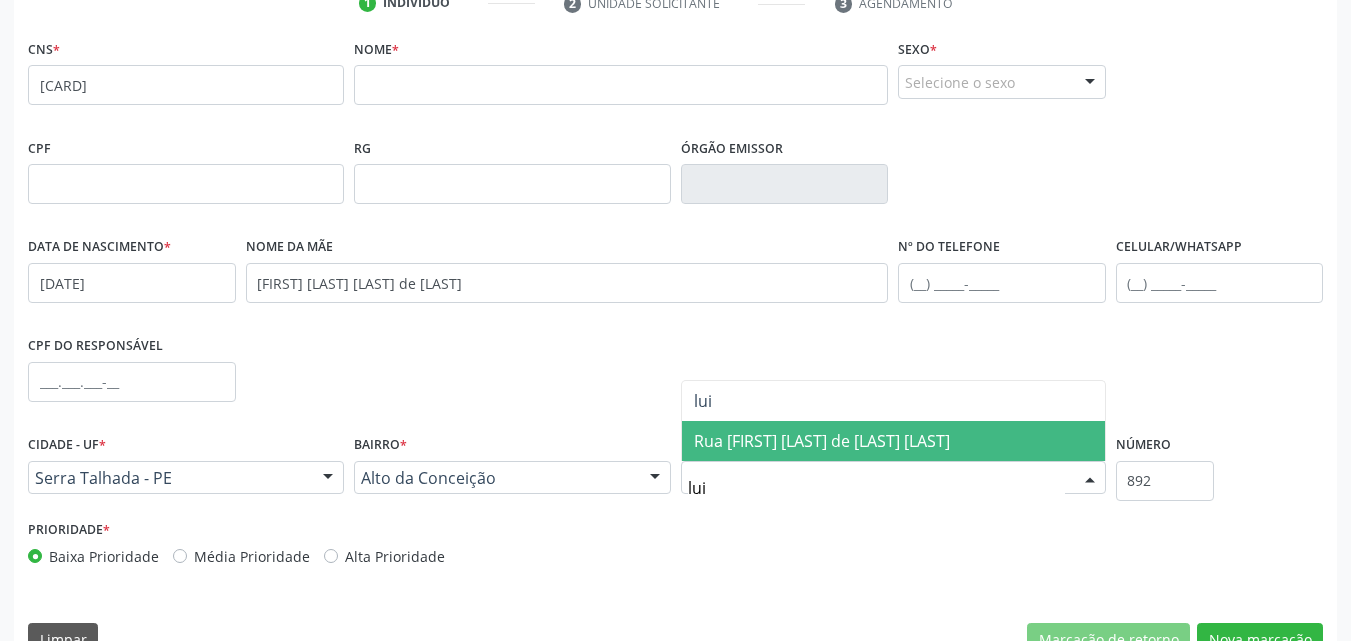click on "Rua [FIRST] [LAST] de [LAST] [LAST]" at bounding box center (893, 441) 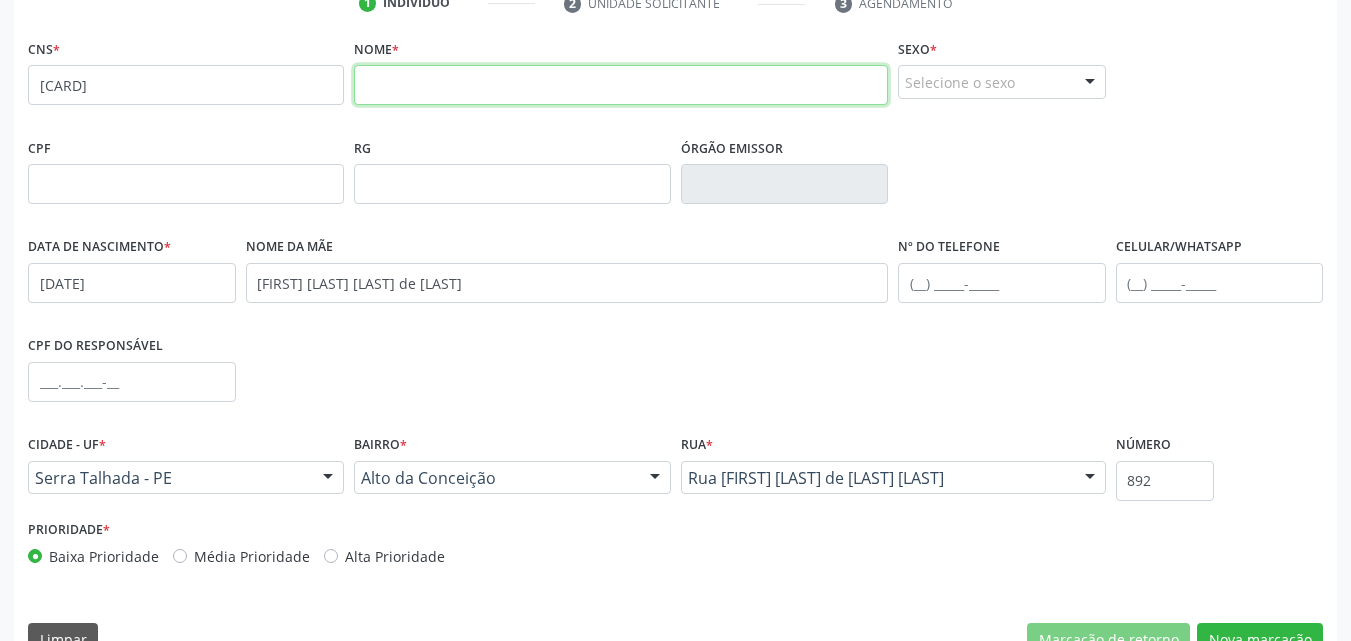 click at bounding box center [621, 85] 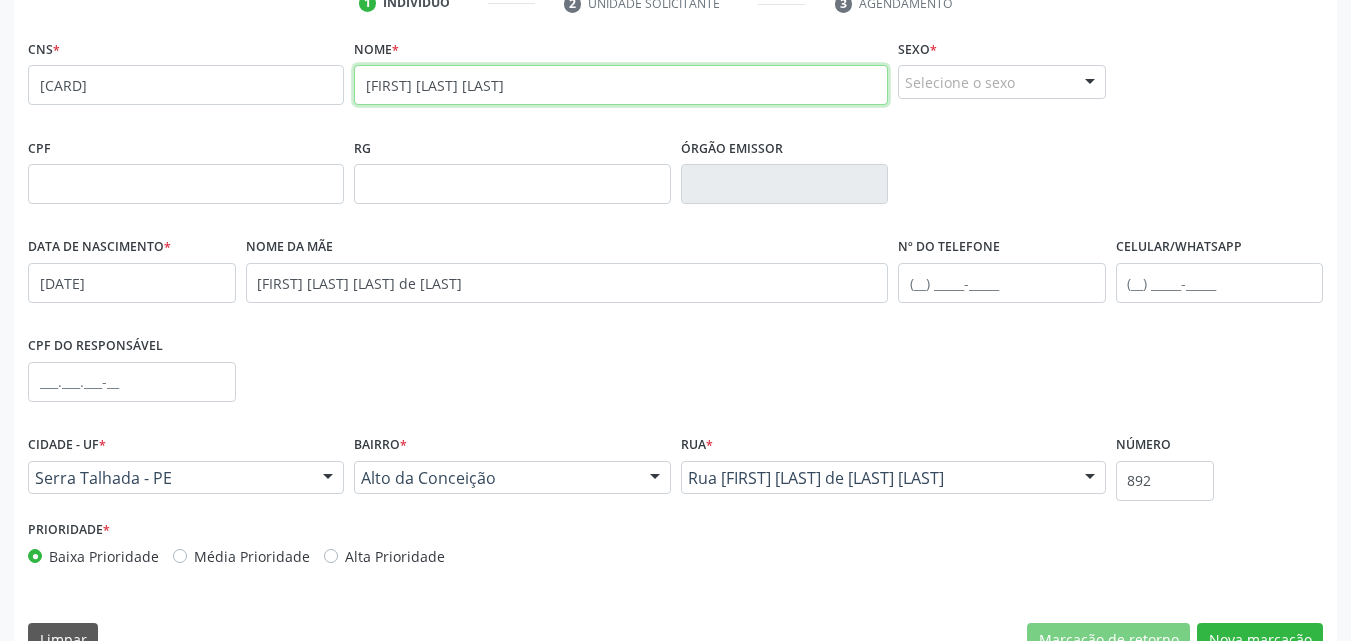 type on "[FIRST] [LAST] [LAST]" 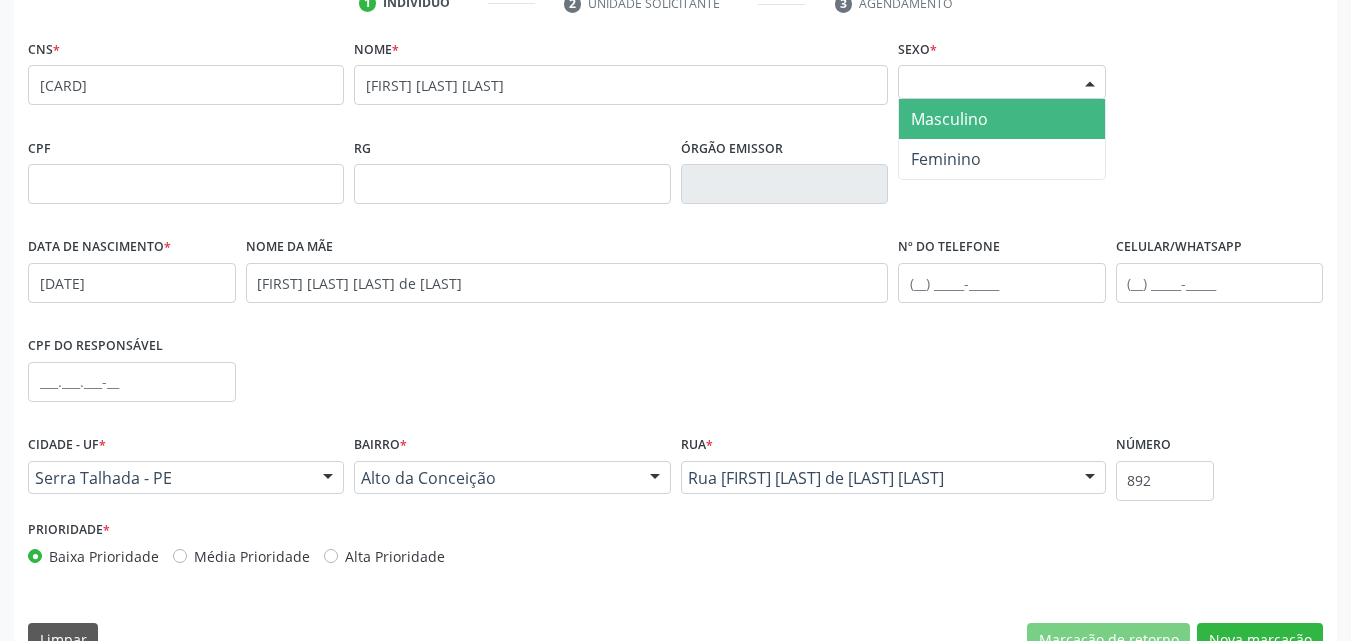 click on "Selecione o sexo" at bounding box center [1002, 82] 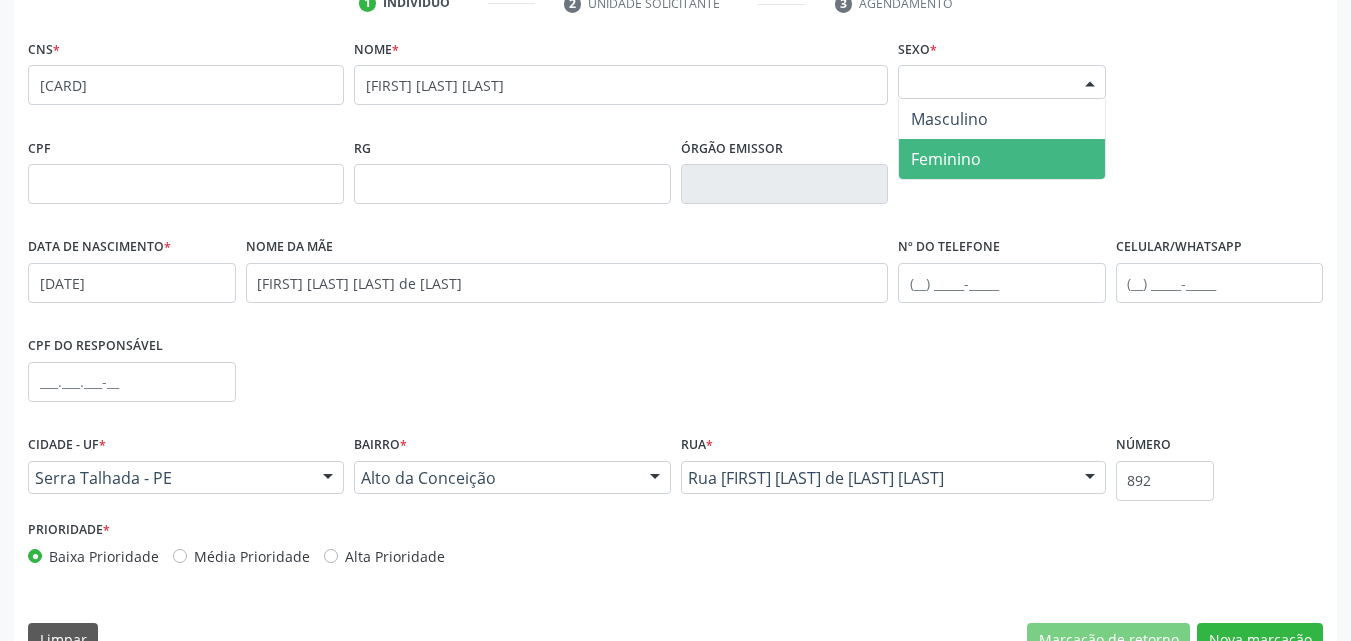 click on "Feminino" at bounding box center (1002, 159) 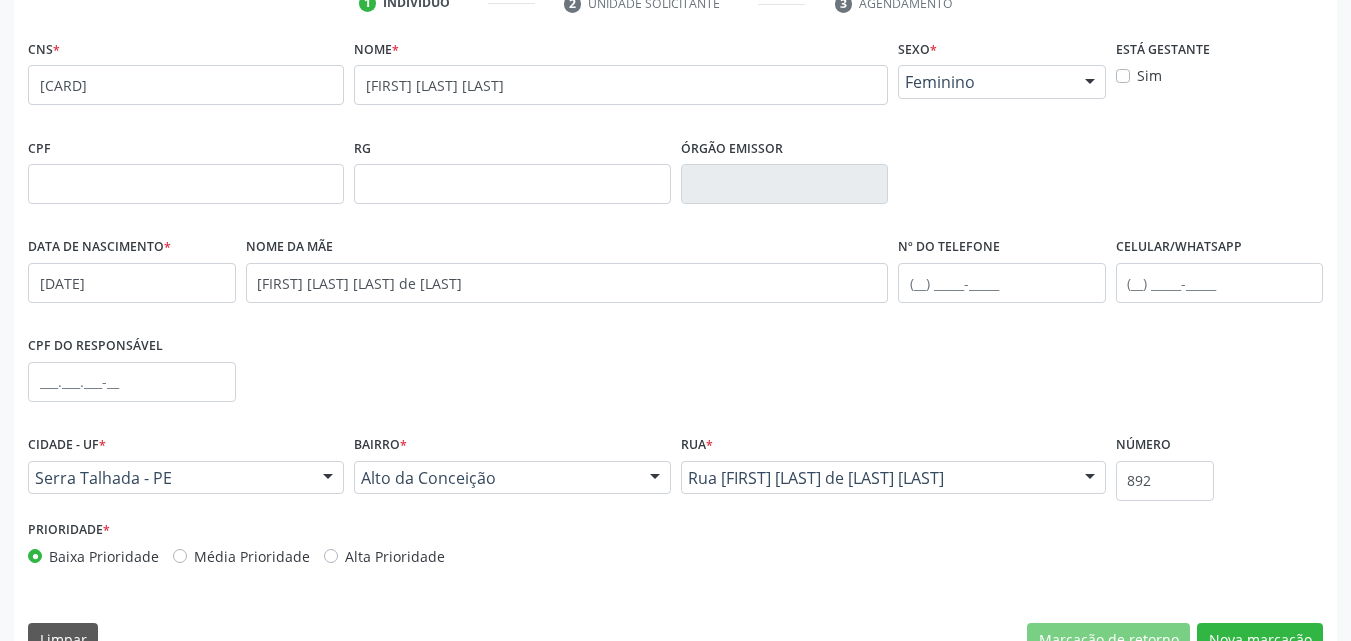 scroll, scrollTop: 443, scrollLeft: 0, axis: vertical 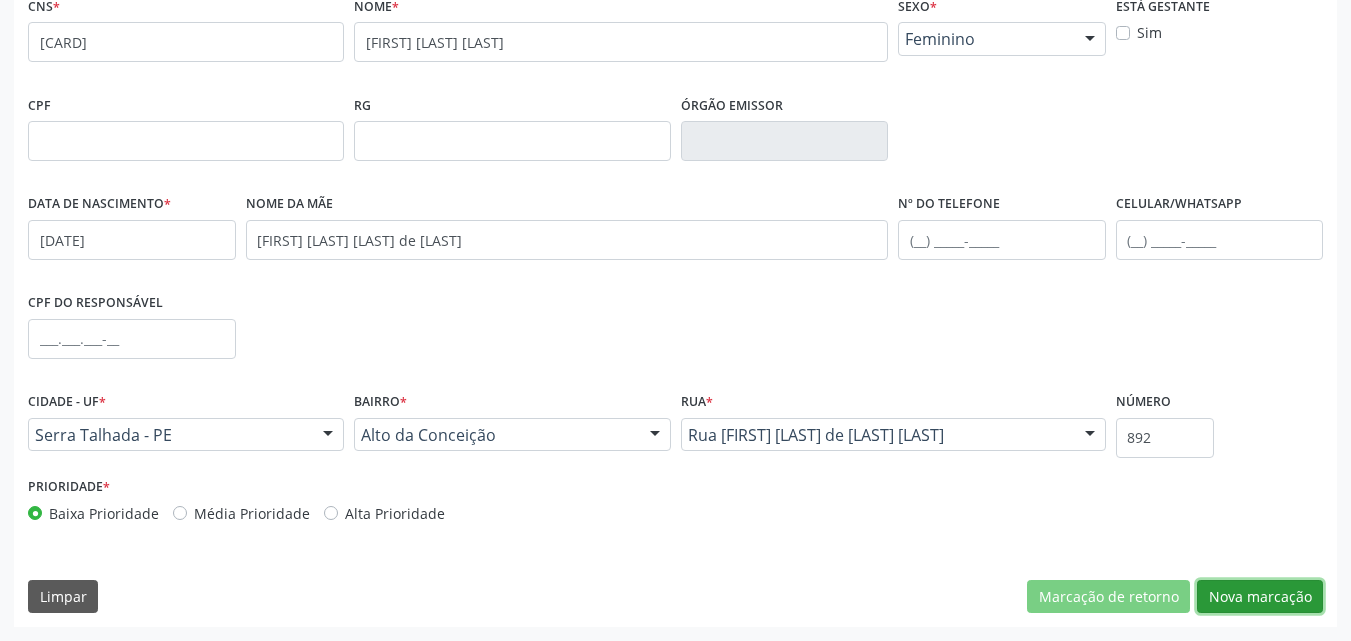 click on "Nova marcação" at bounding box center (1260, 597) 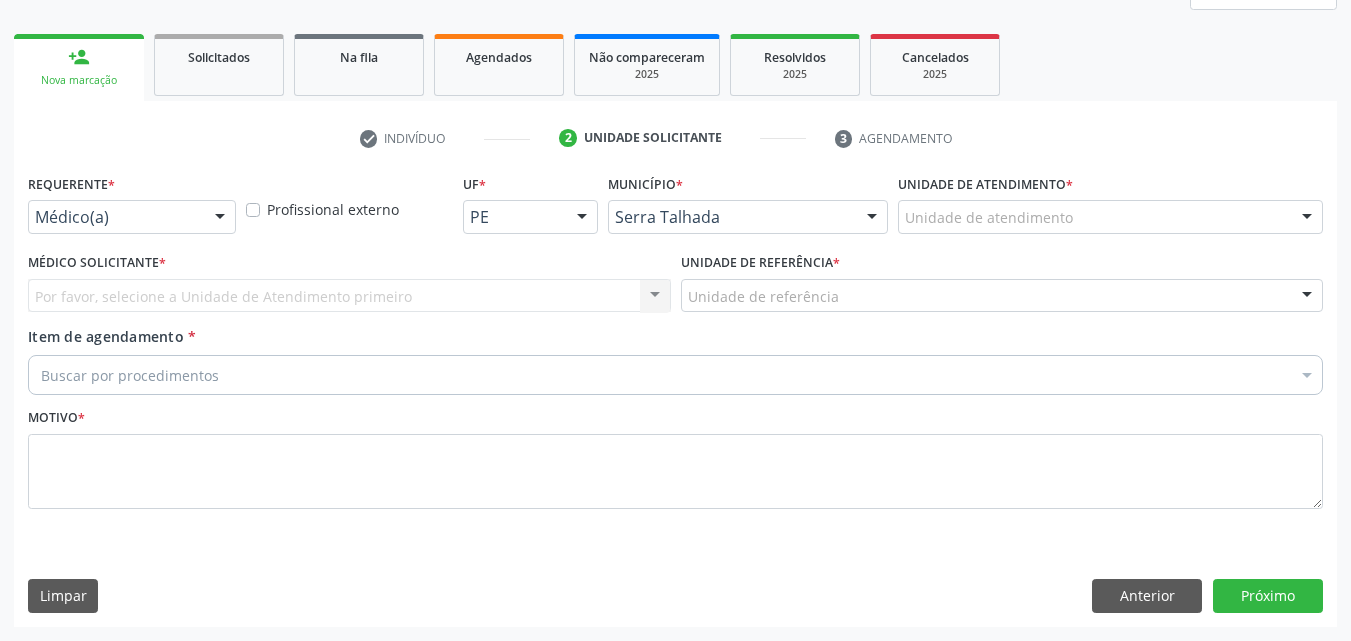 scroll, scrollTop: 265, scrollLeft: 0, axis: vertical 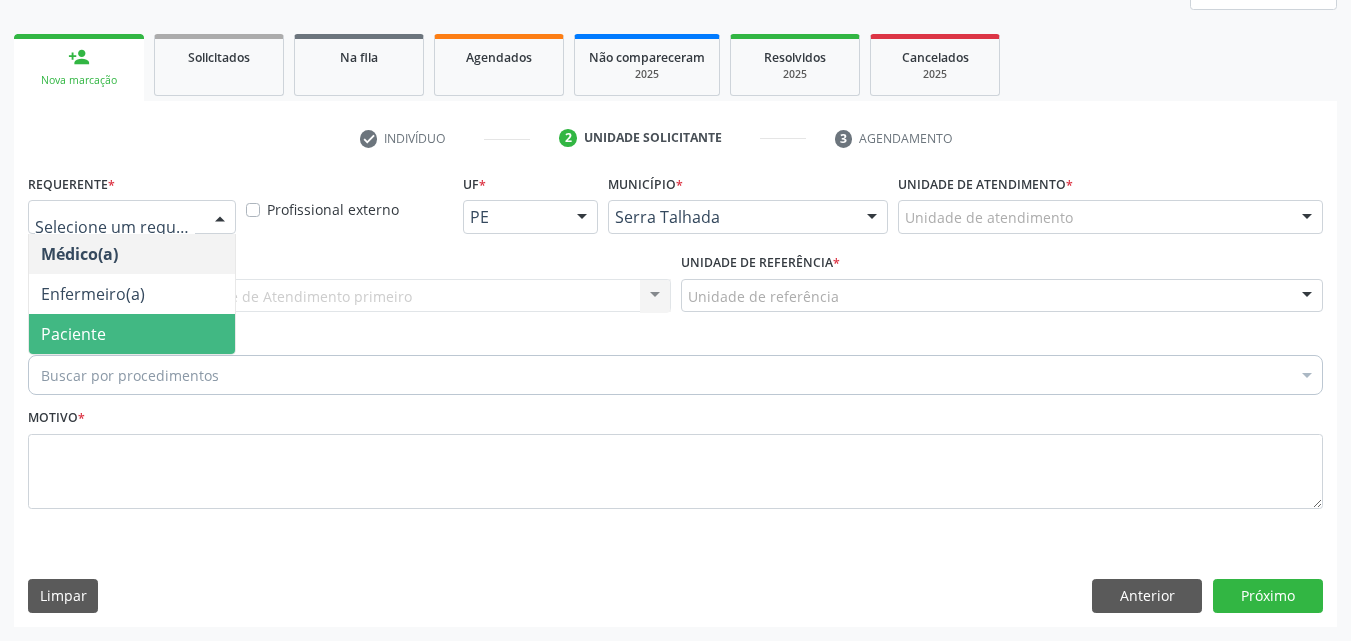 click on "Paciente" at bounding box center [132, 334] 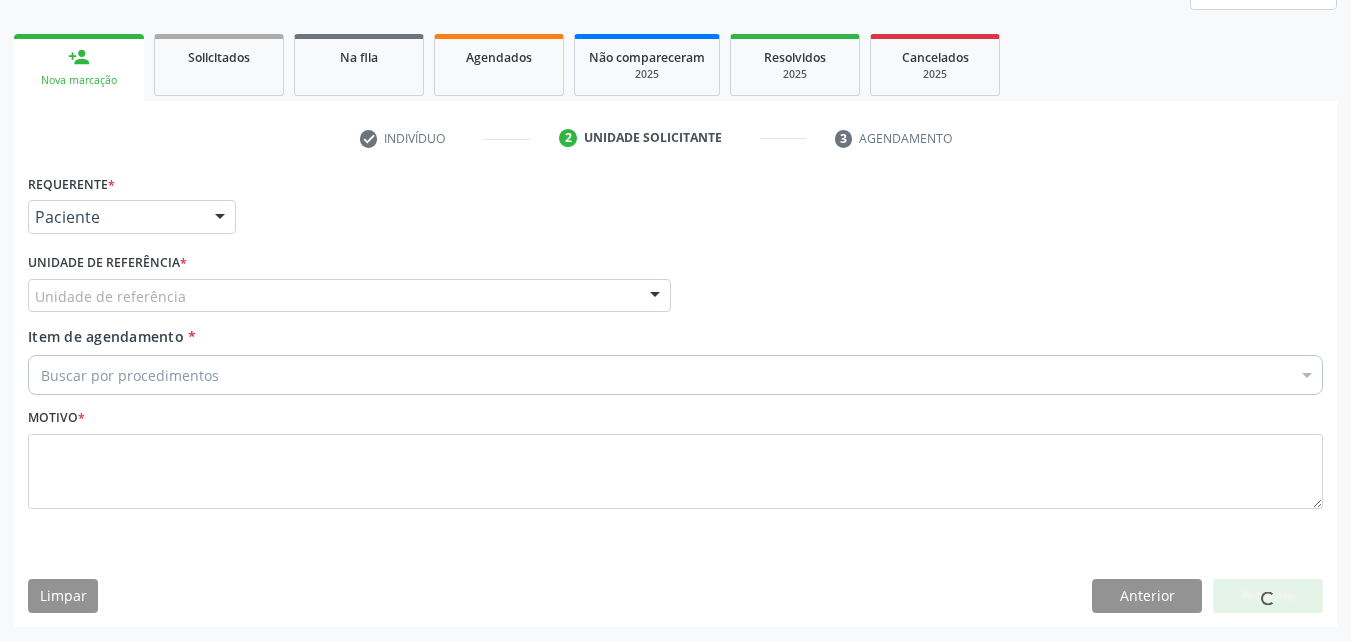 click on "Unidade de referência" at bounding box center (349, 296) 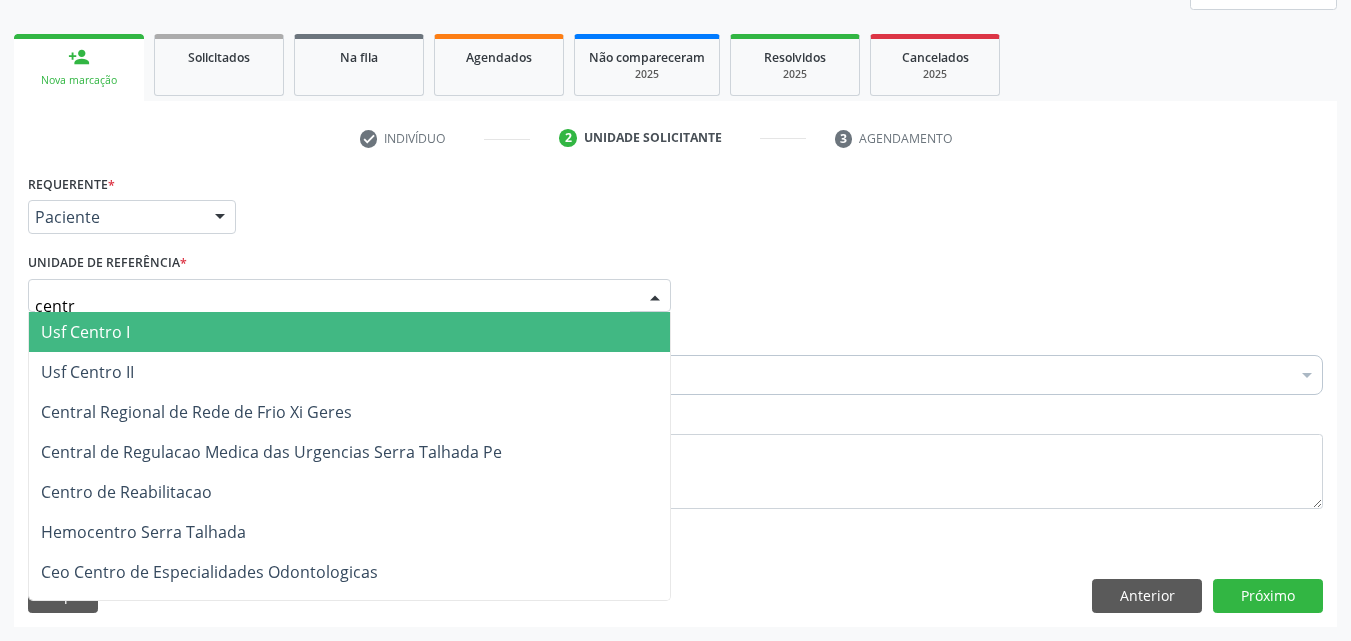 type on "centro" 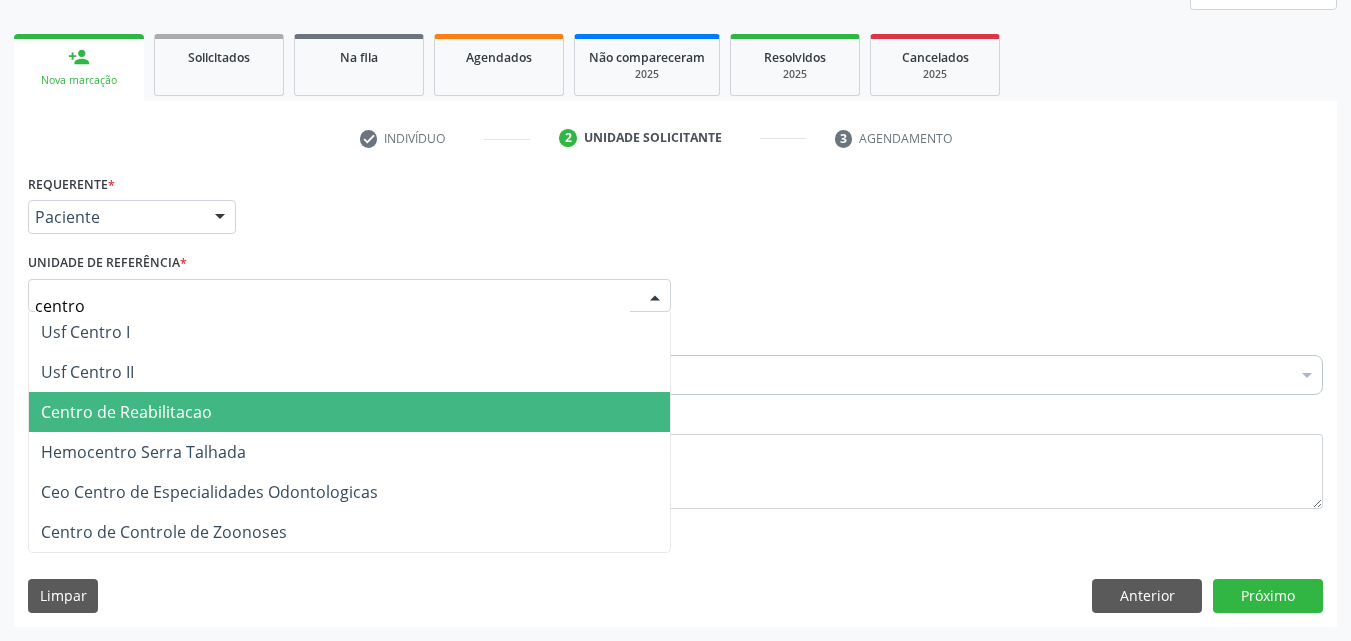 click on "Centro de Reabilitacao" at bounding box center (126, 412) 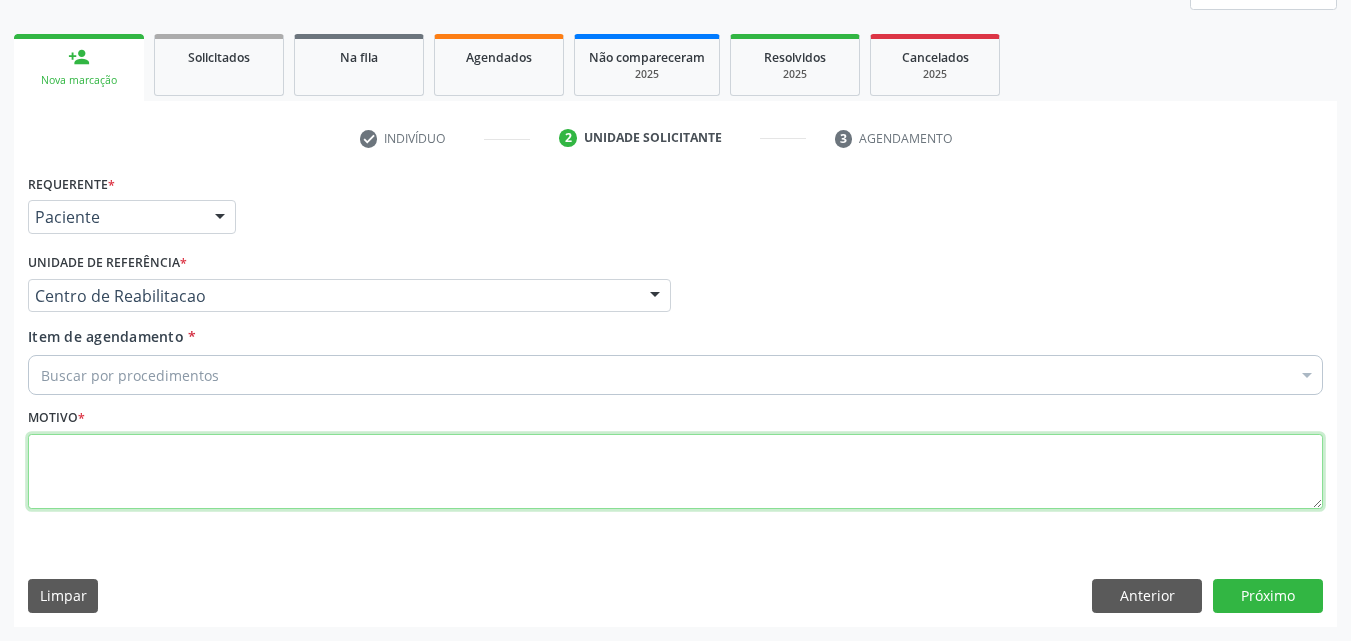 click at bounding box center (675, 472) 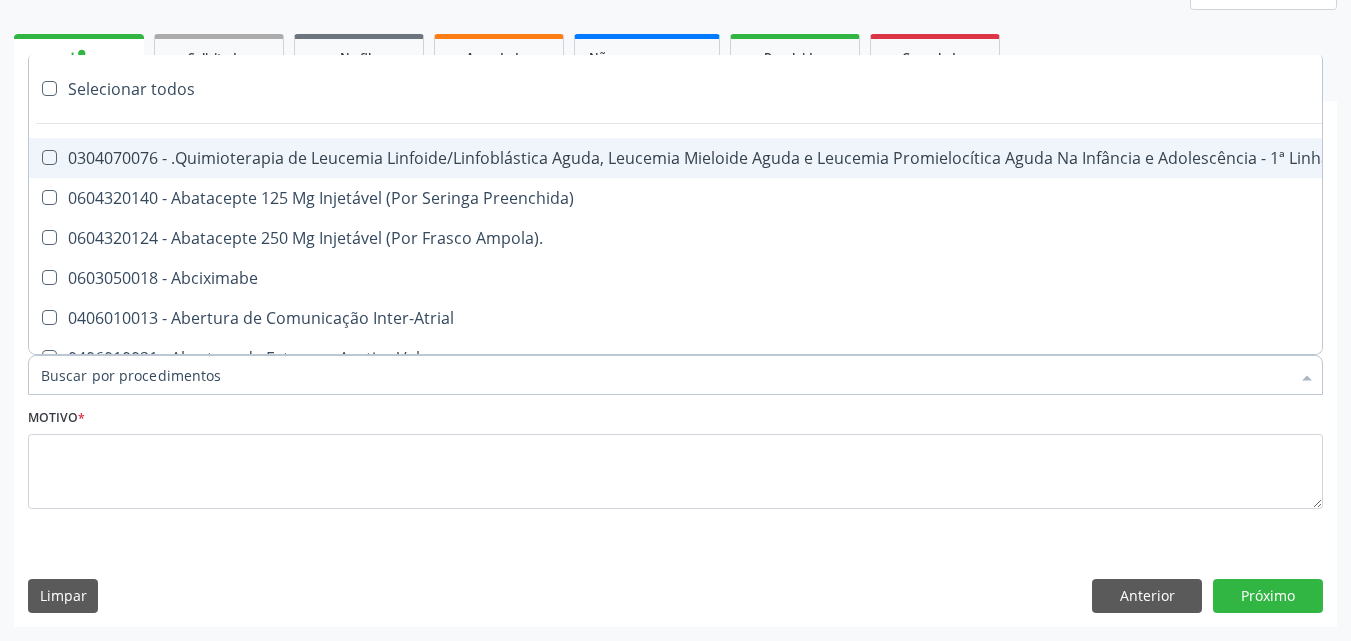 click on "Item de agendamento
*" at bounding box center [665, 375] 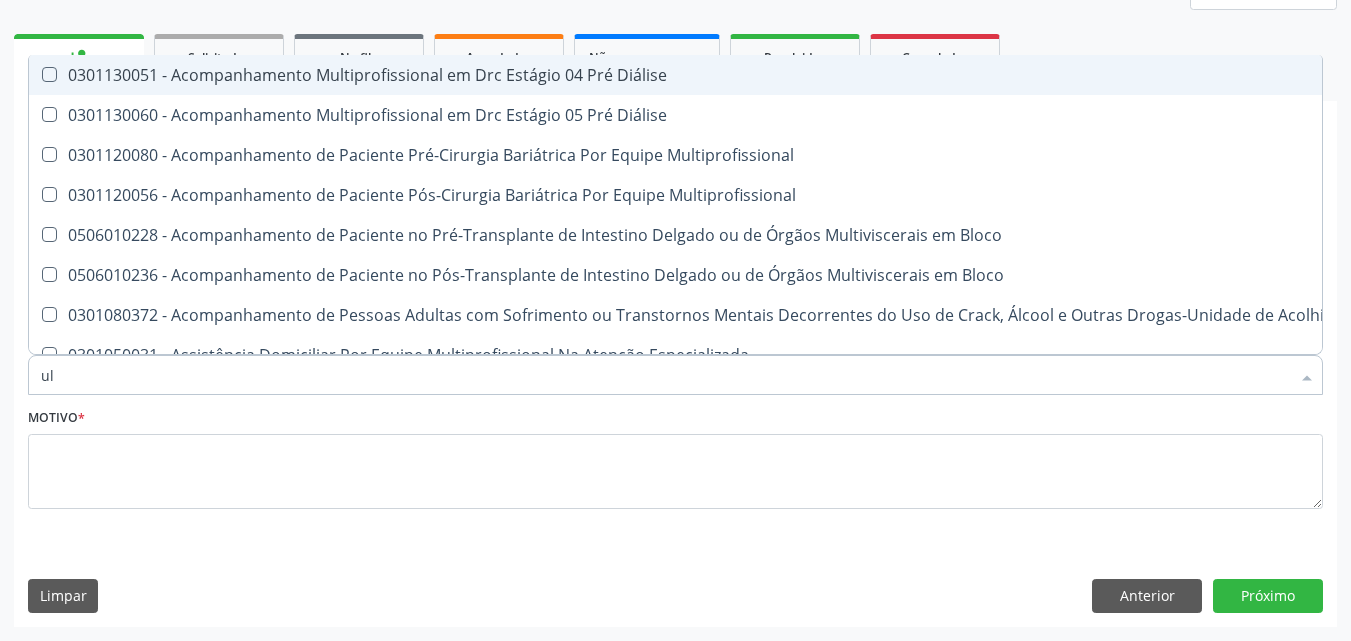 type on "u" 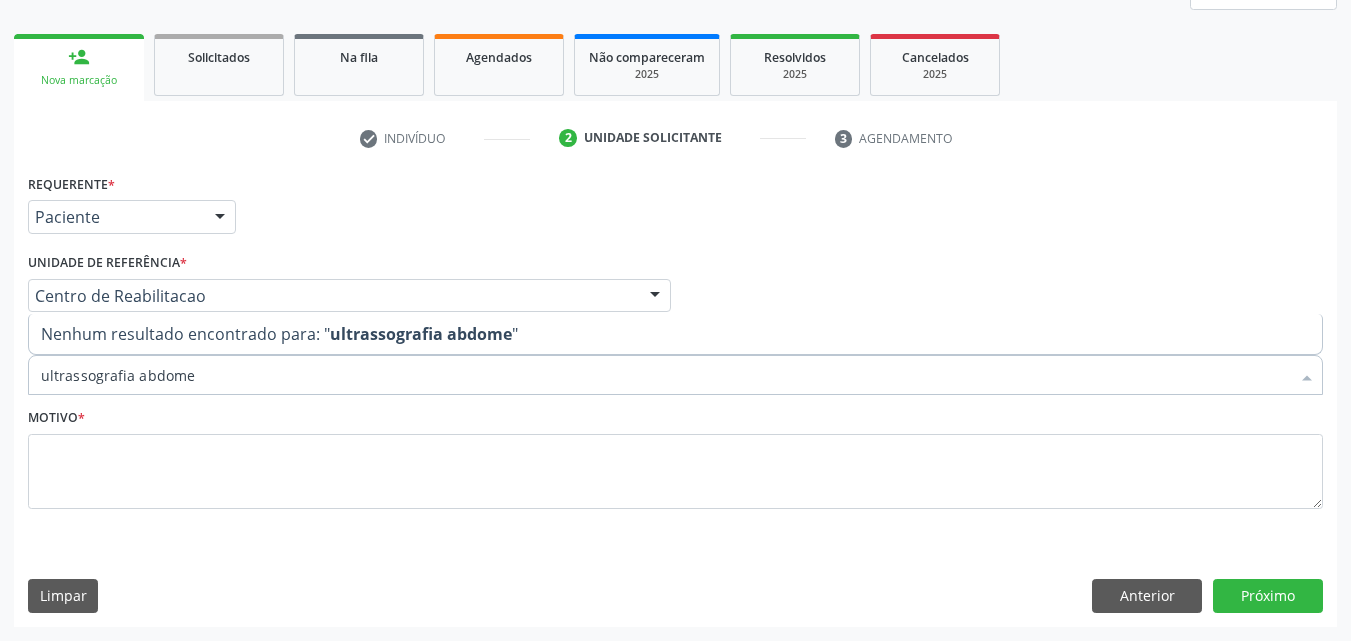 click on "ultrassografia abdome" at bounding box center (665, 375) 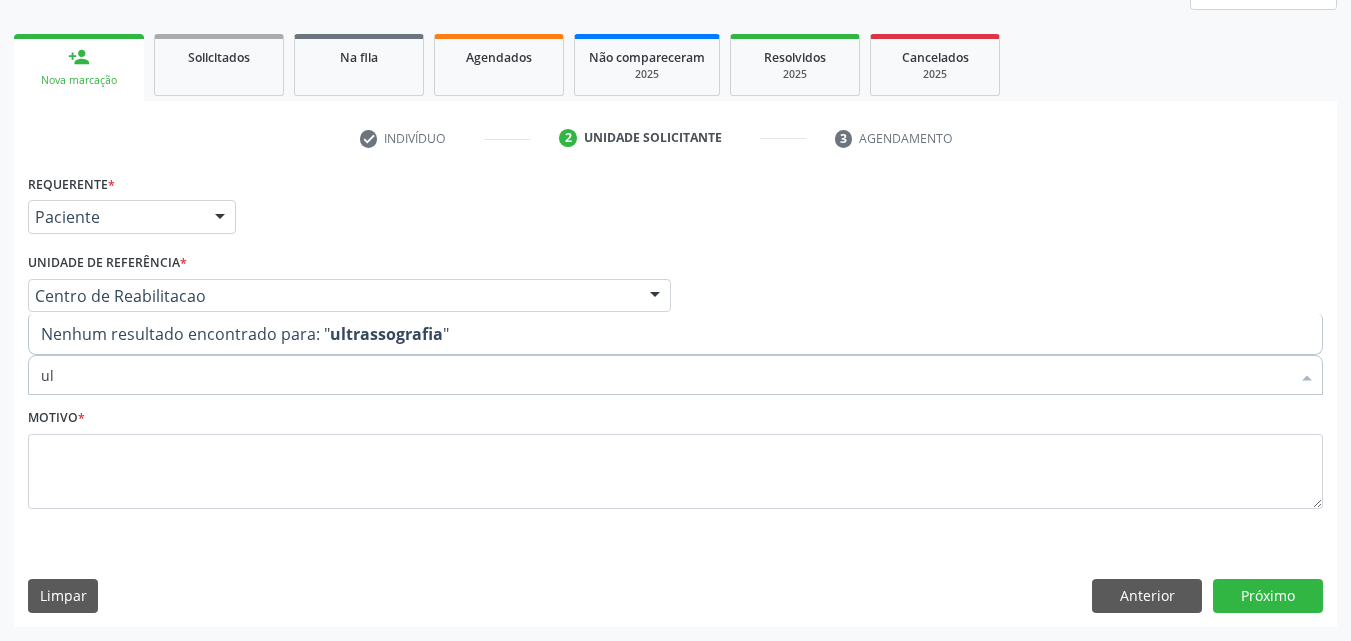 type on "u" 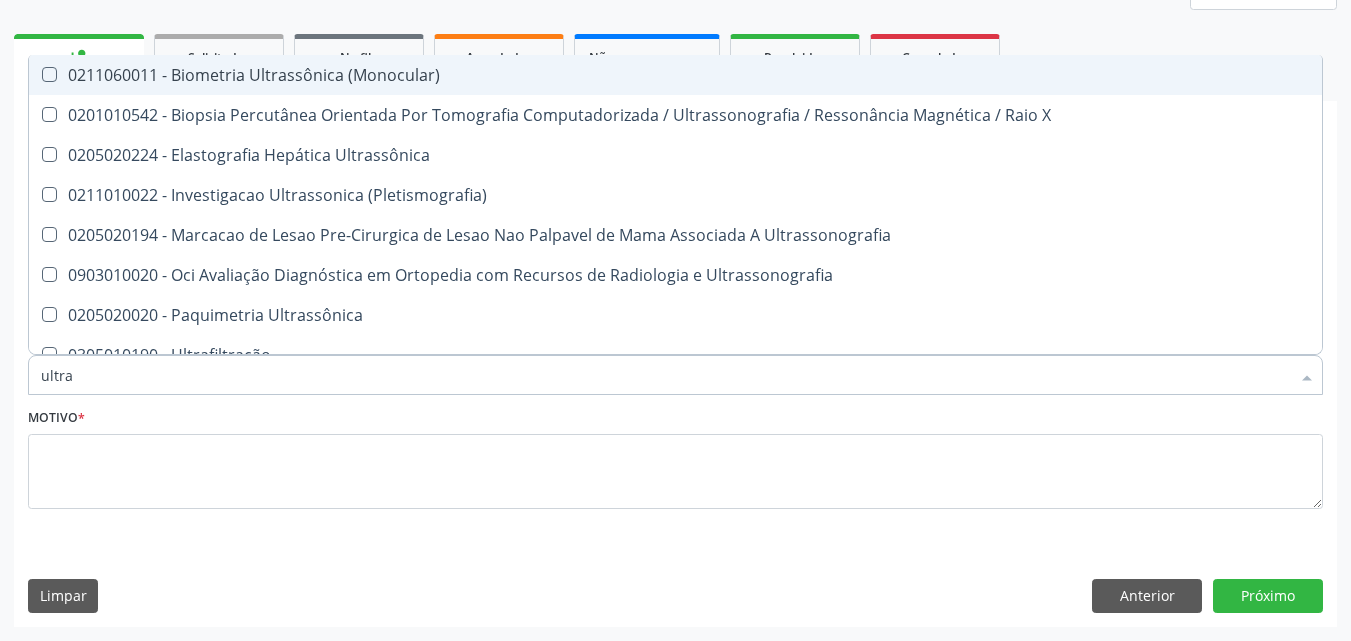 type on "ultras" 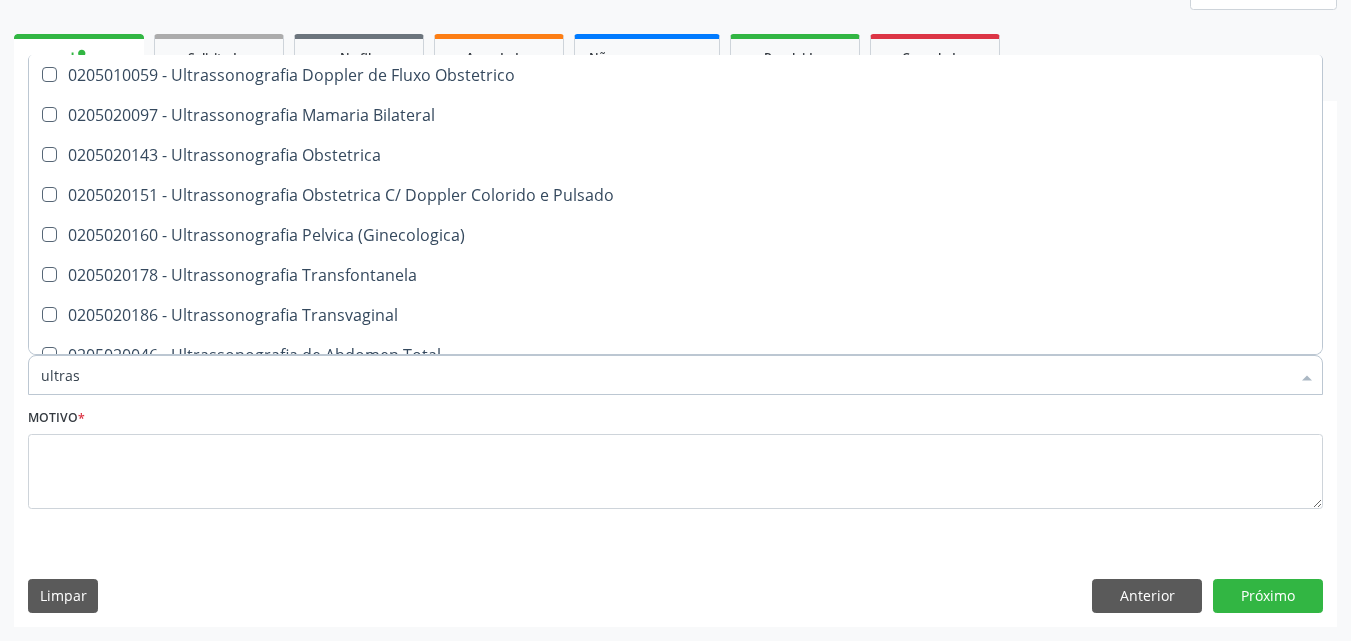 scroll, scrollTop: 360, scrollLeft: 0, axis: vertical 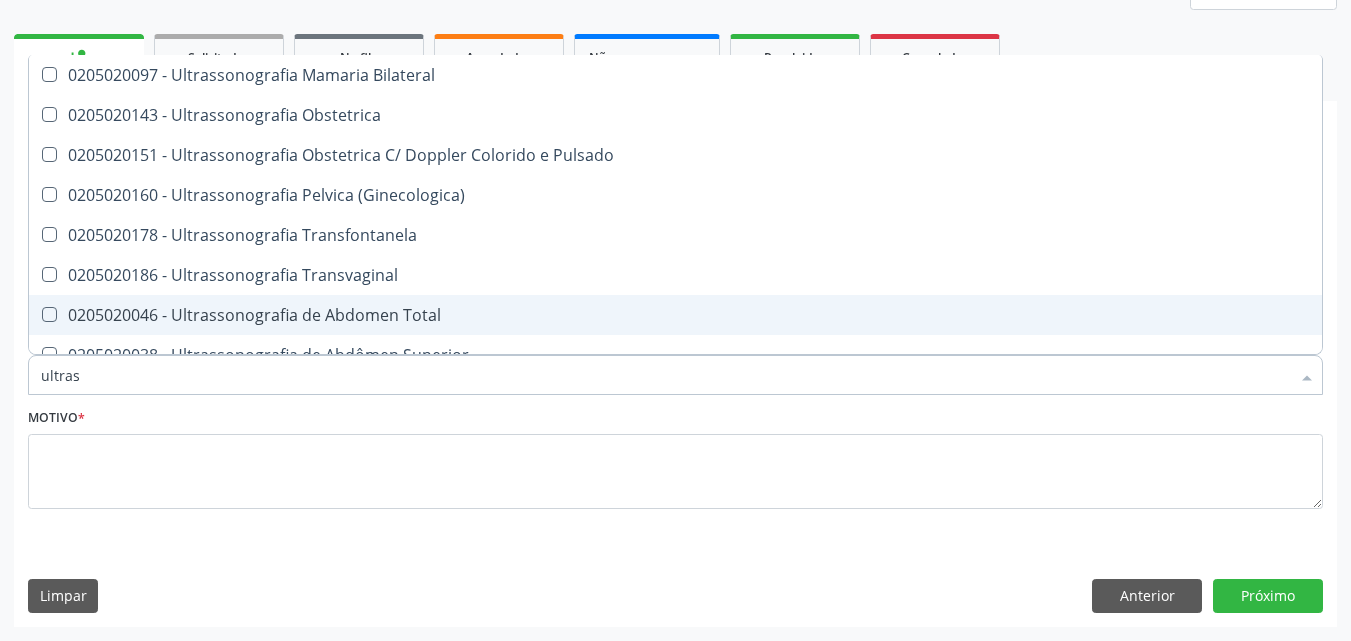 click on "0205020046 - Ultrassonografia de Abdomen Total" at bounding box center [675, 315] 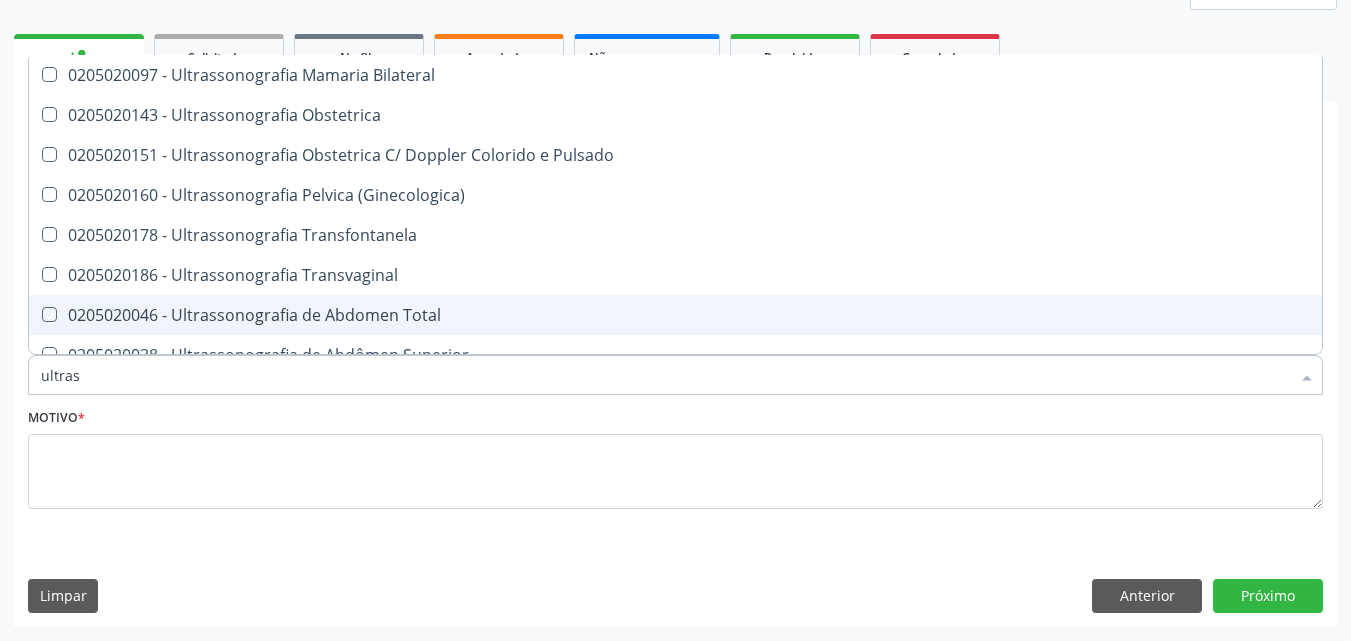 checkbox on "true" 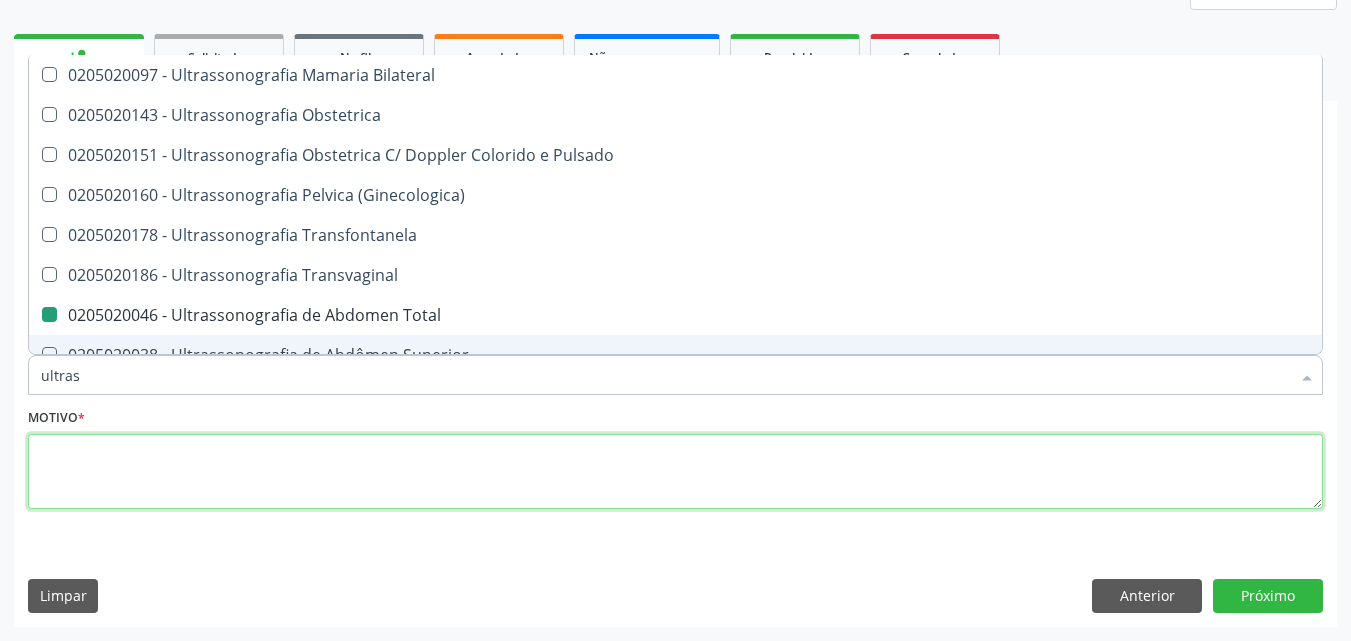 click at bounding box center (675, 472) 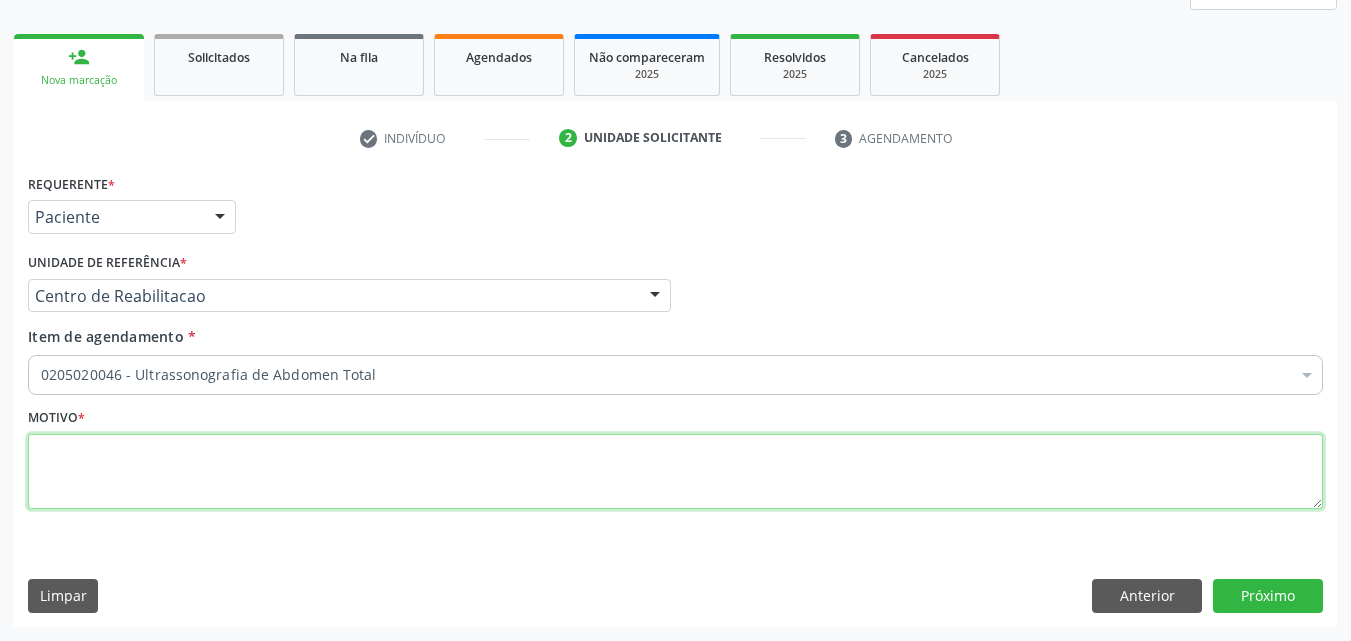 scroll, scrollTop: 0, scrollLeft: 0, axis: both 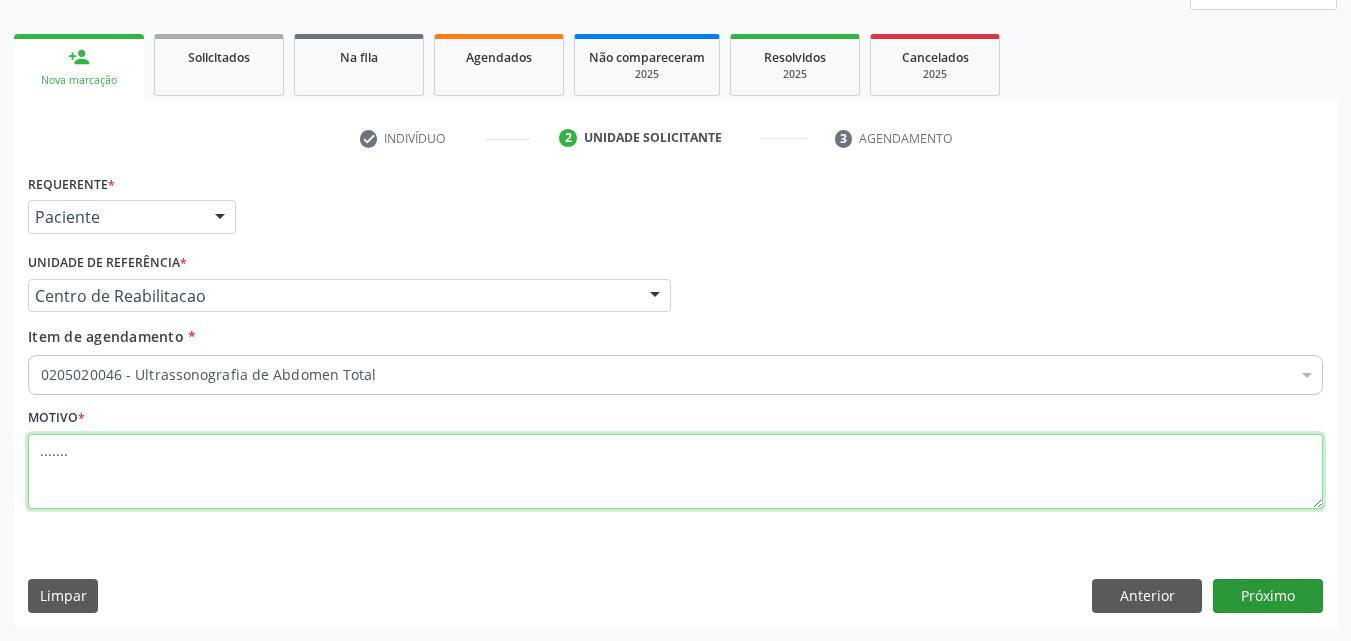 type on "......." 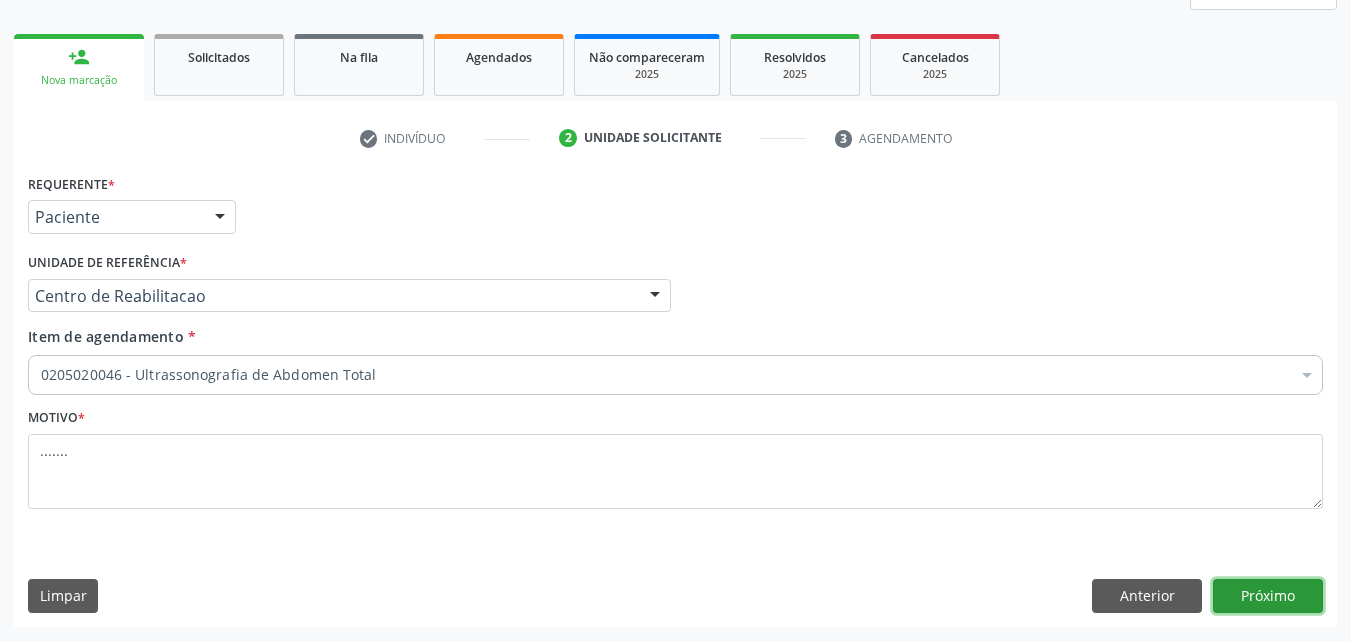 click on "Próximo" at bounding box center (1268, 596) 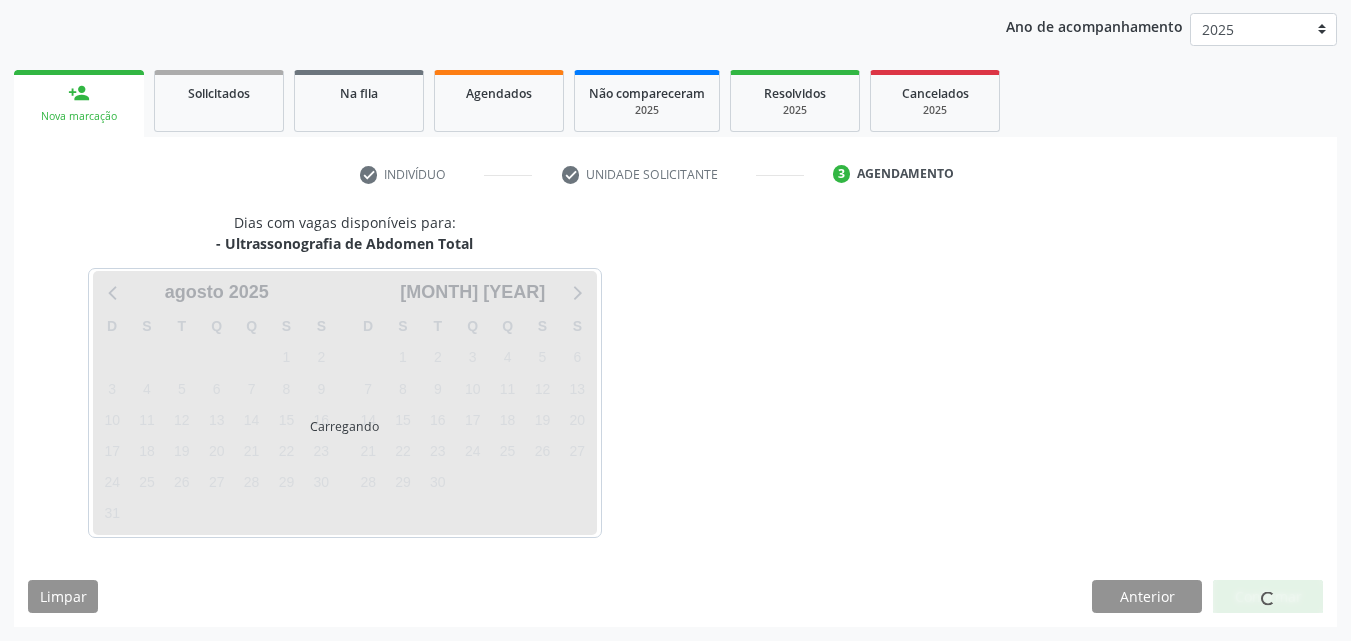 scroll, scrollTop: 229, scrollLeft: 0, axis: vertical 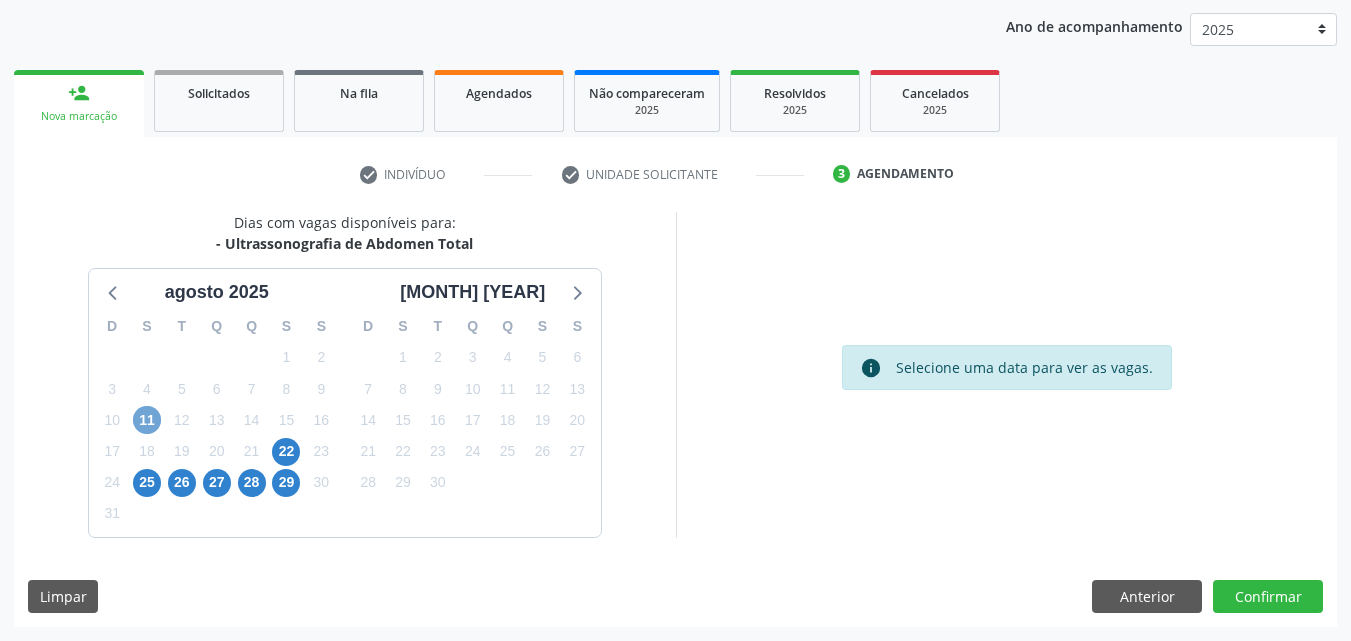 click on "11" at bounding box center [147, 420] 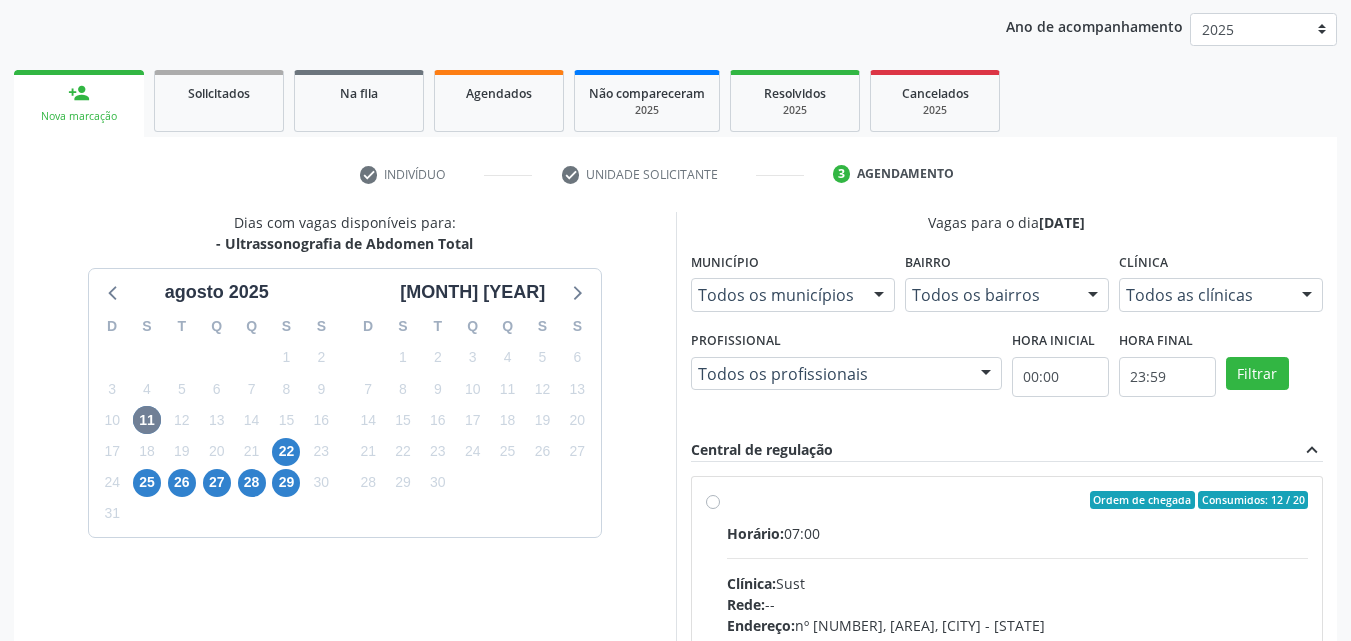 click on "Ordem de chegada
Consumidos: [NUMBER] / [NUMBER]
Horário:   [TIME]
Clínica:  [TEXT]
Rede:
--
Endereço:   nº [NUMBER], [AREA], [CITY] - [STATE]
Telefone:   [PHONE]
Profissional:
[FIRST] [LAST] de [LAST]
Informações adicionais sobre o atendimento
Idade de atendimento:
de [NUMBER] a [NUMBER] anos
Gênero(s) atendido(s):
[TEXT] e [TEXT]
Informações adicionais:
--" at bounding box center (1018, 644) 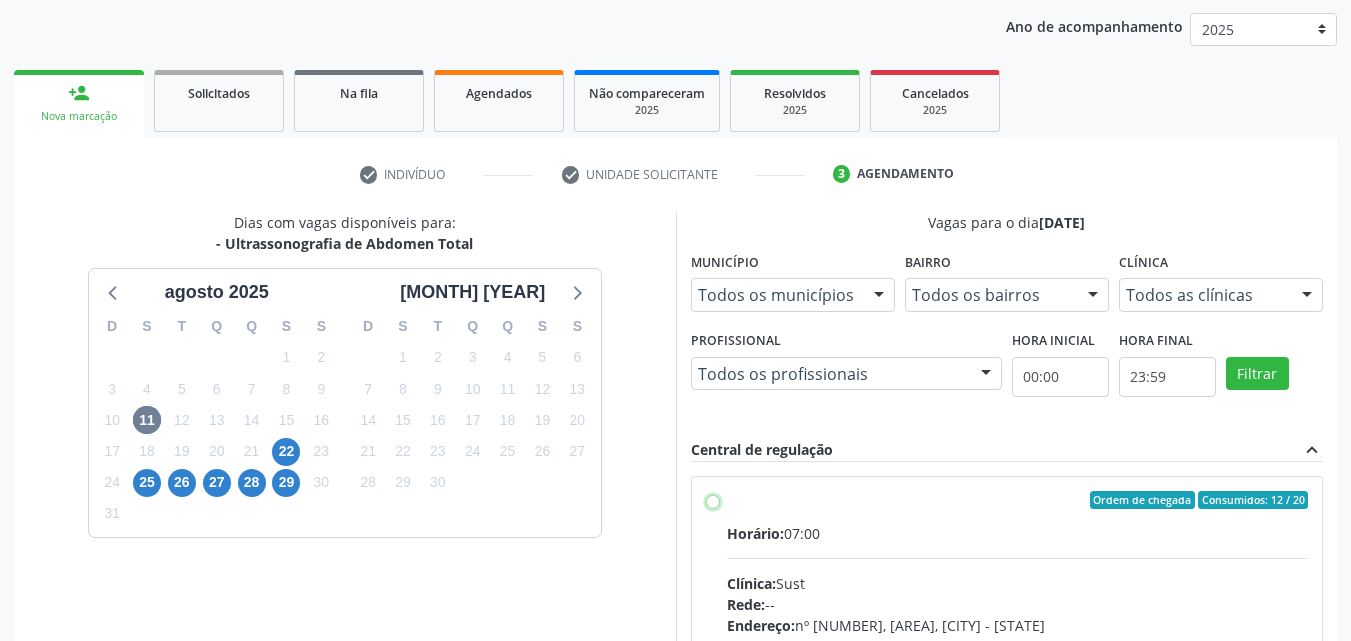 click on "Ordem de chegada
Consumidos: [NUMBER] / [NUMBER]
Horário:   [TIME]
Clínica:  [TEXT]
Rede:
--
Endereço:   nº [NUMBER], [AREA], [CITY] - [STATE]
Telefone:   [PHONE]
Profissional:
[FIRST] [LAST] de [LAST]
Informações adicionais sobre o atendimento
Idade de atendimento:
de [NUMBER] a [NUMBER] anos
Gênero(s) atendido(s):
[TEXT] e [TEXT]
Informações adicionais:
--" at bounding box center [713, 500] 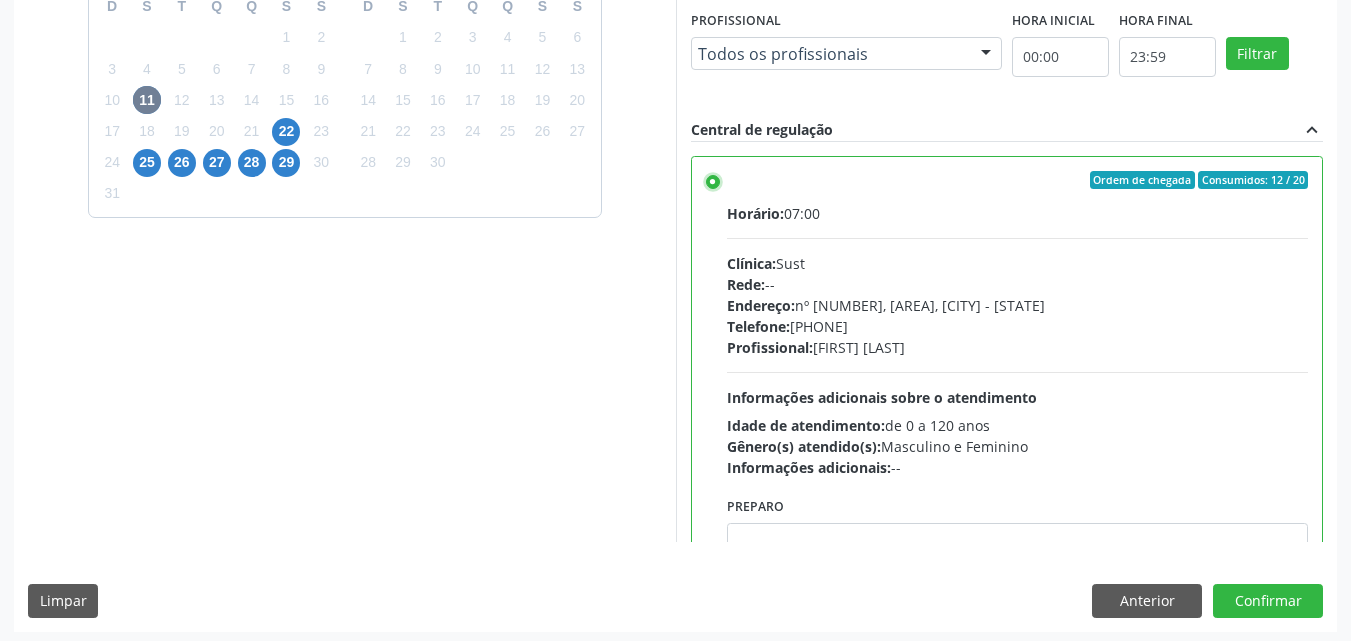 scroll, scrollTop: 554, scrollLeft: 0, axis: vertical 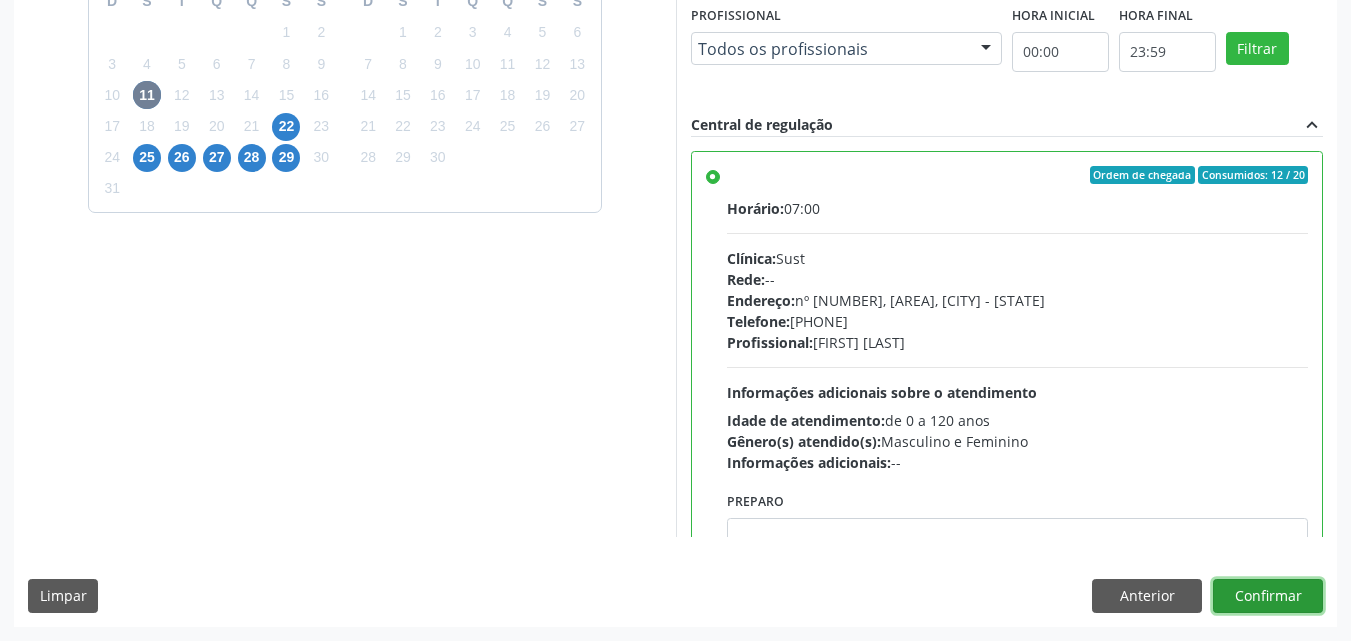click on "Confirmar" at bounding box center [1268, 596] 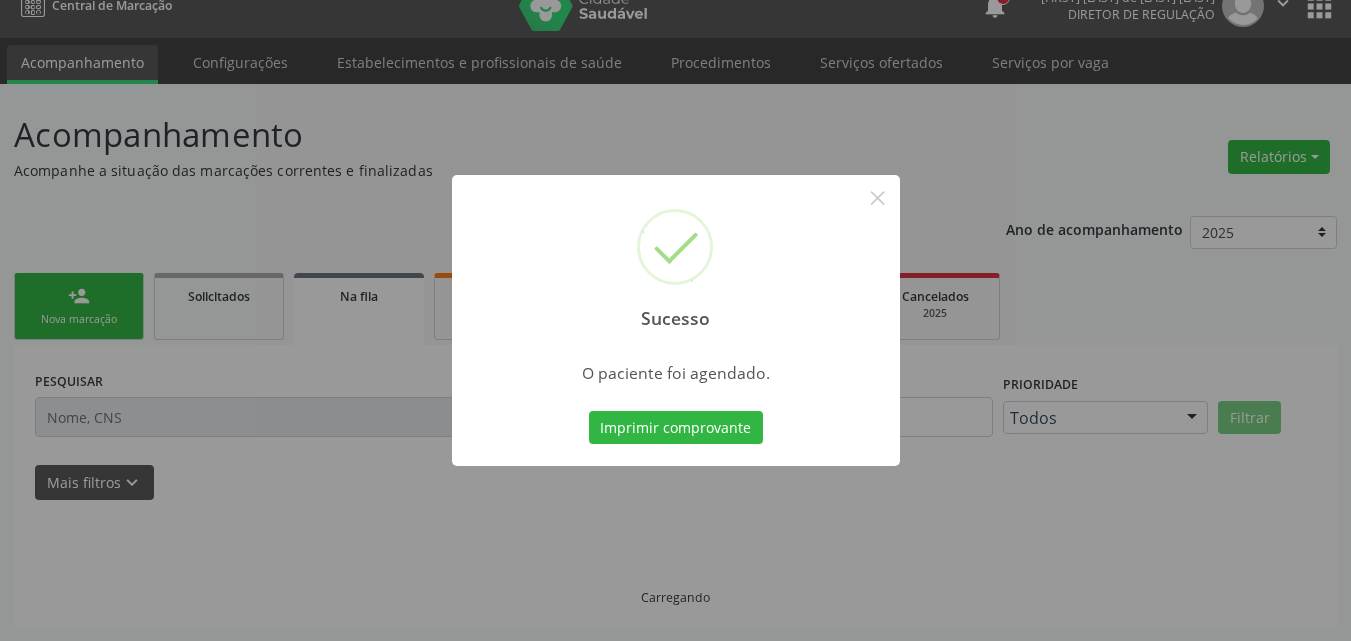 scroll, scrollTop: 26, scrollLeft: 0, axis: vertical 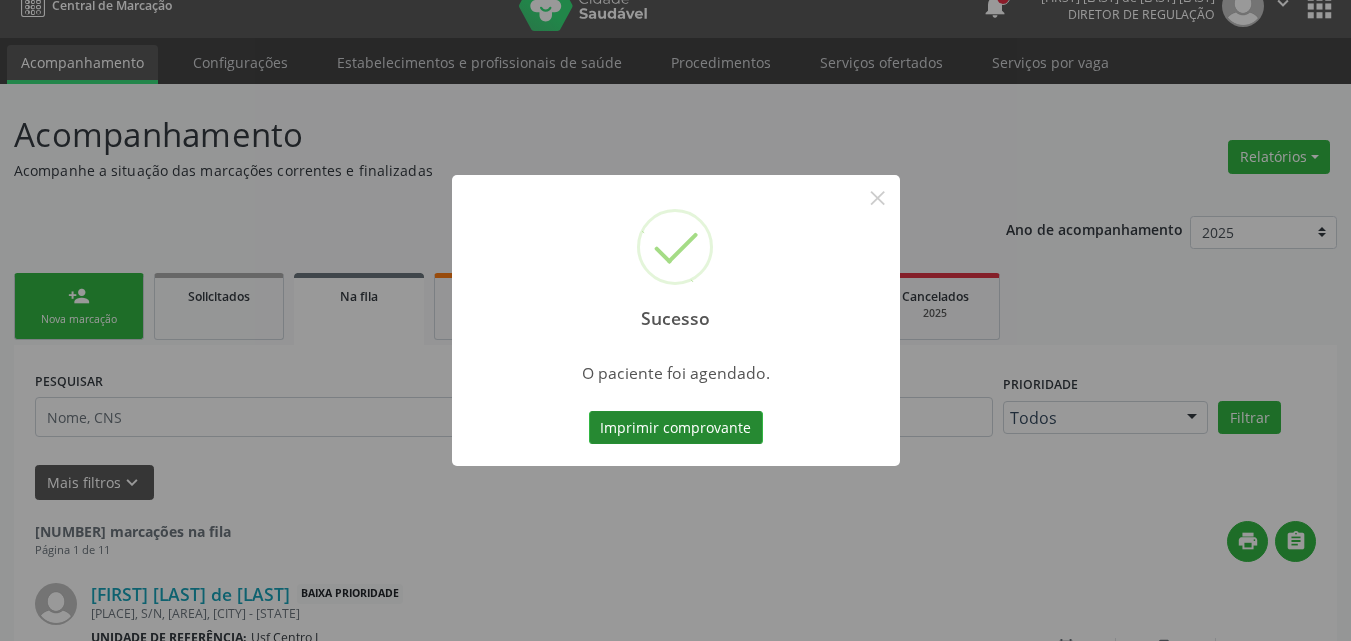 click on "Imprimir comprovante" at bounding box center [676, 428] 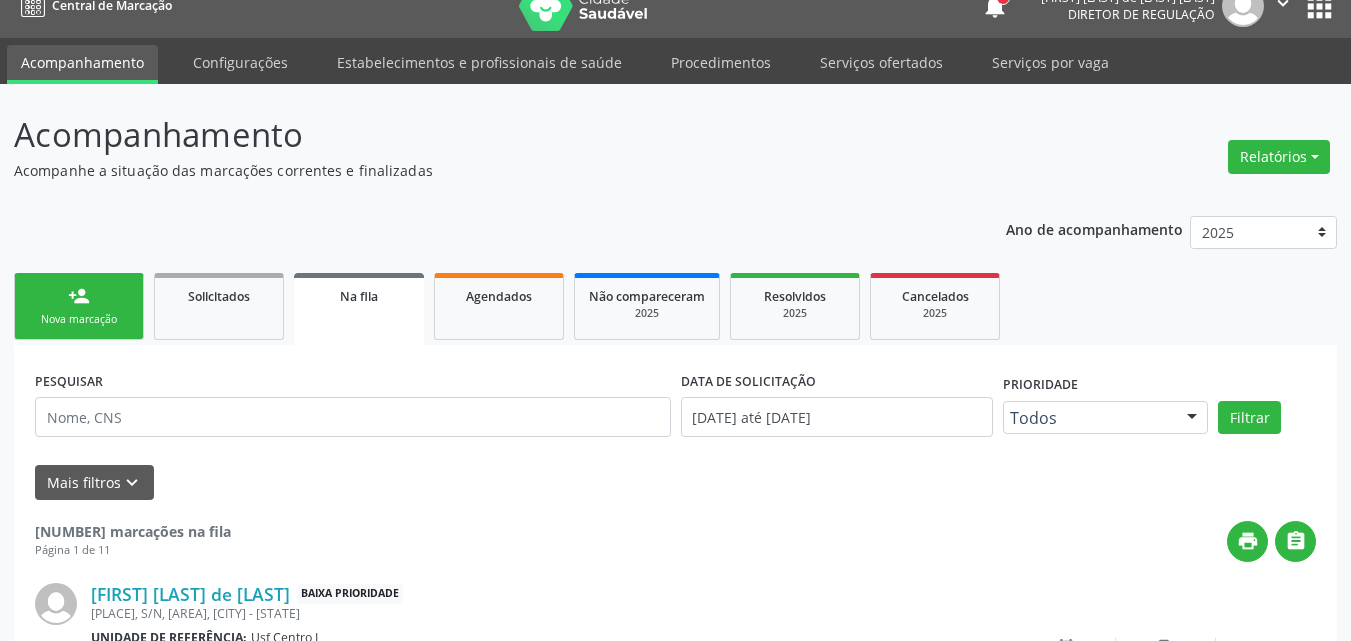 click on "apps" at bounding box center (1319, 6) 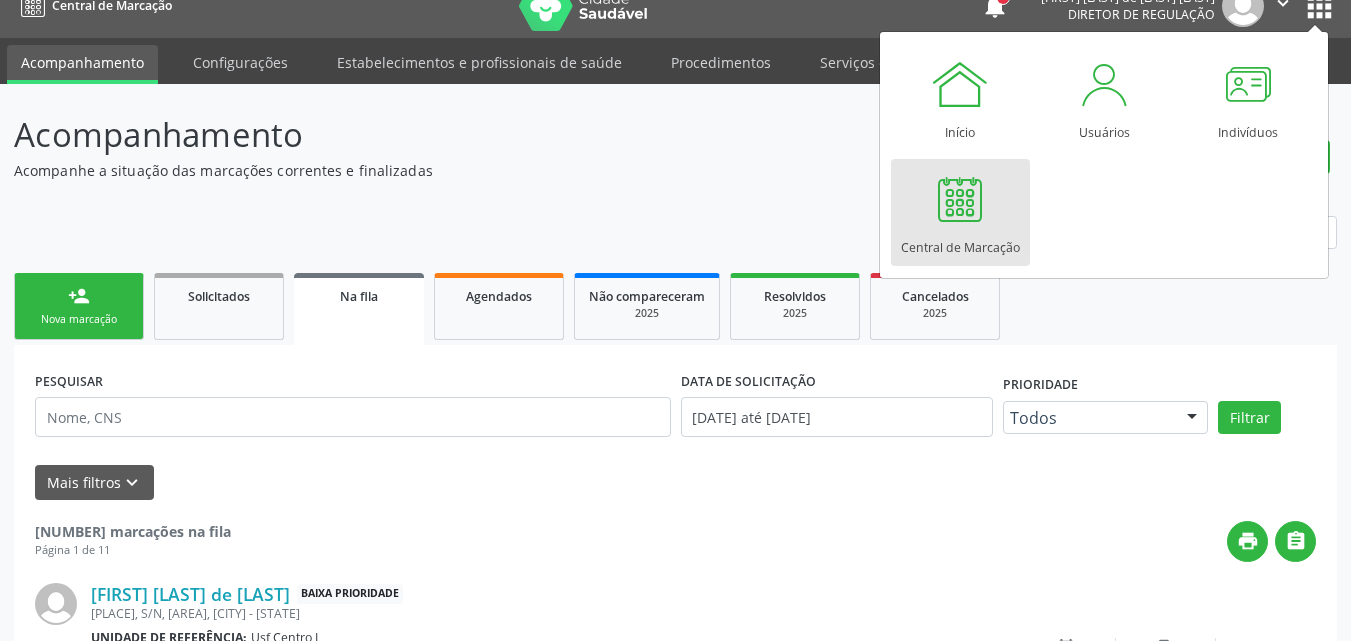 click at bounding box center (960, 199) 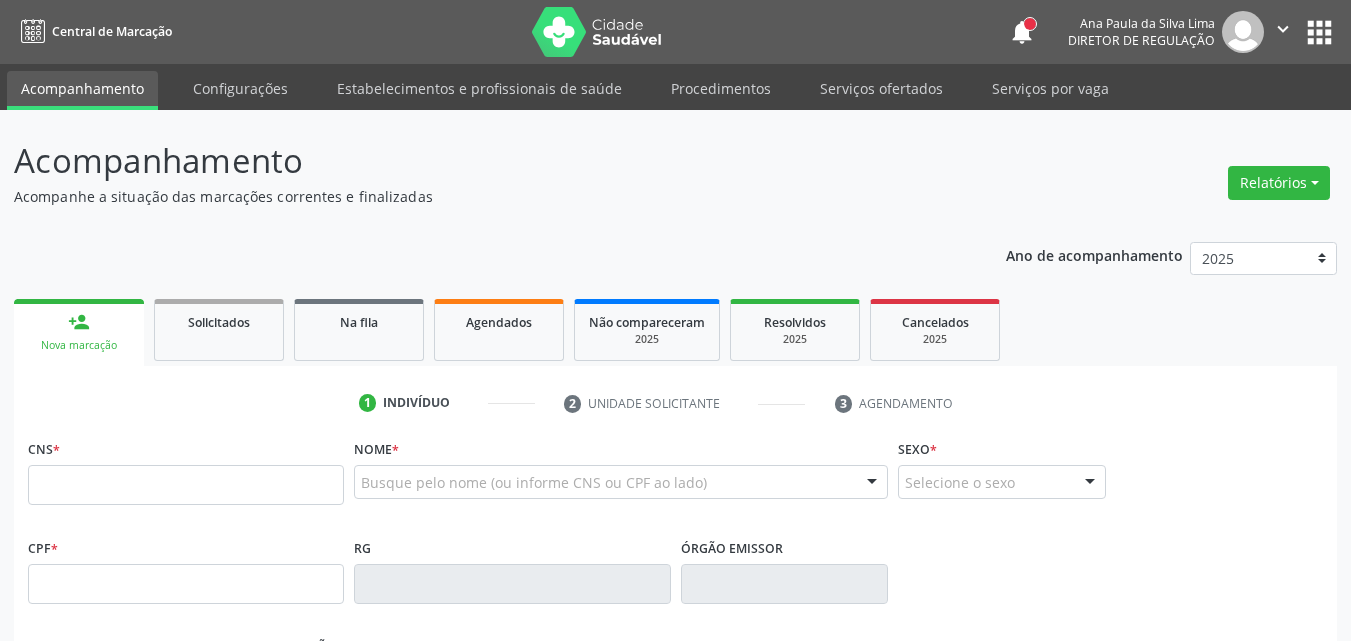 scroll, scrollTop: 0, scrollLeft: 0, axis: both 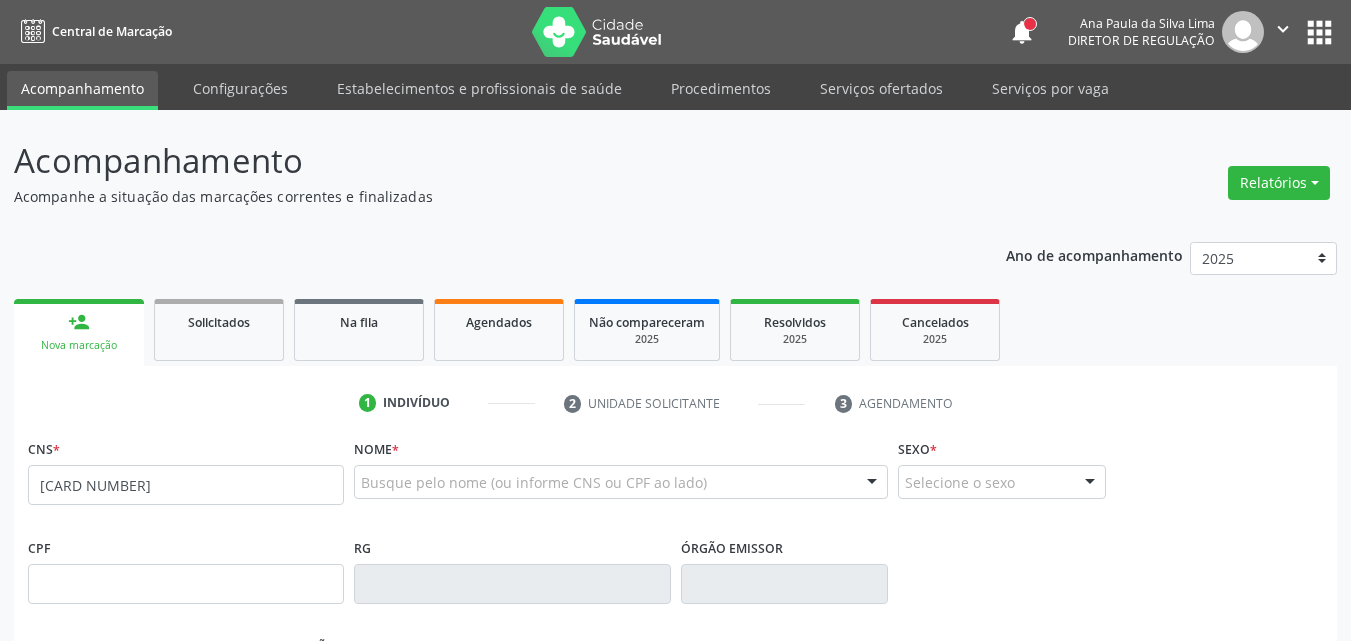 type on "[CARD NUMBER]" 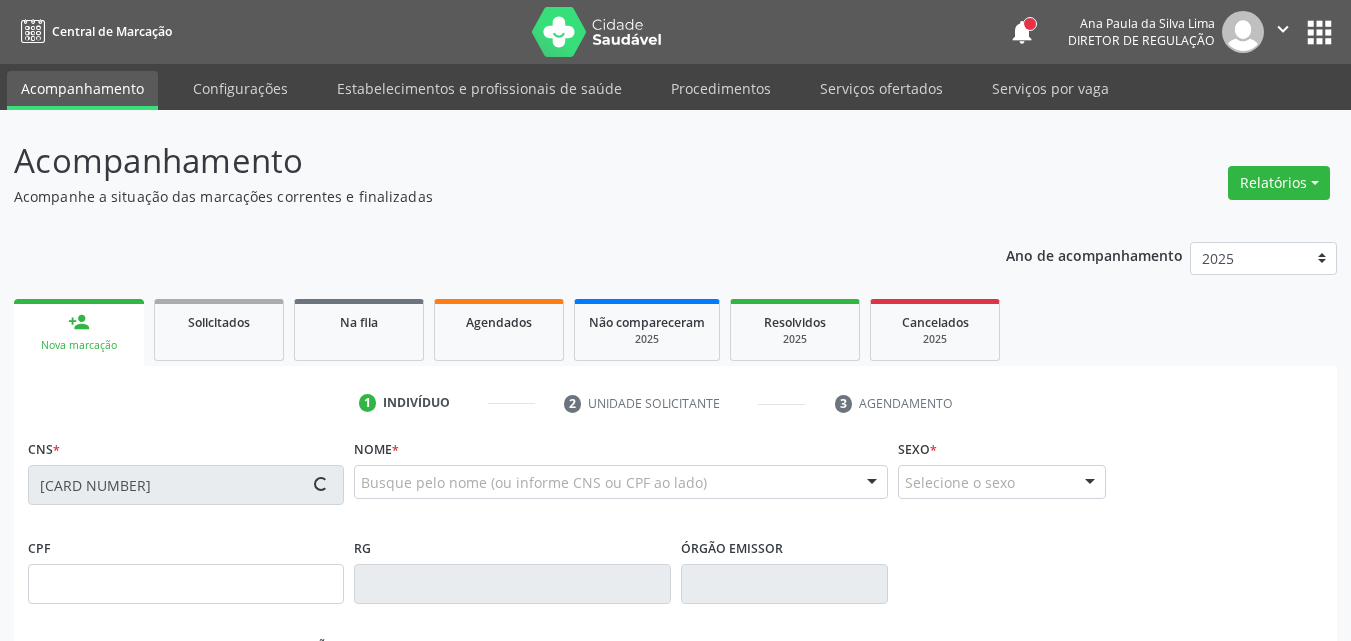 type on "[DD]/[MM]/[YYYY]" 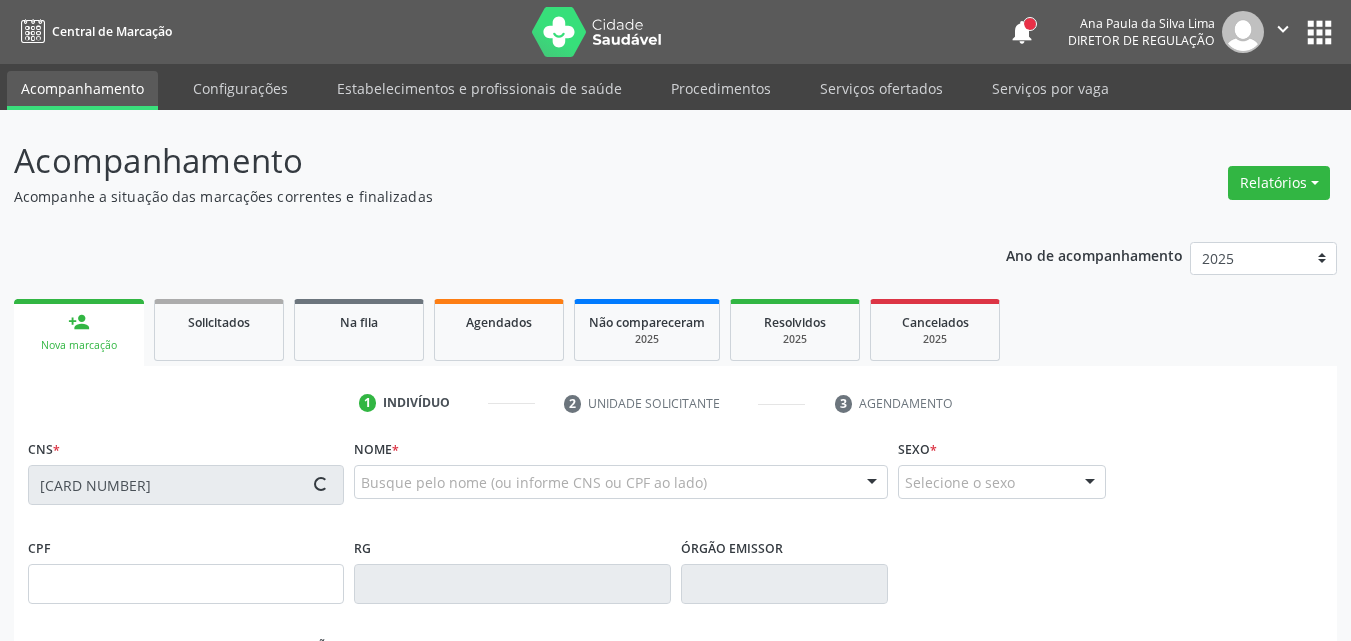 type on "Aniely Inácio Vanderlei de Oliveira" 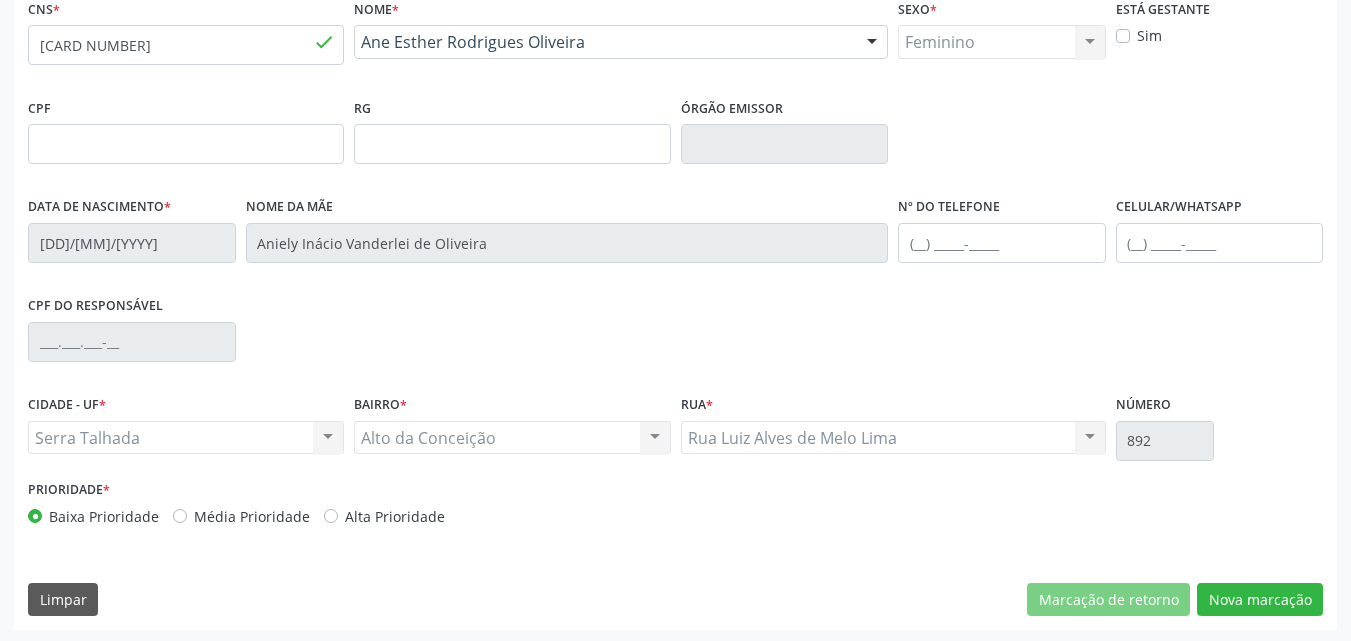 scroll, scrollTop: 443, scrollLeft: 0, axis: vertical 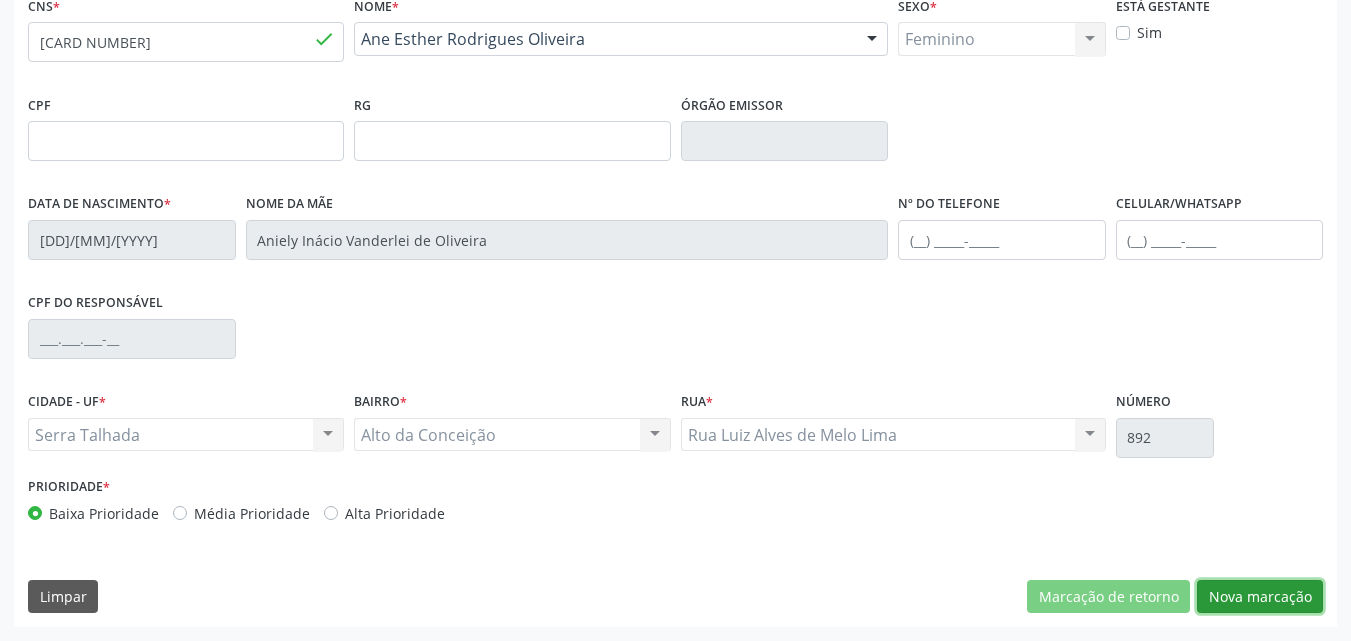 click on "Nova marcação" at bounding box center [1260, 597] 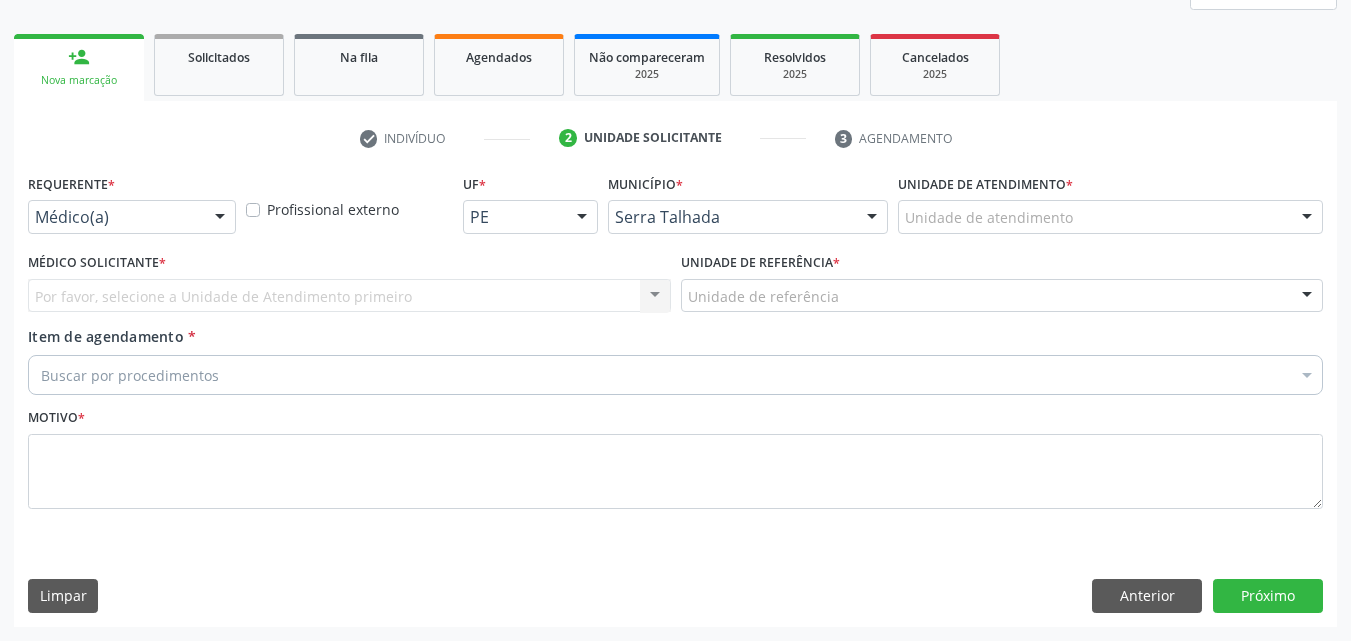 scroll, scrollTop: 265, scrollLeft: 0, axis: vertical 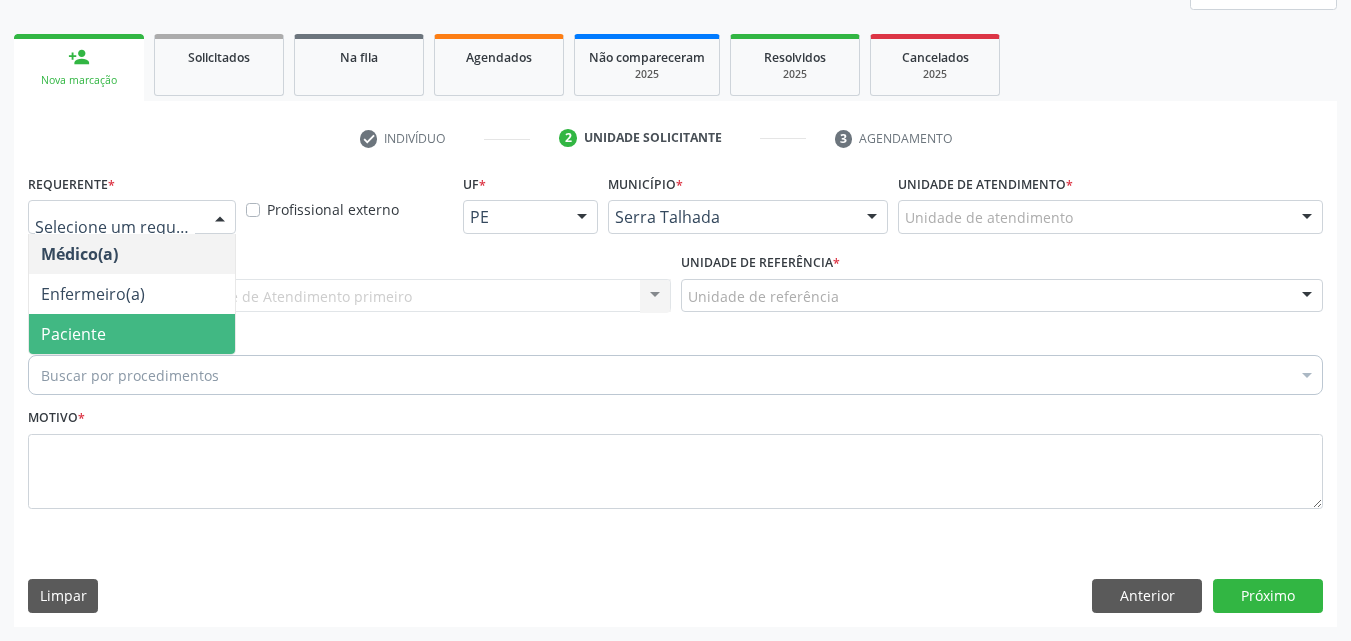 click on "Paciente" at bounding box center (73, 334) 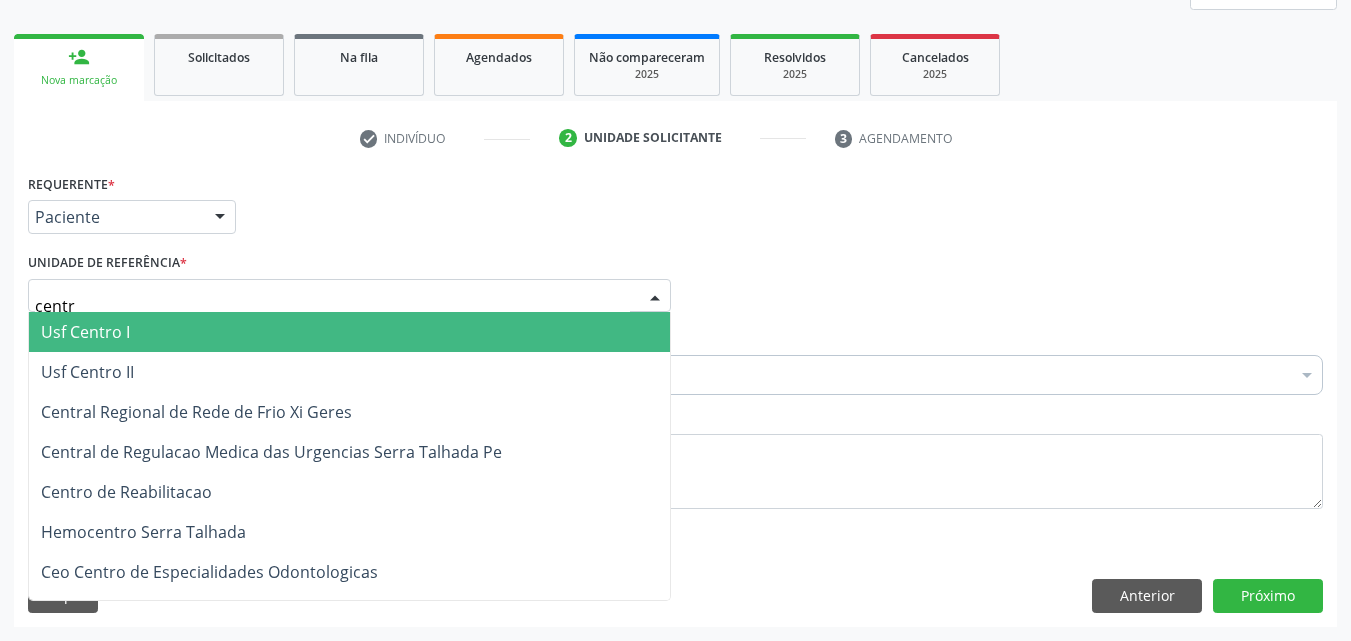 type on "centro" 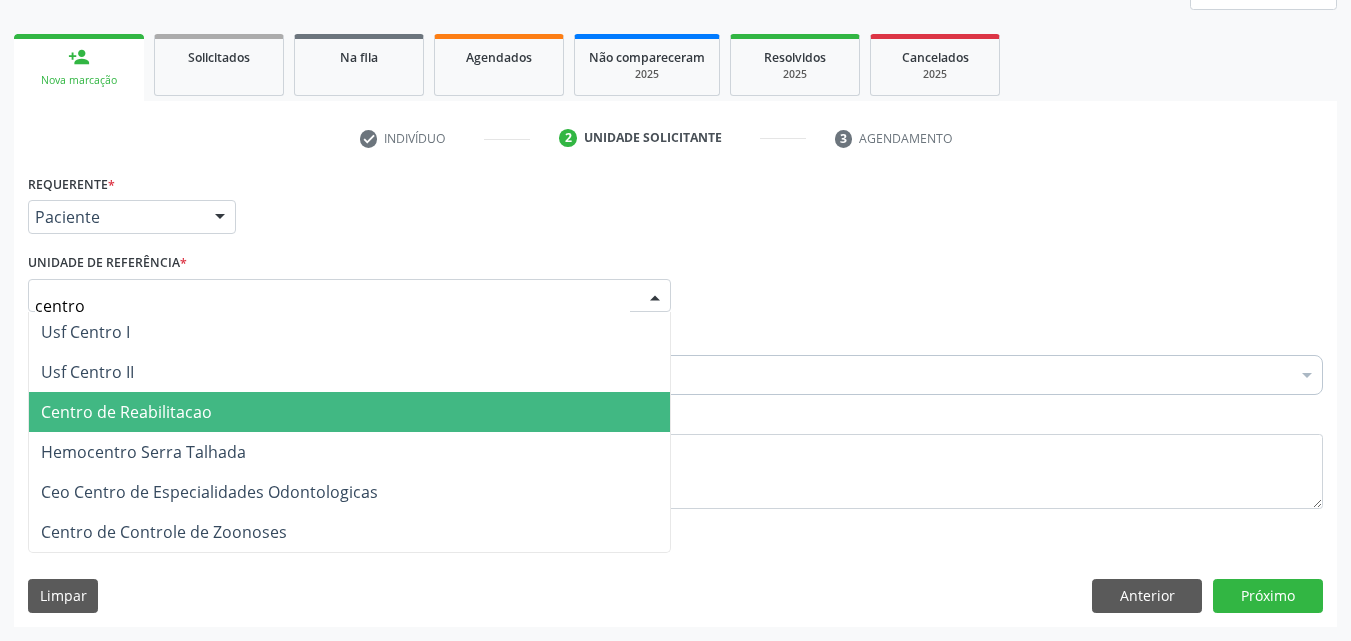 click on "Centro de Reabilitacao" at bounding box center [126, 412] 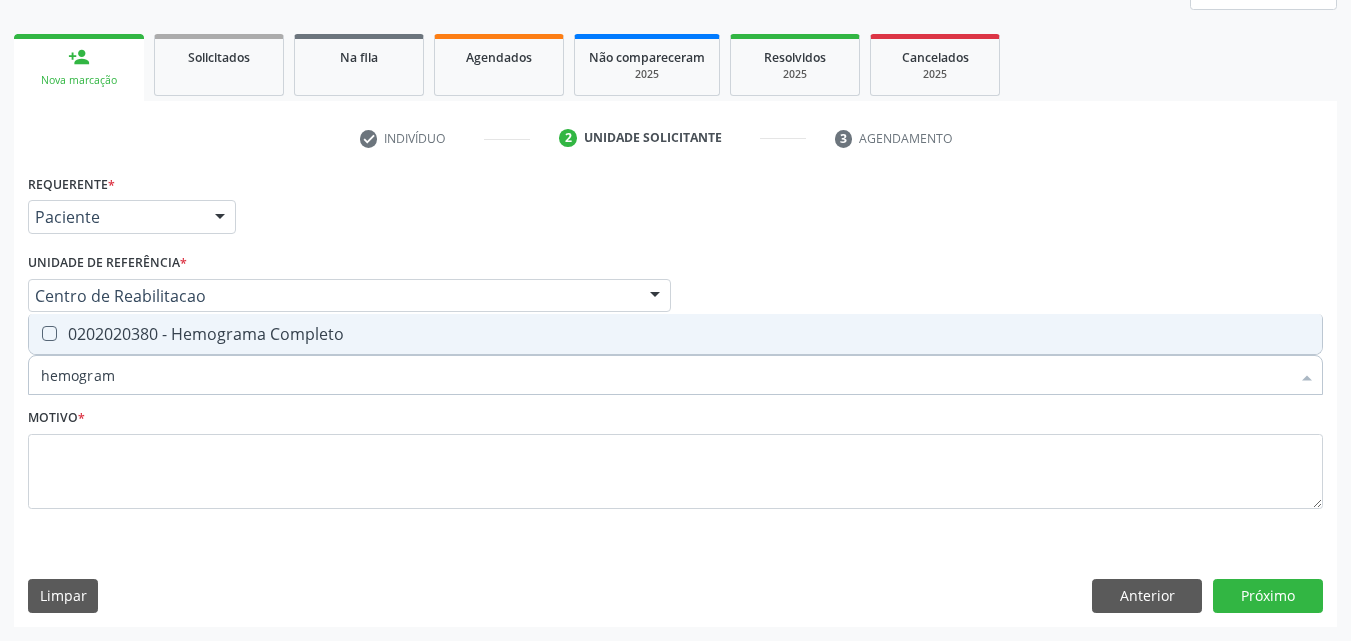 type on "hemograma" 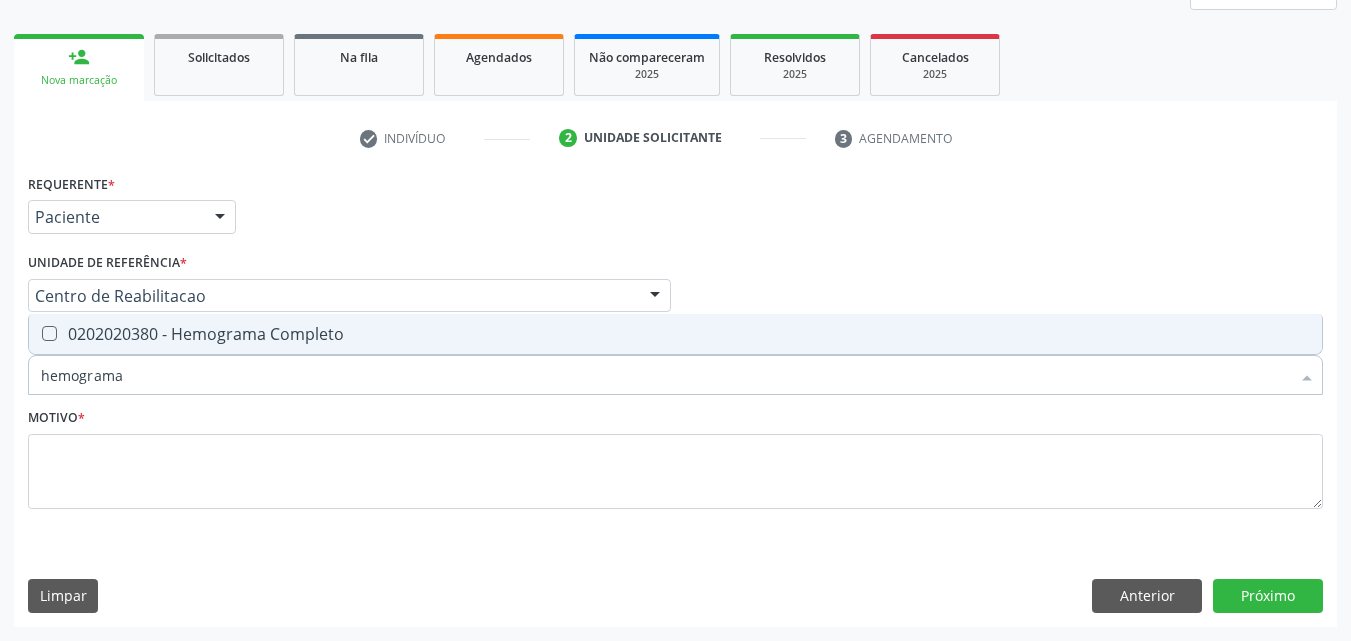 click at bounding box center [49, 333] 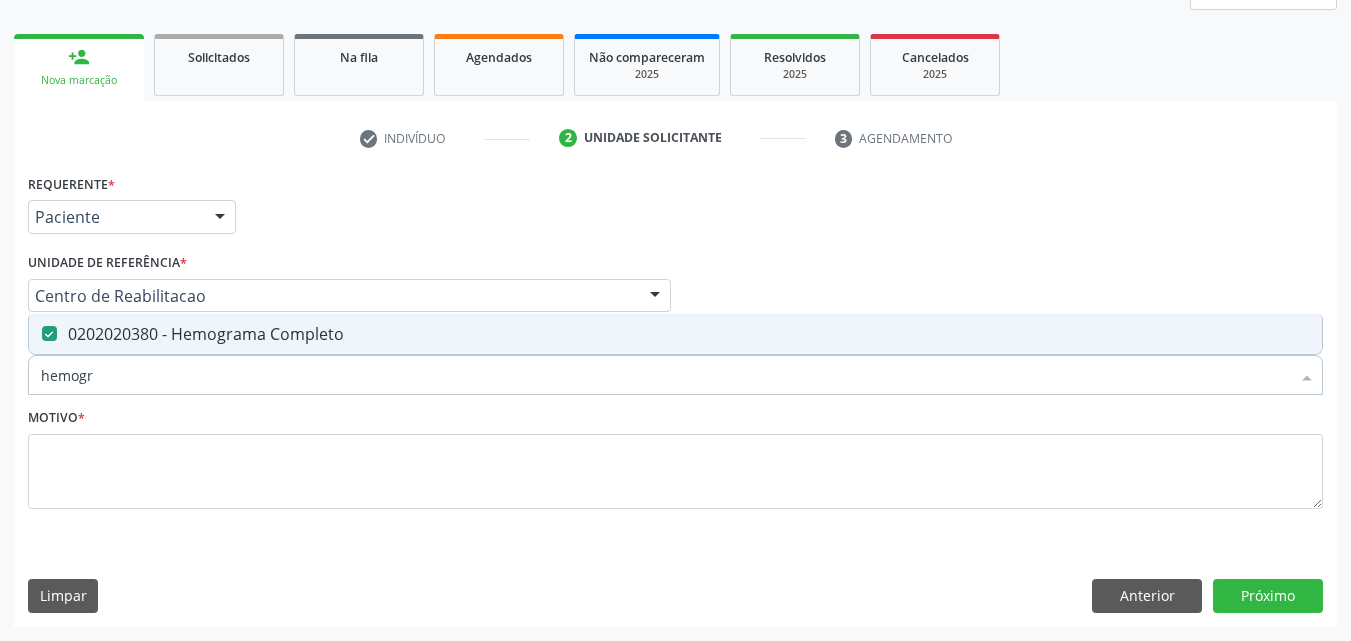 type on "hemog" 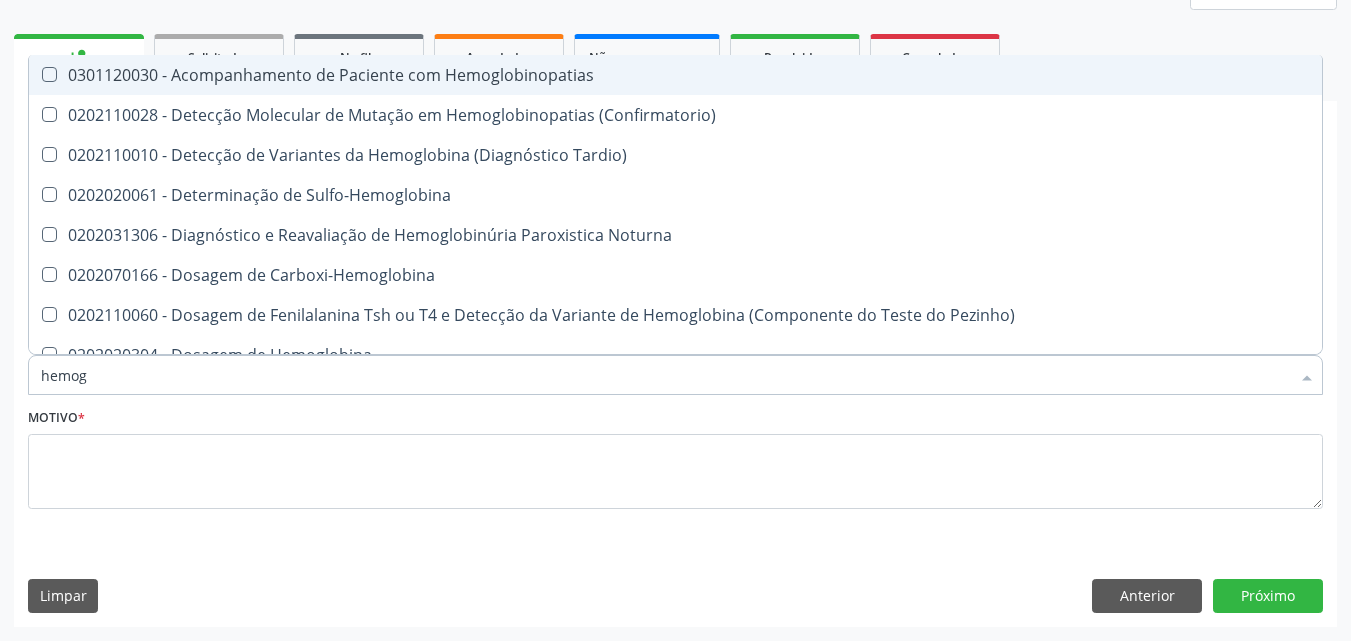type on "hemo" 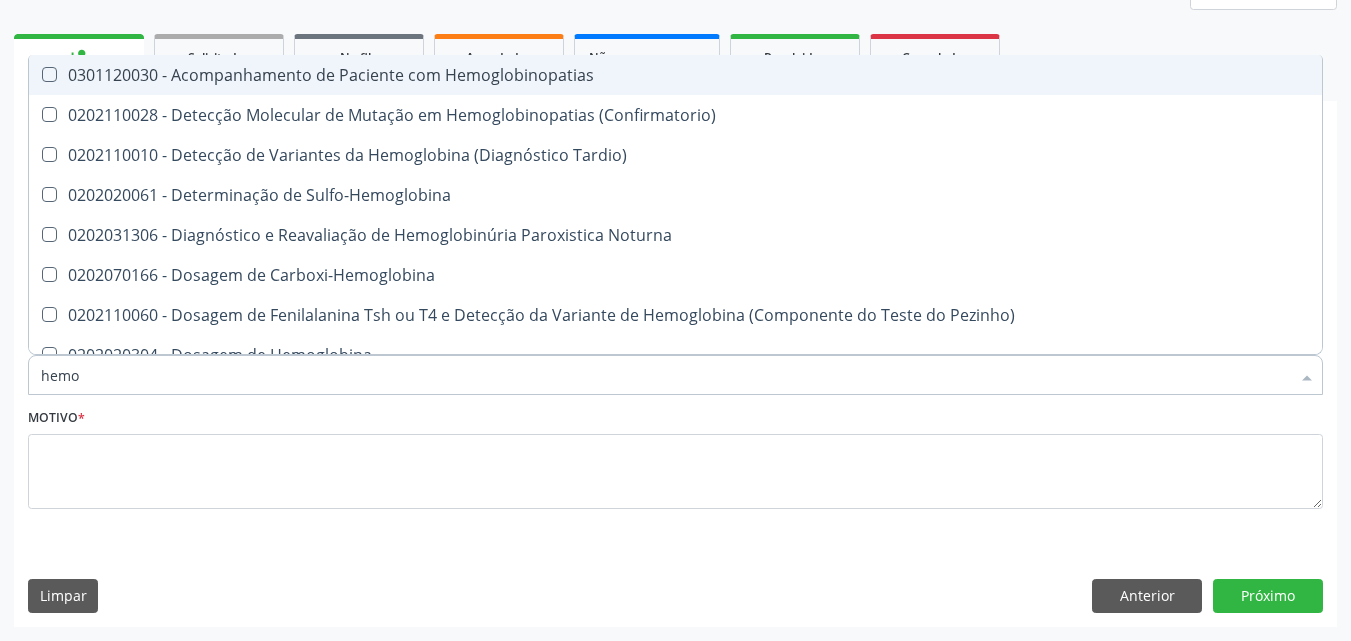 checkbox on "false" 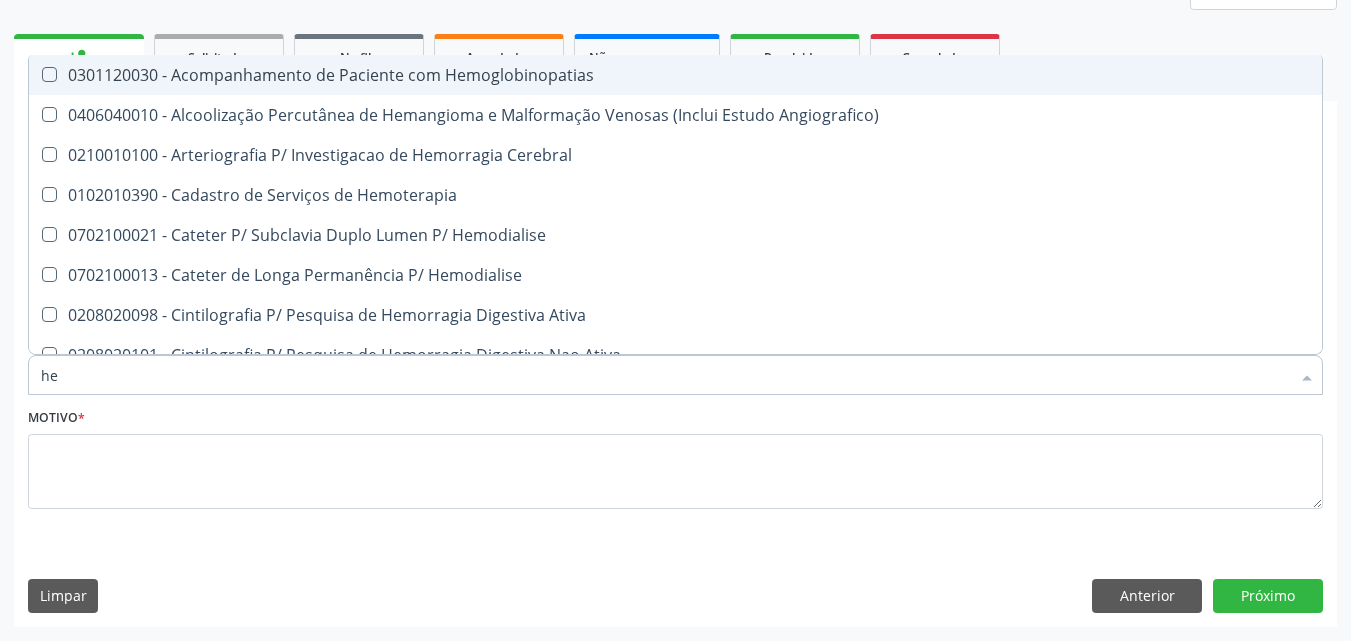 type on "h" 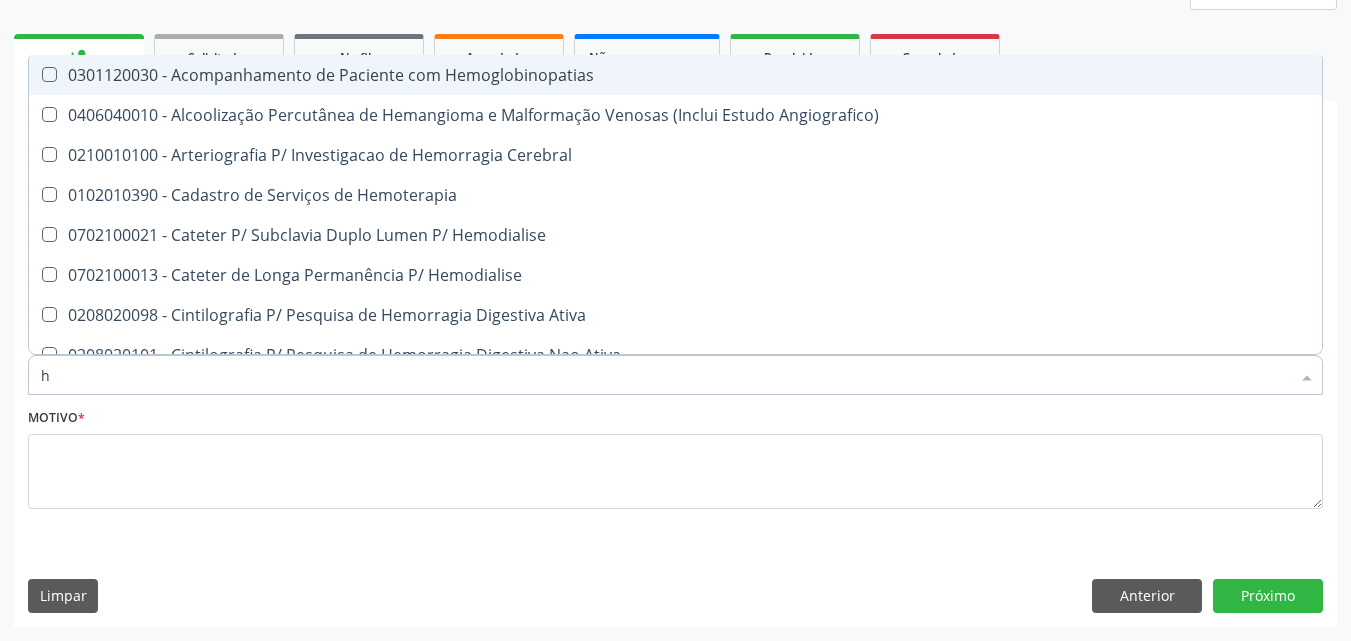 type 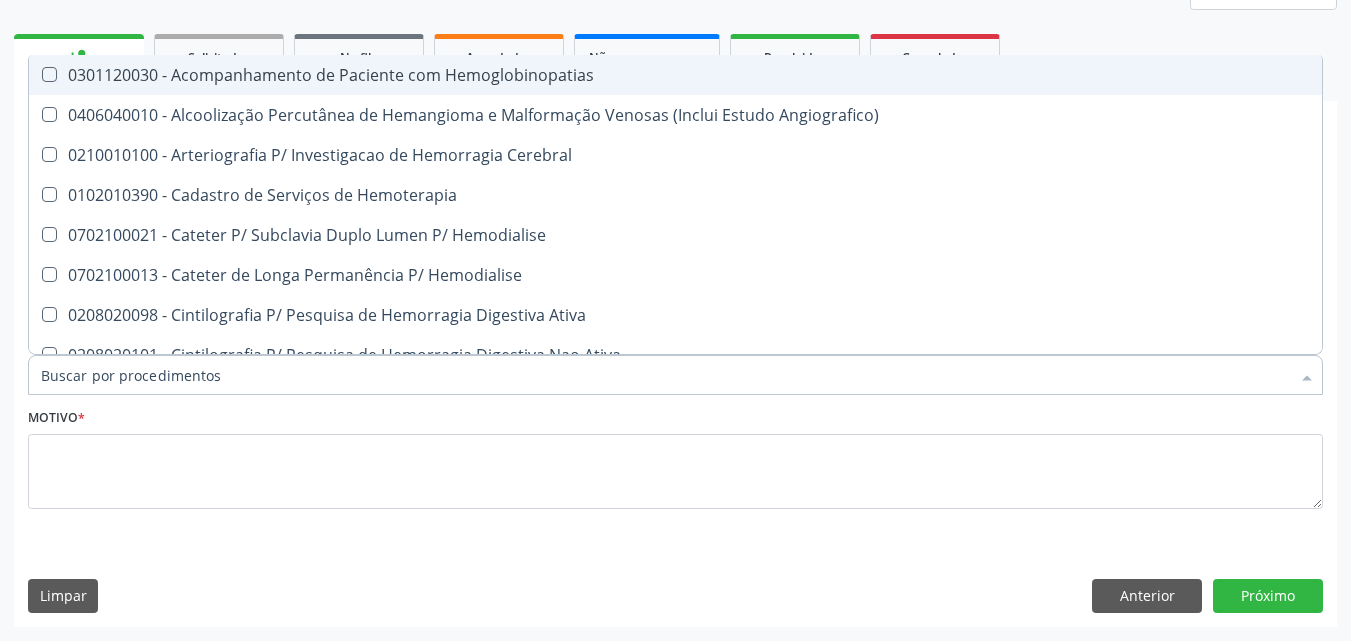 checkbox on "false" 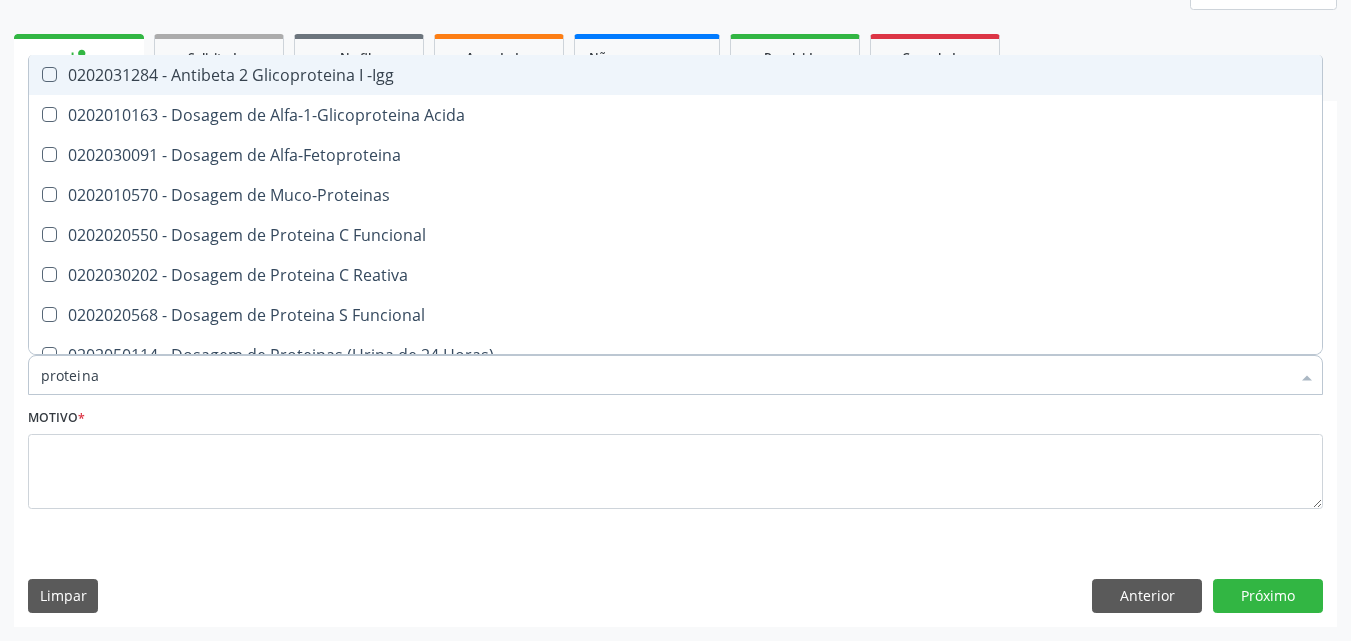 type on "proteina c" 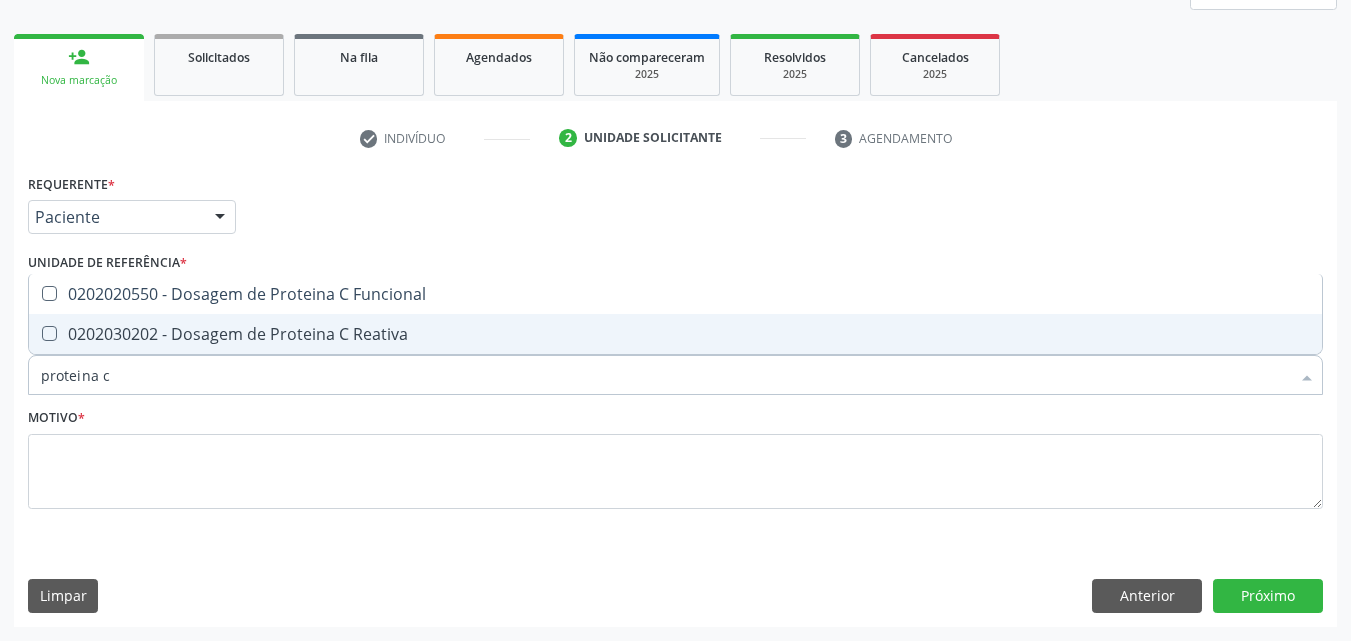 click on "0202030202 - Dosagem de Proteina C Reativa" at bounding box center [675, 334] 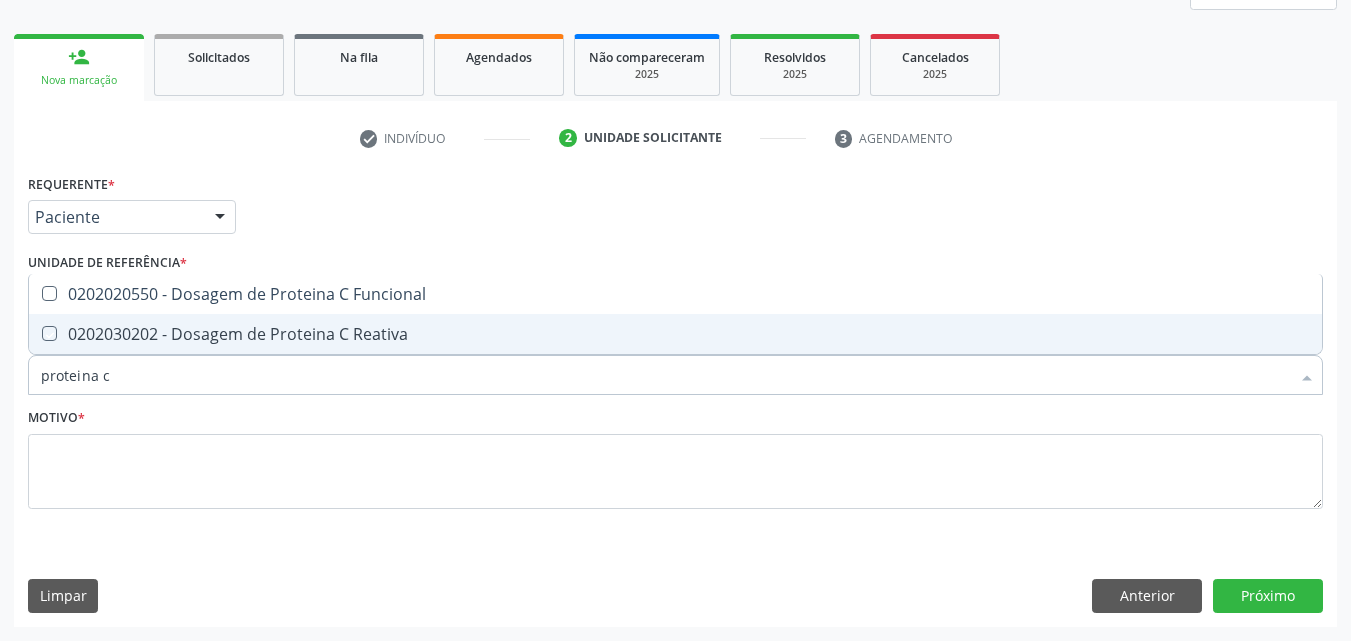 checkbox on "true" 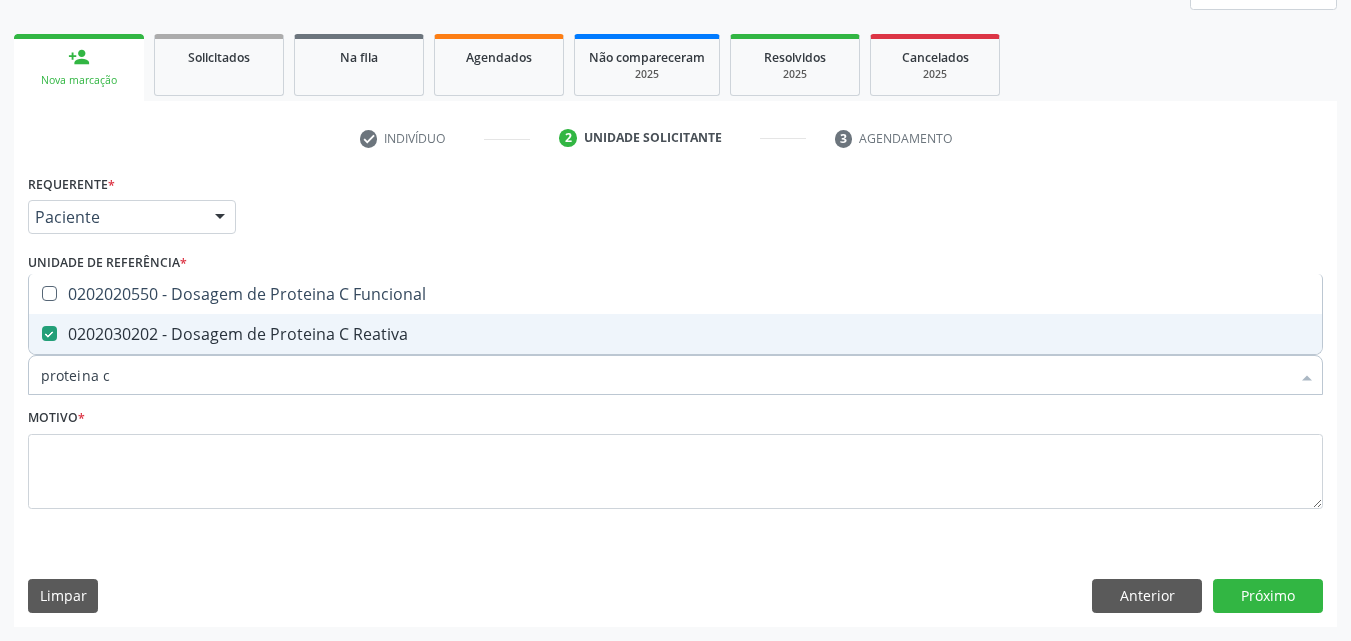 type on "proteina" 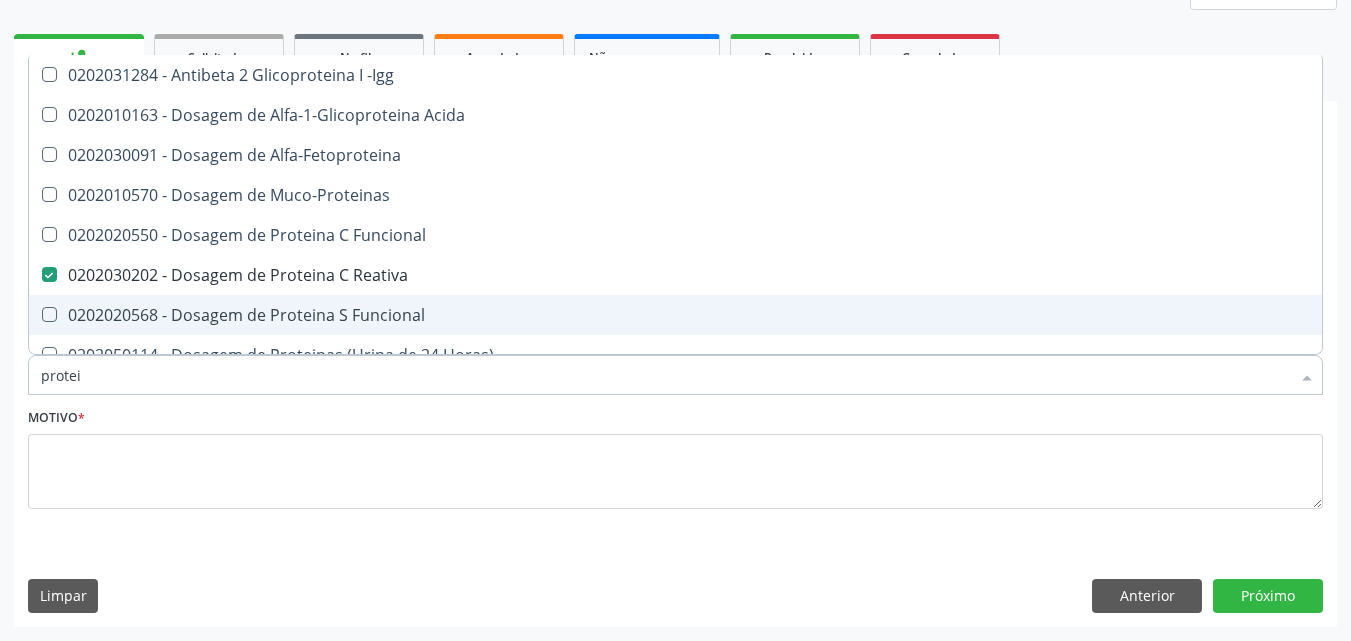 type on "prote" 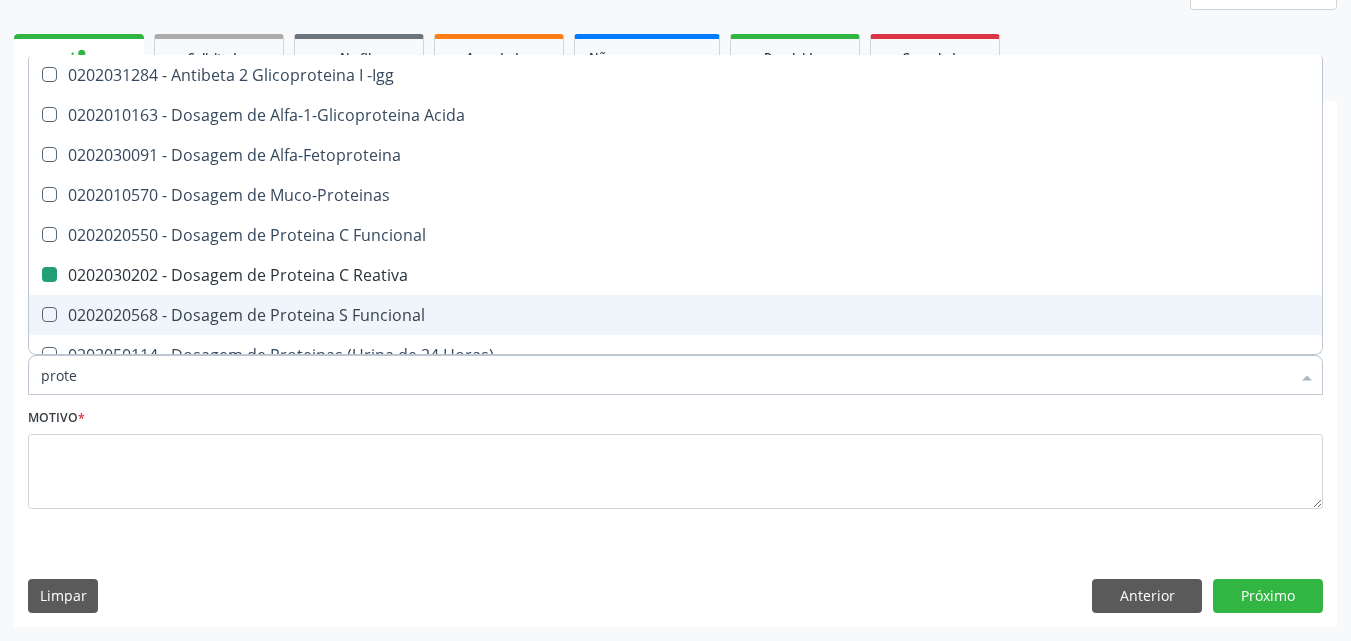 type on "prot" 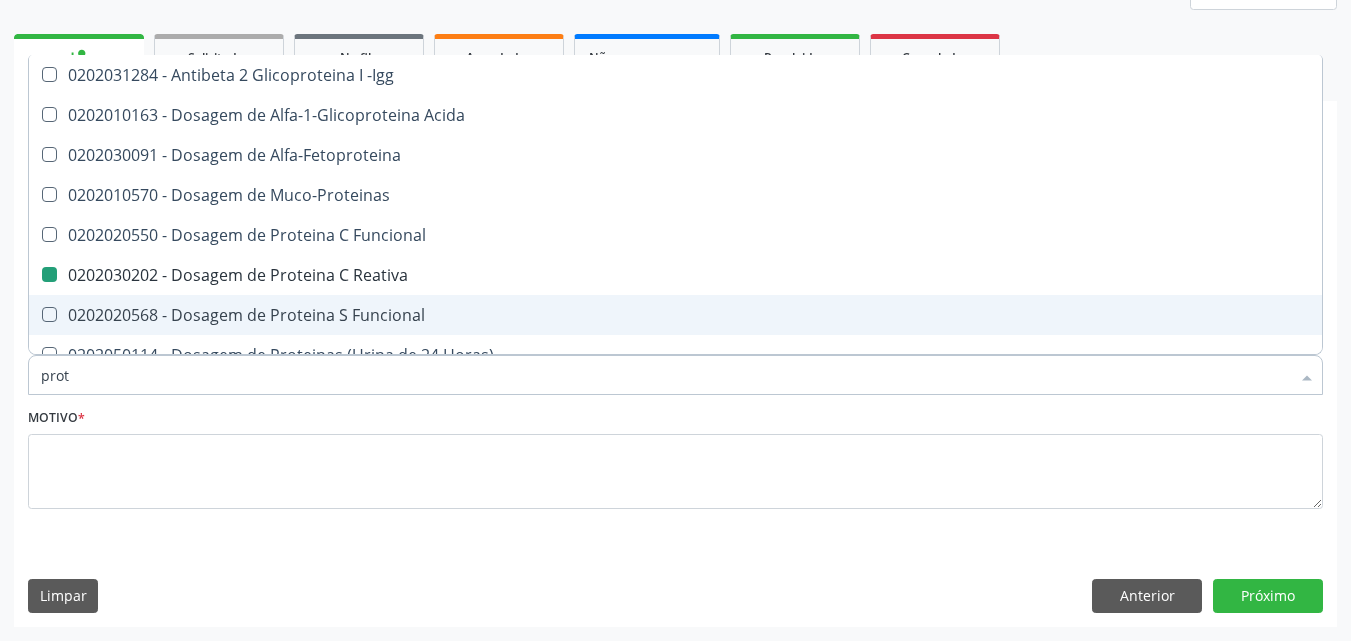 checkbox on "false" 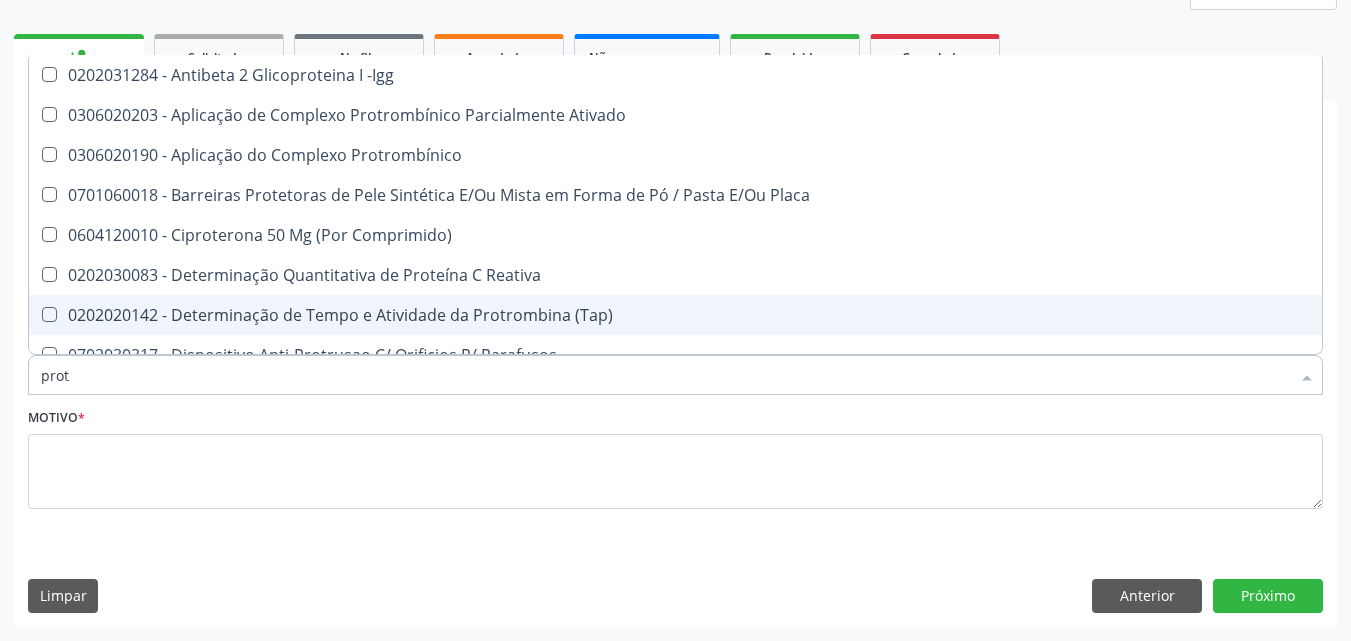 type on "pro" 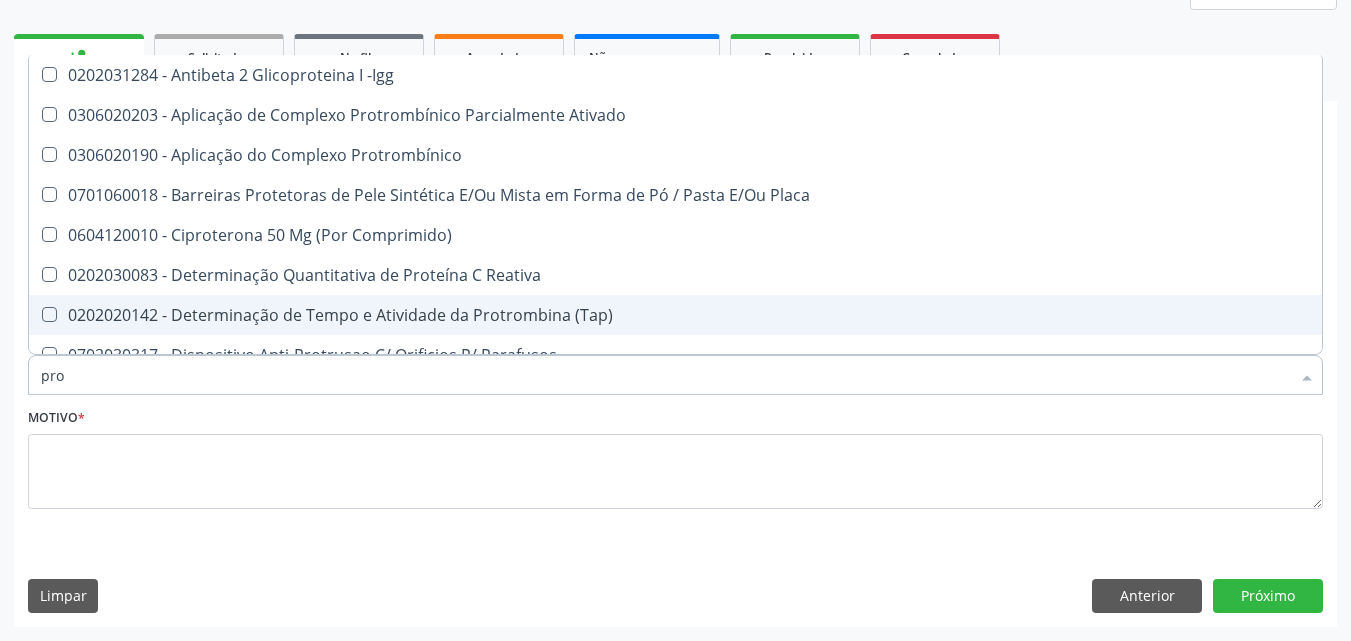 checkbox on "false" 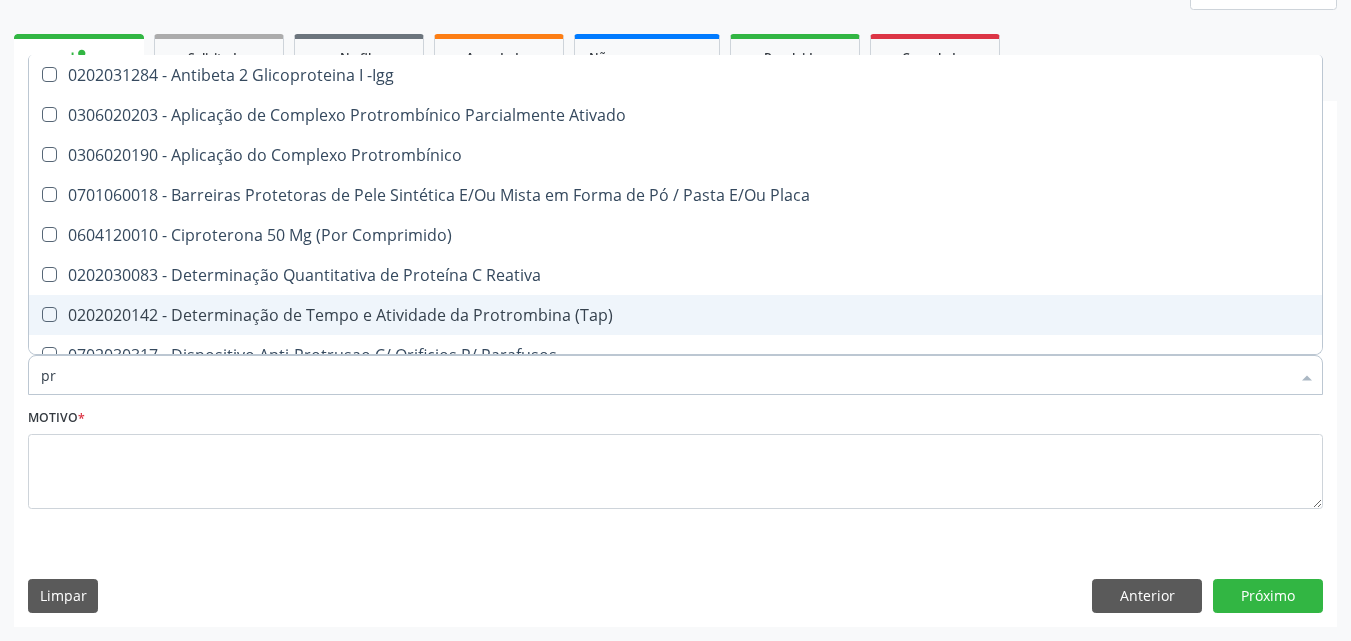 type on "p" 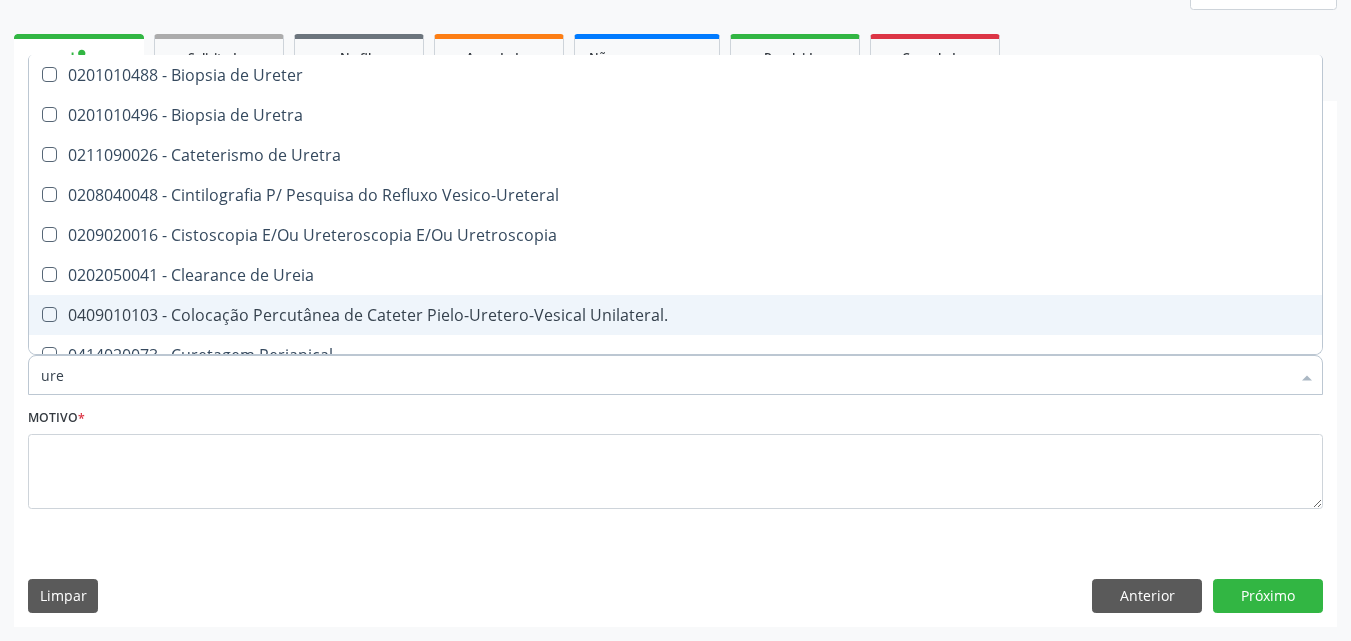 type on "urei" 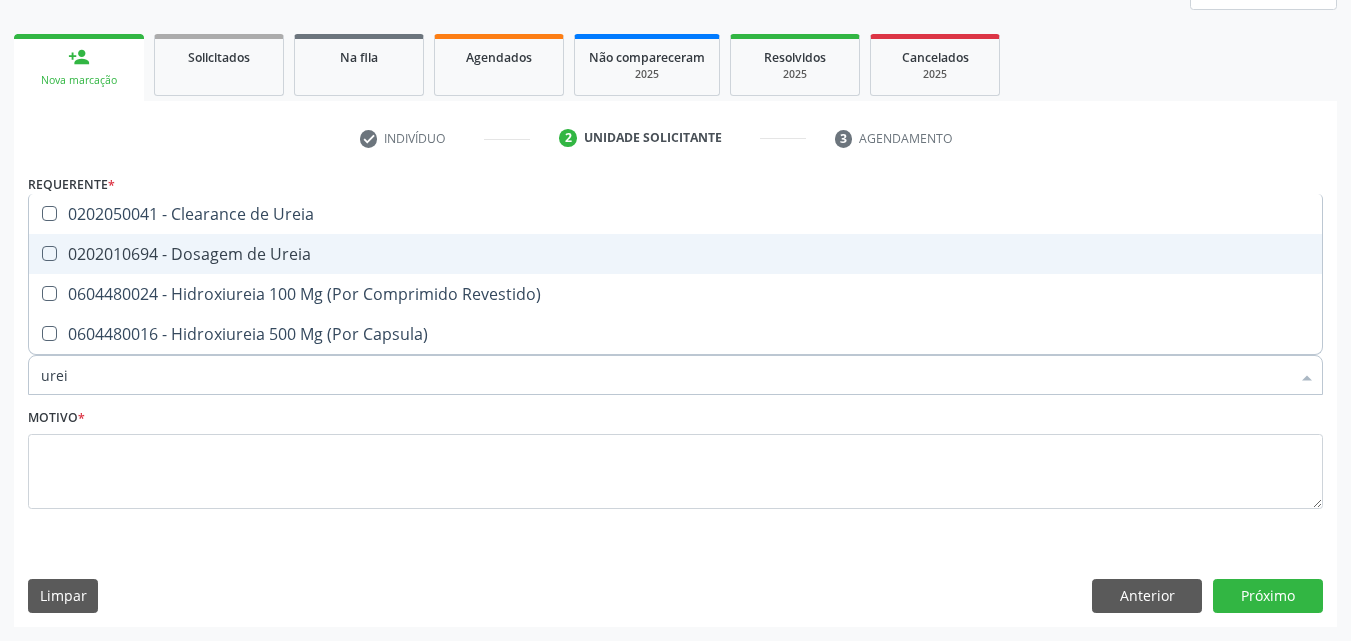 click on "0202010694 - Dosagem de Ureia" at bounding box center (675, 254) 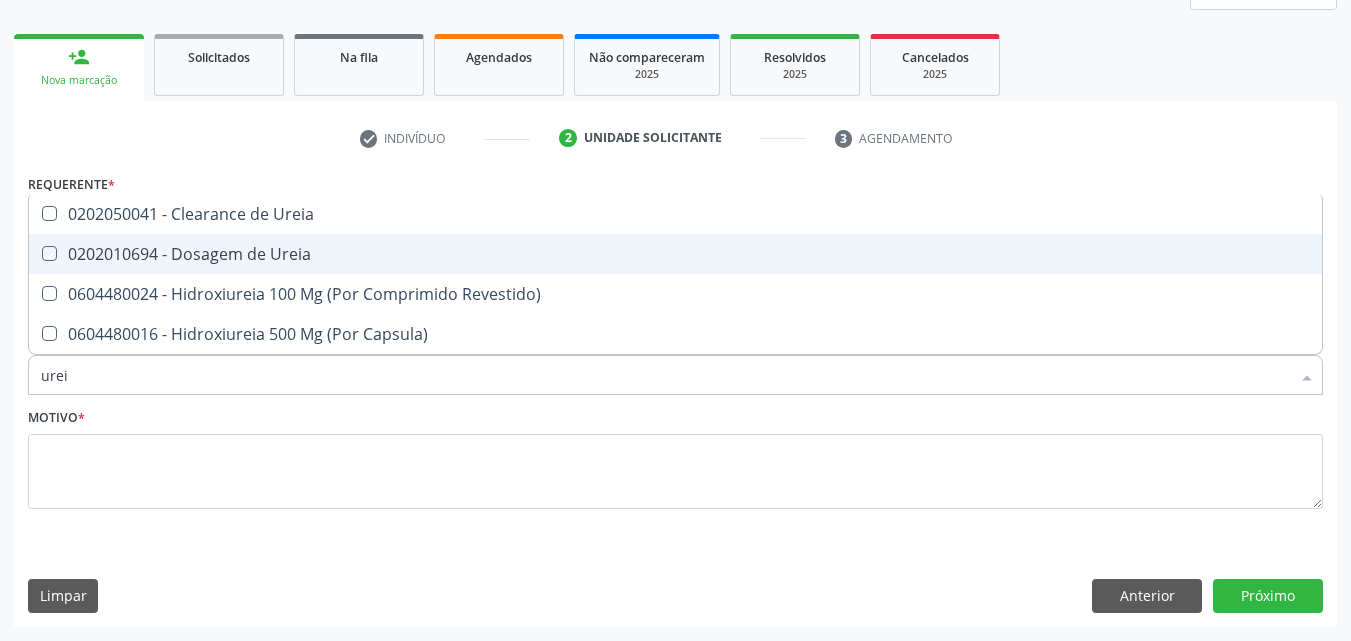 checkbox on "true" 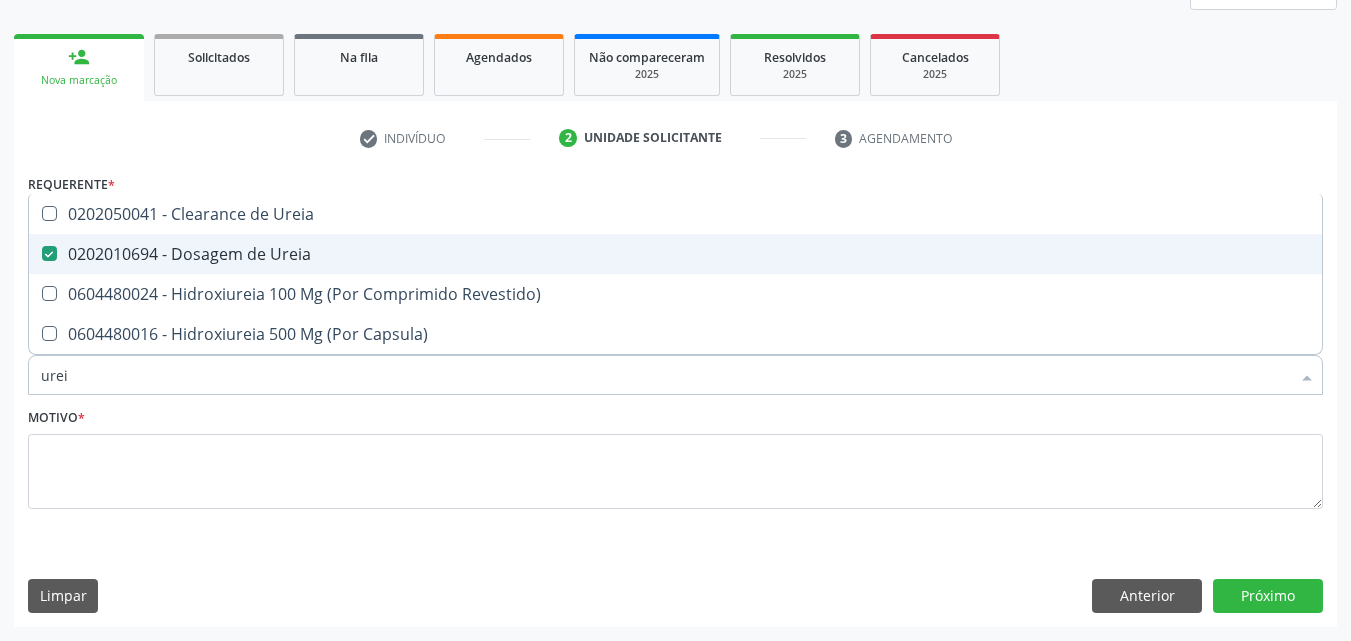 type on "ure" 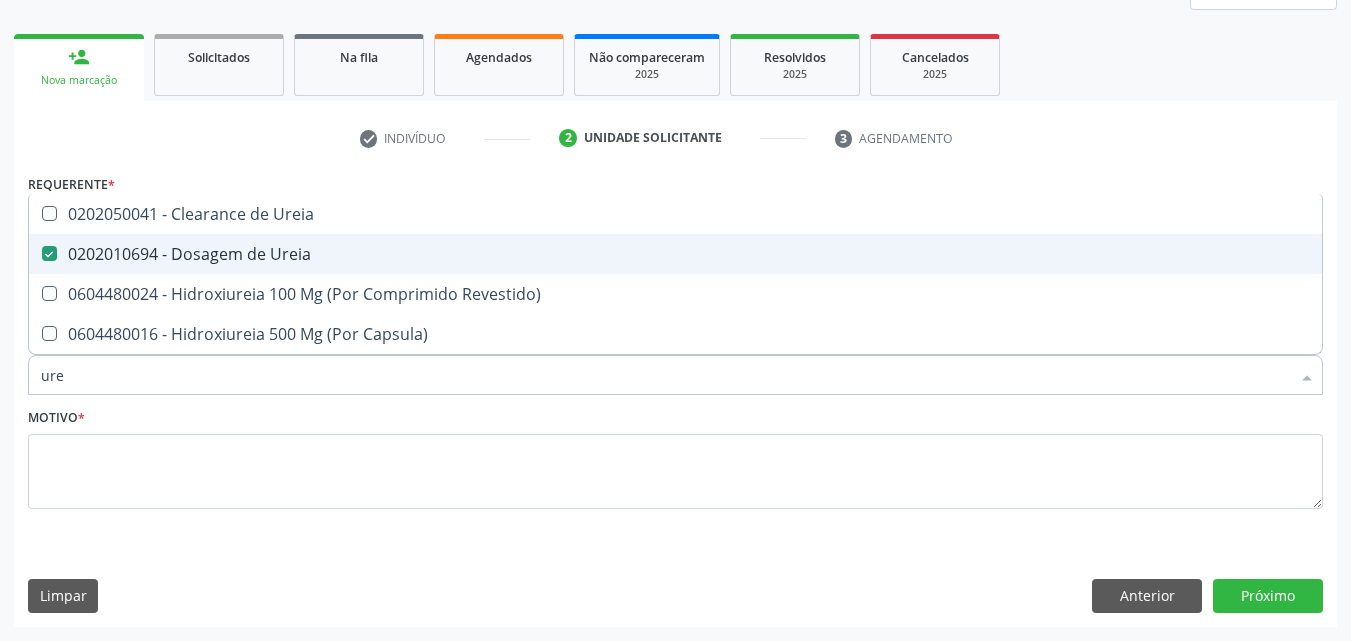 checkbox on "false" 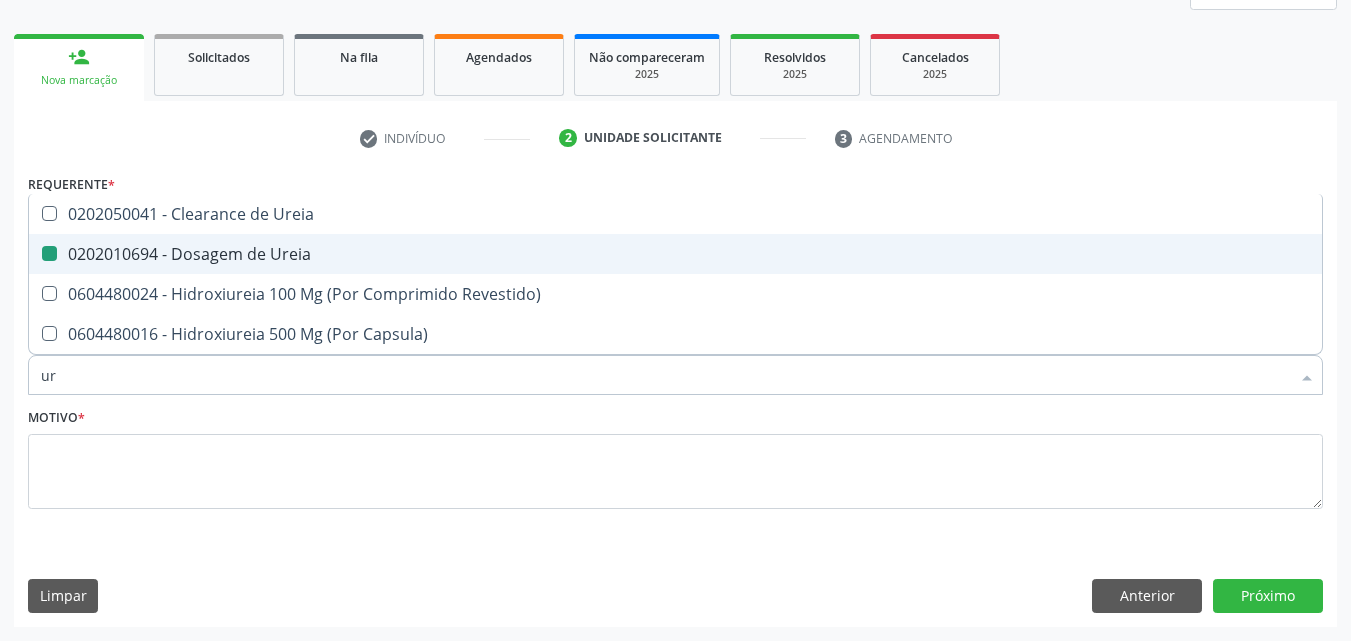 type on "u" 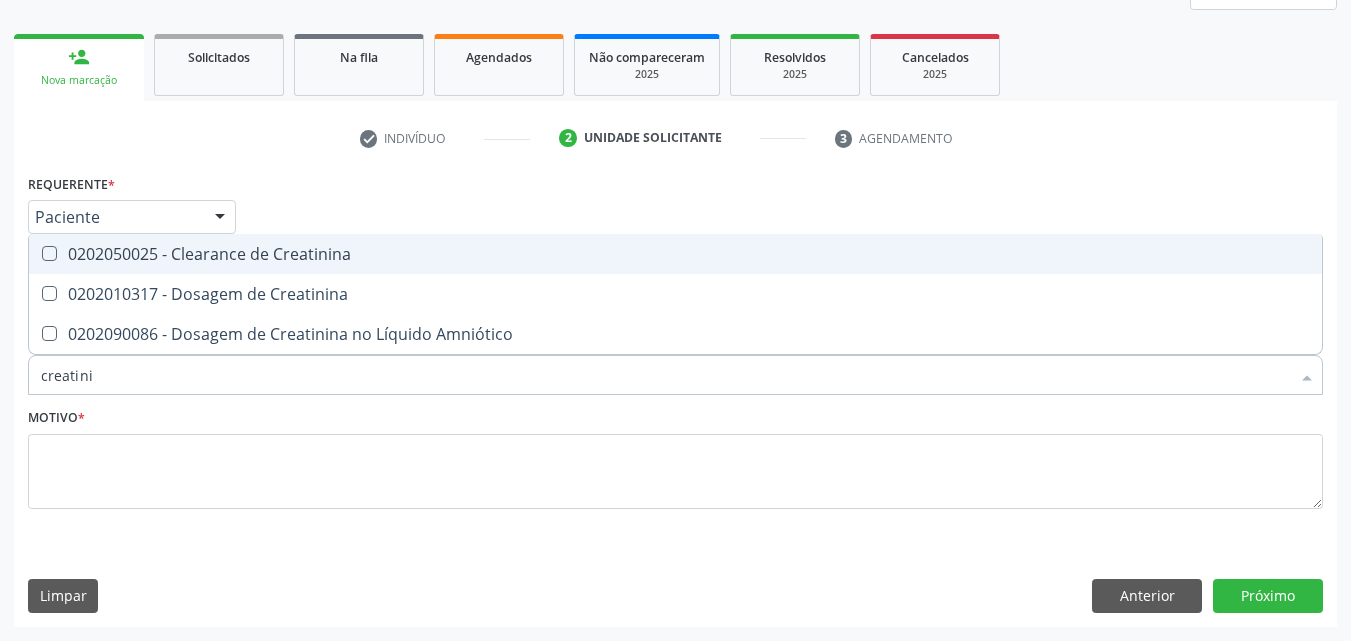 type on "creatinin" 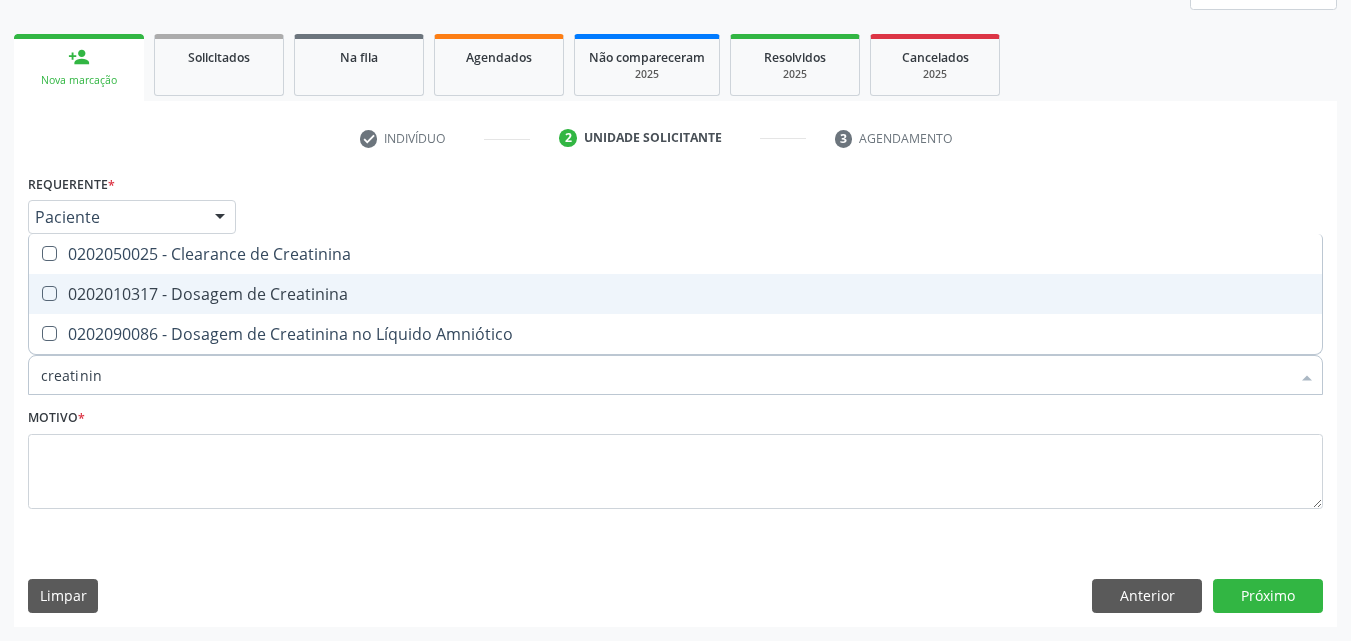 click on "0202010317 - Dosagem de Creatinina" at bounding box center (675, 294) 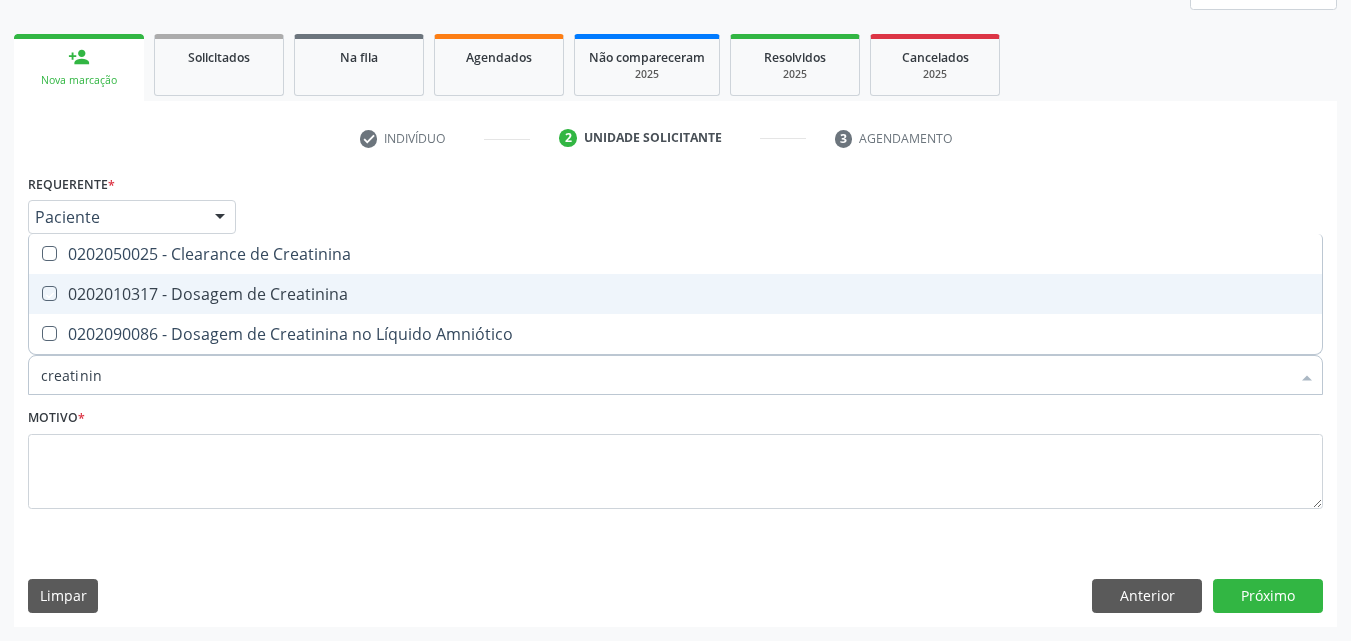 checkbox on "true" 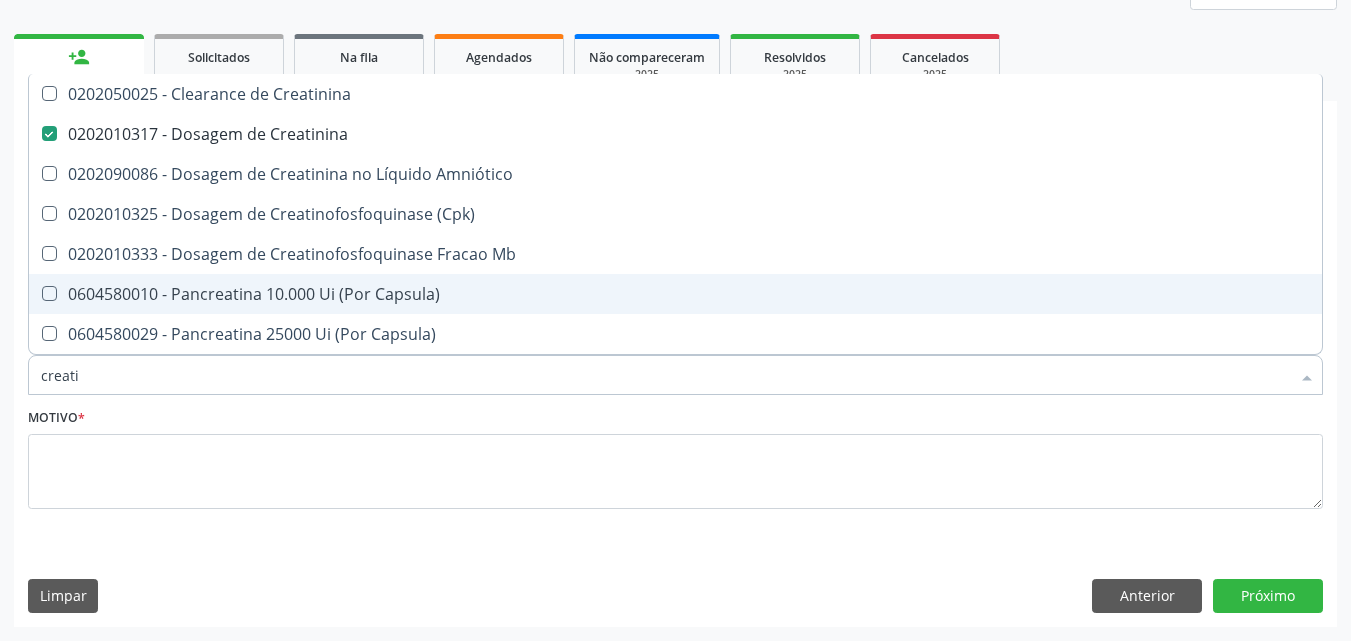 type on "creat" 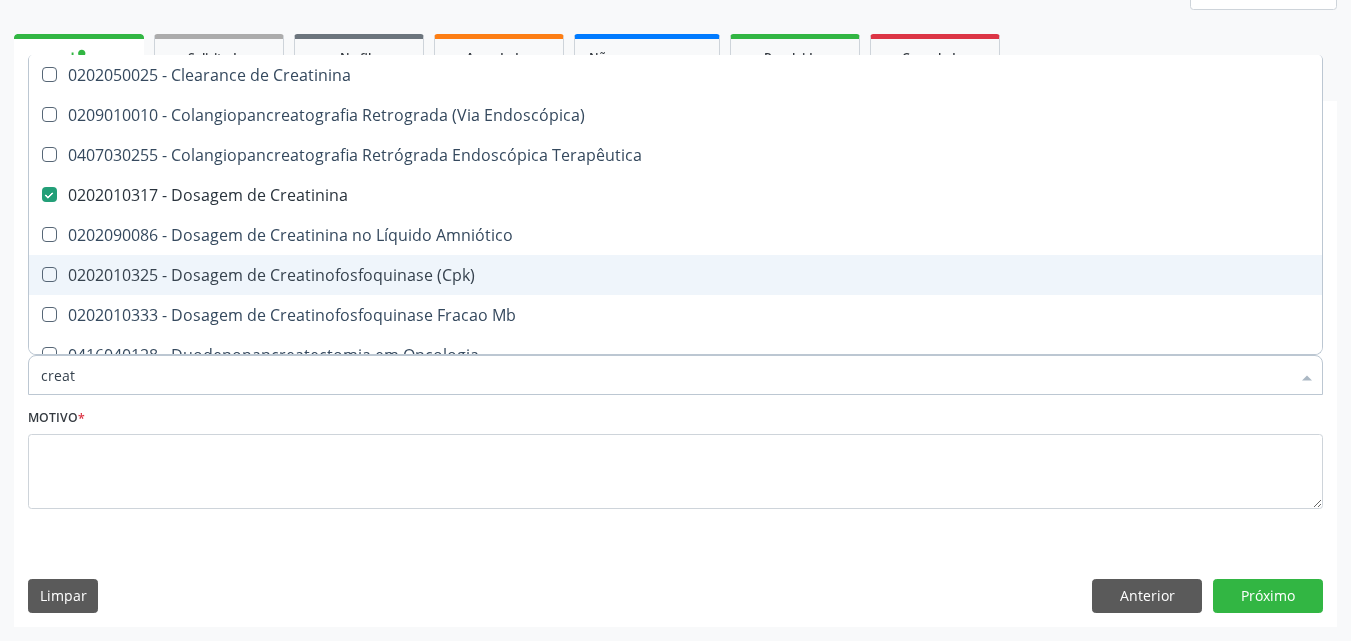 type on "crea" 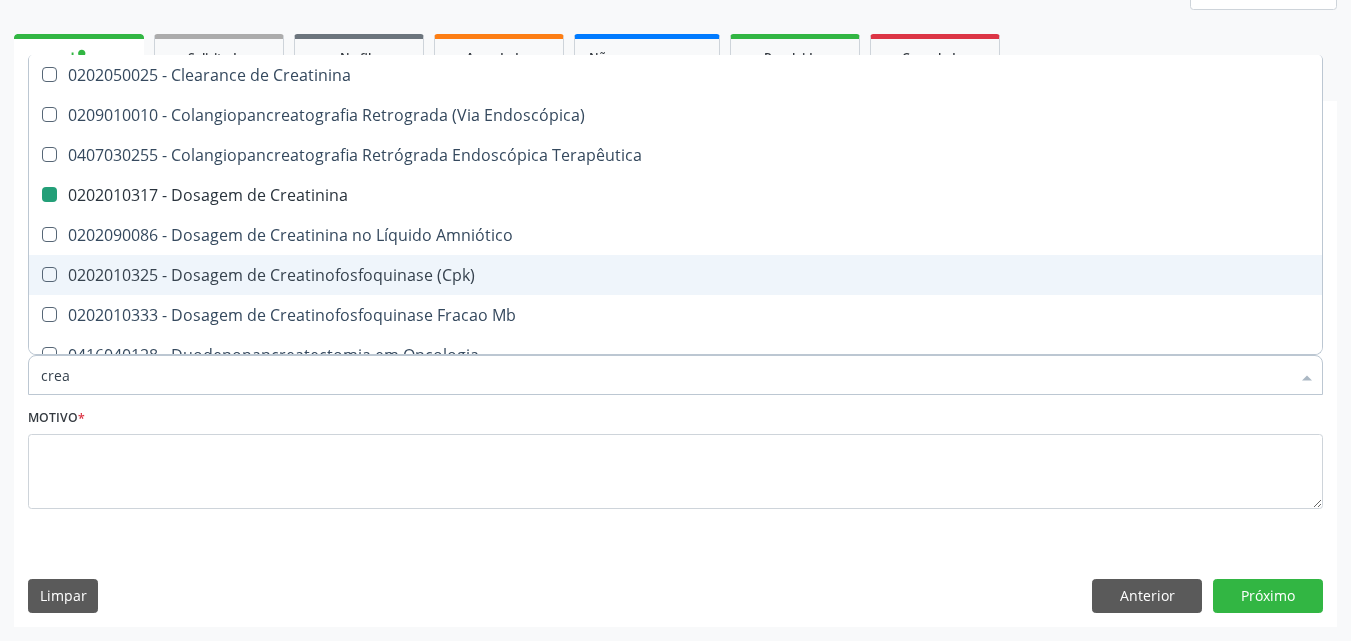 type on "cre" 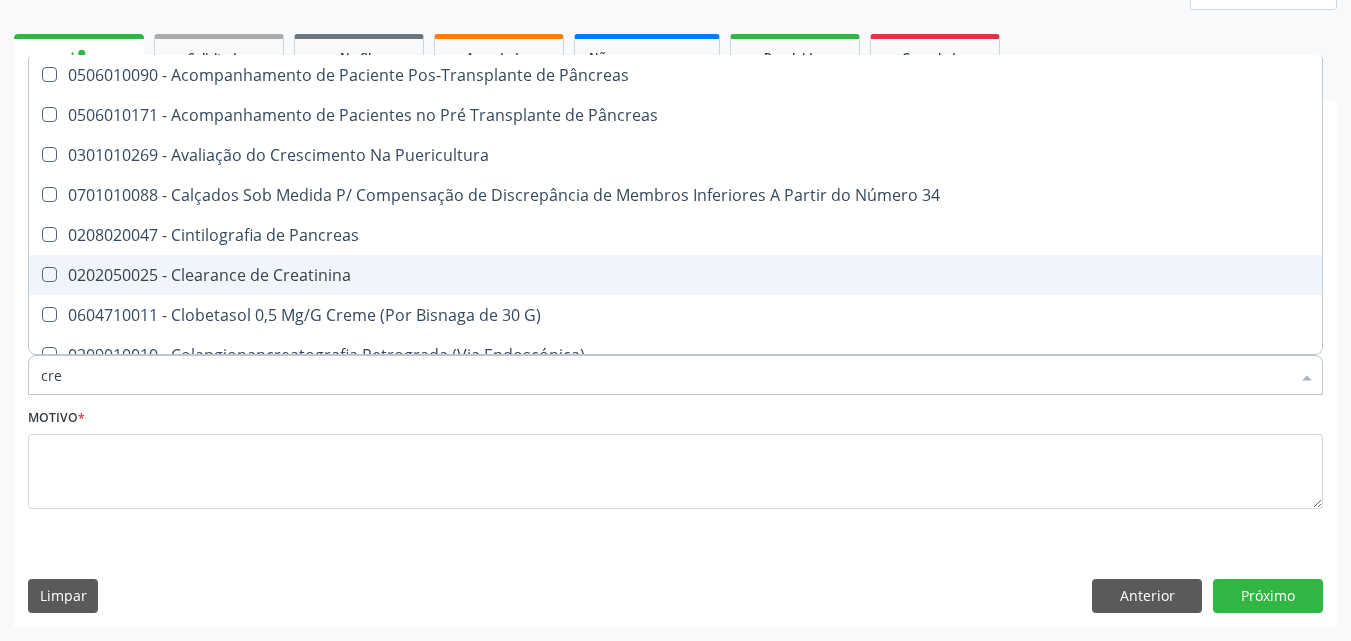 type on "cr" 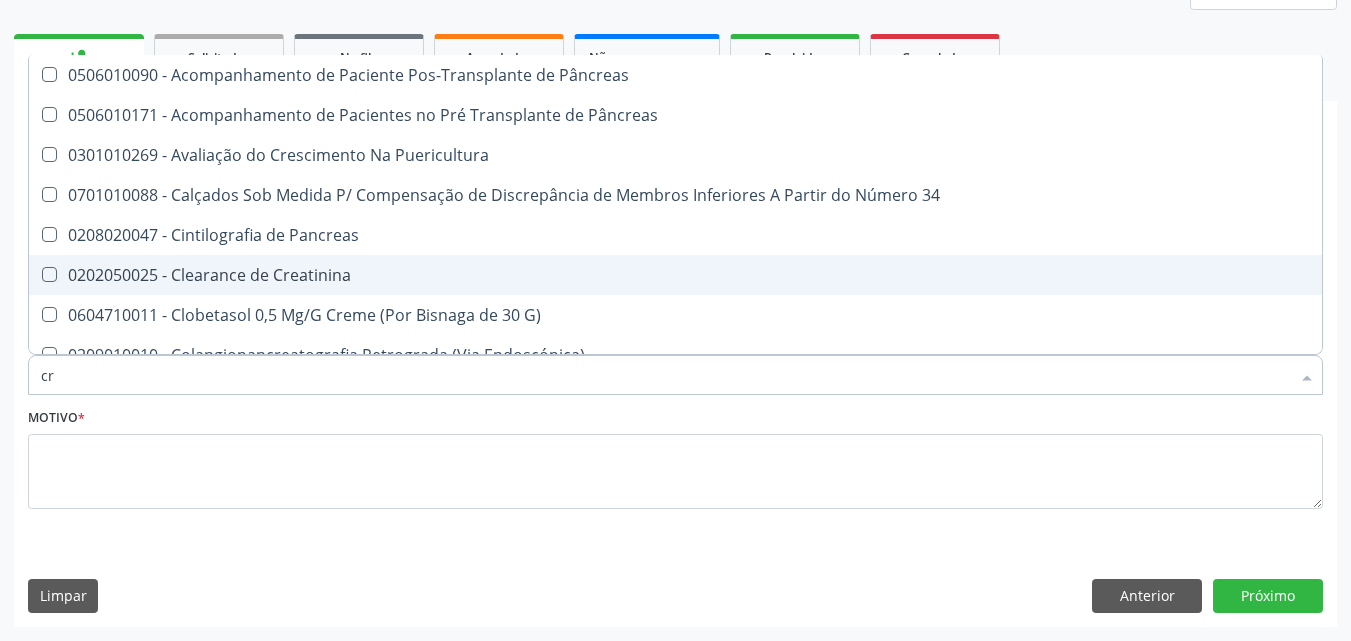 checkbox on "false" 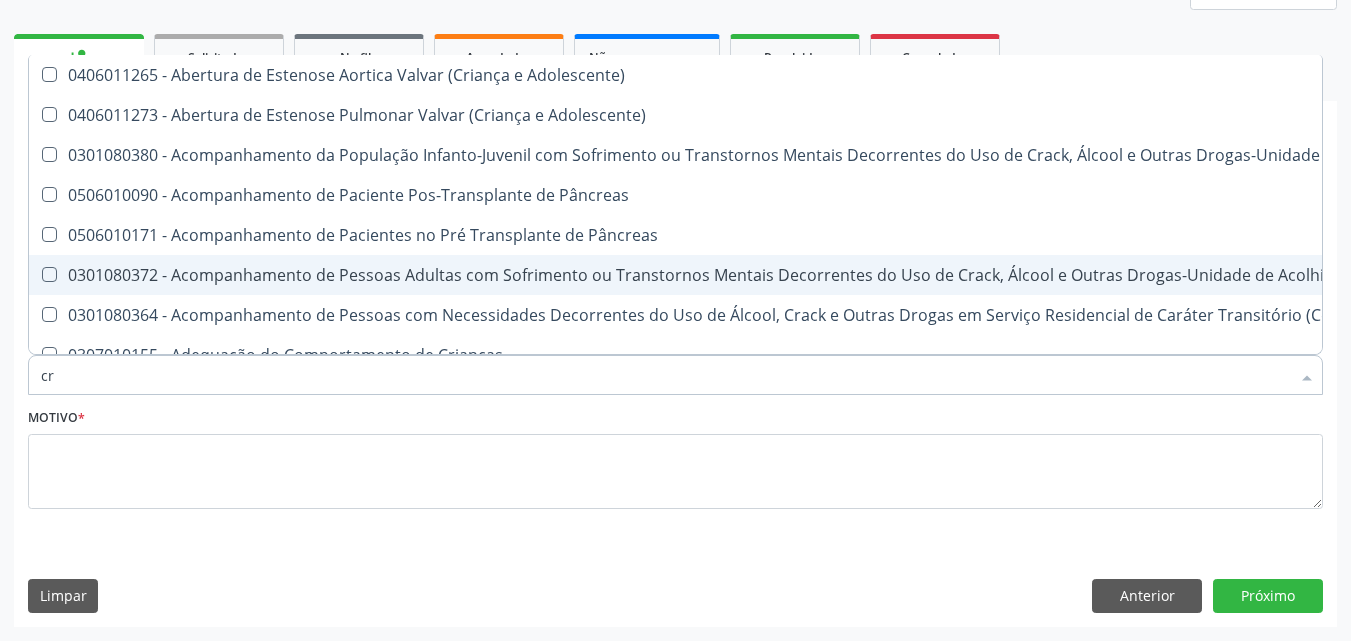 type on "c" 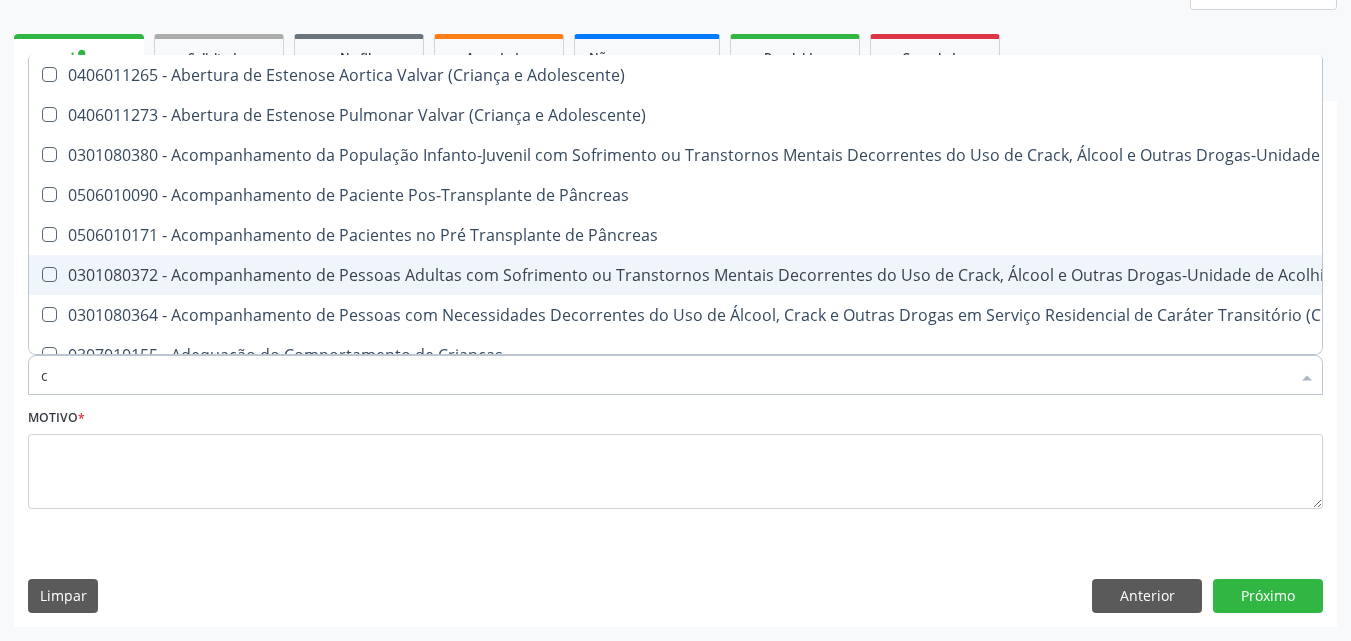type 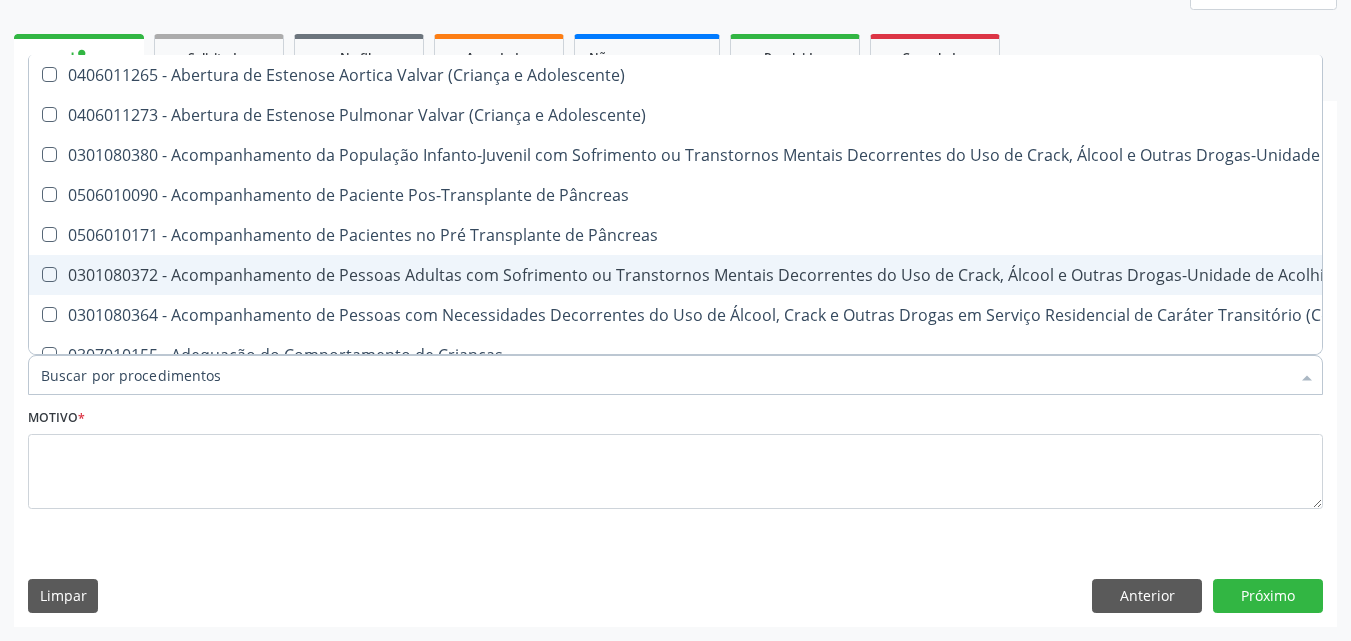 checkbox on "false" 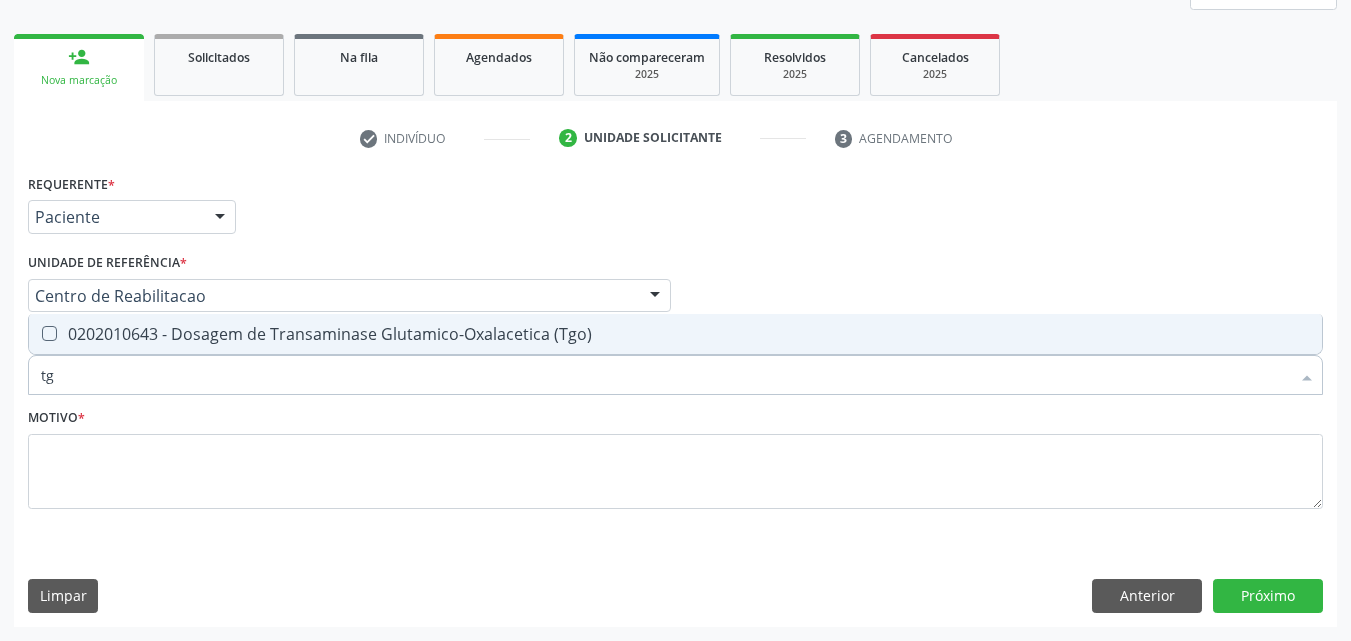 type on "tgo" 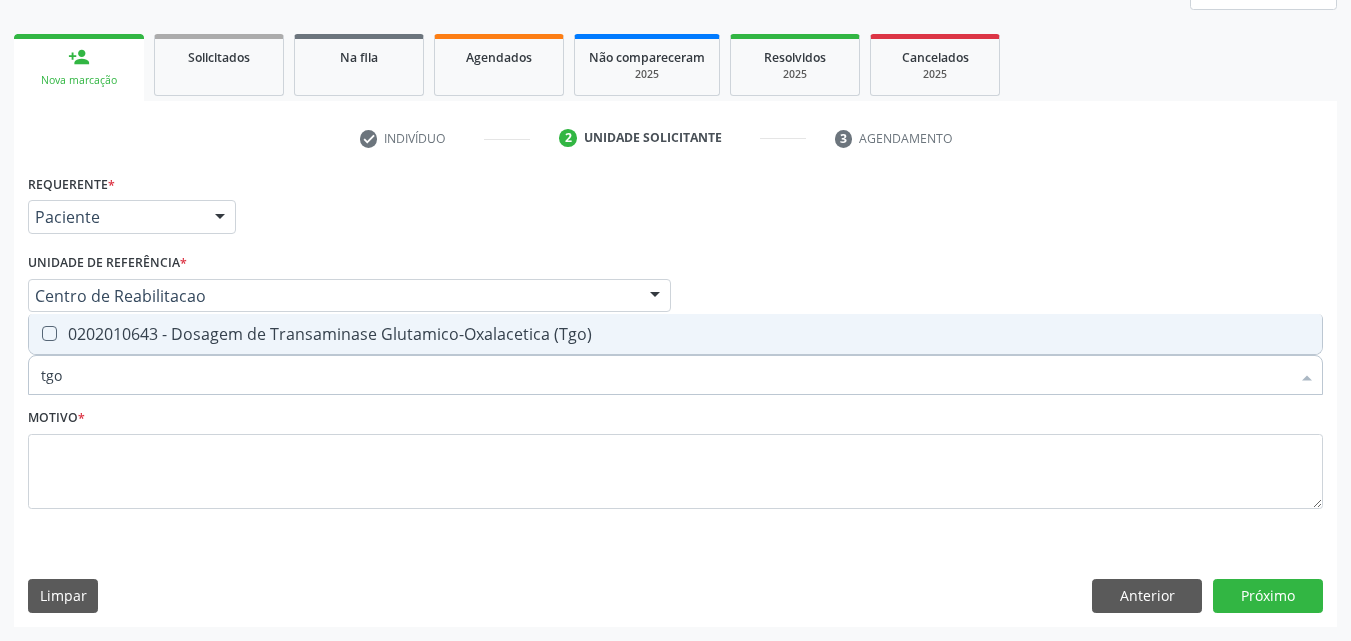 click on "0202010643 - Dosagem de Transaminase Glutamico-Oxalacetica (Tgo)" at bounding box center (675, 334) 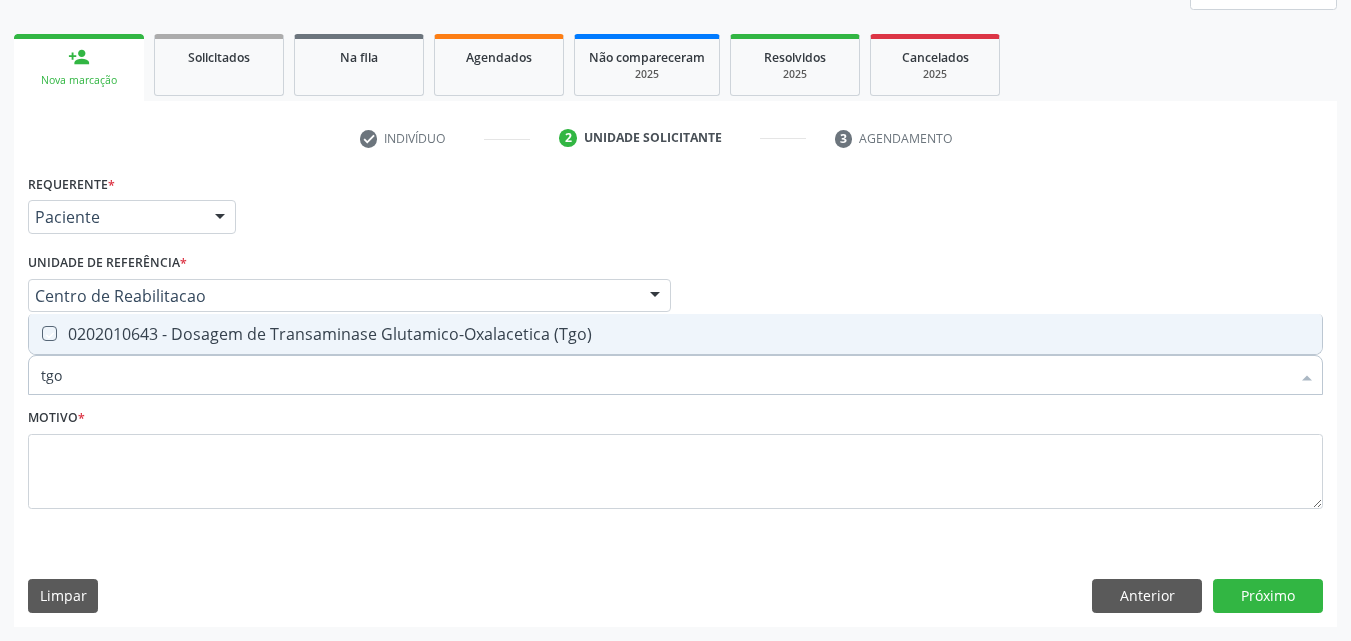 checkbox on "true" 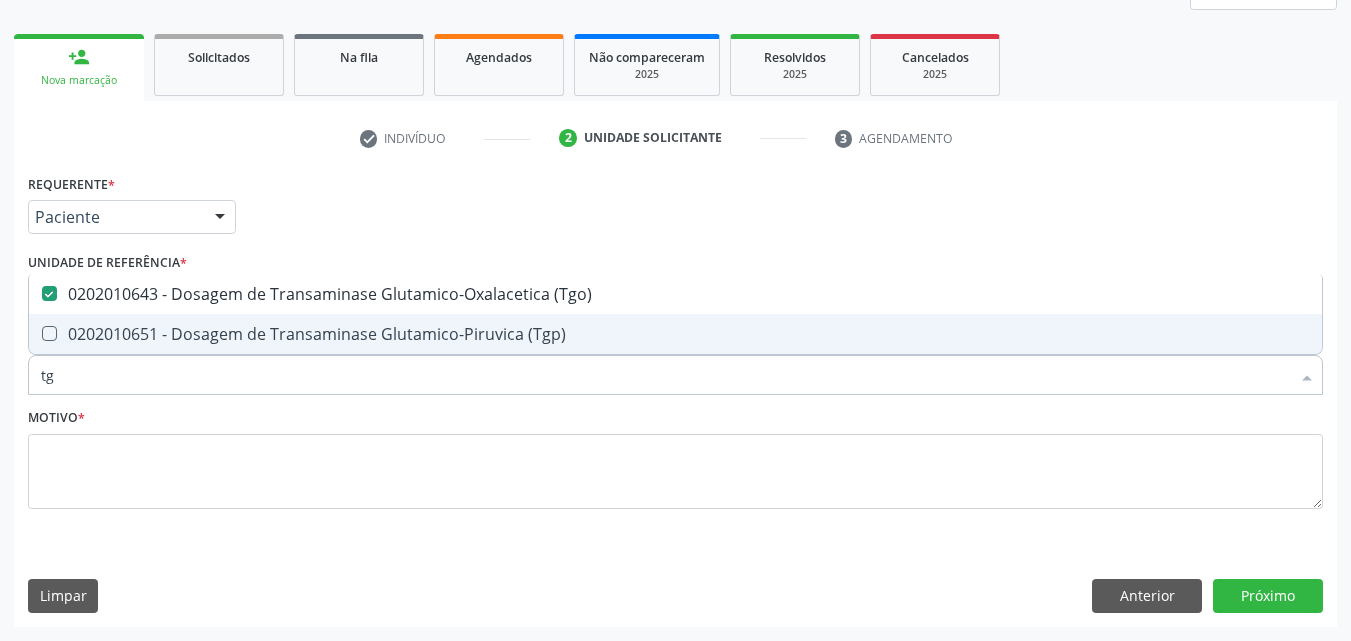 type on "tgp" 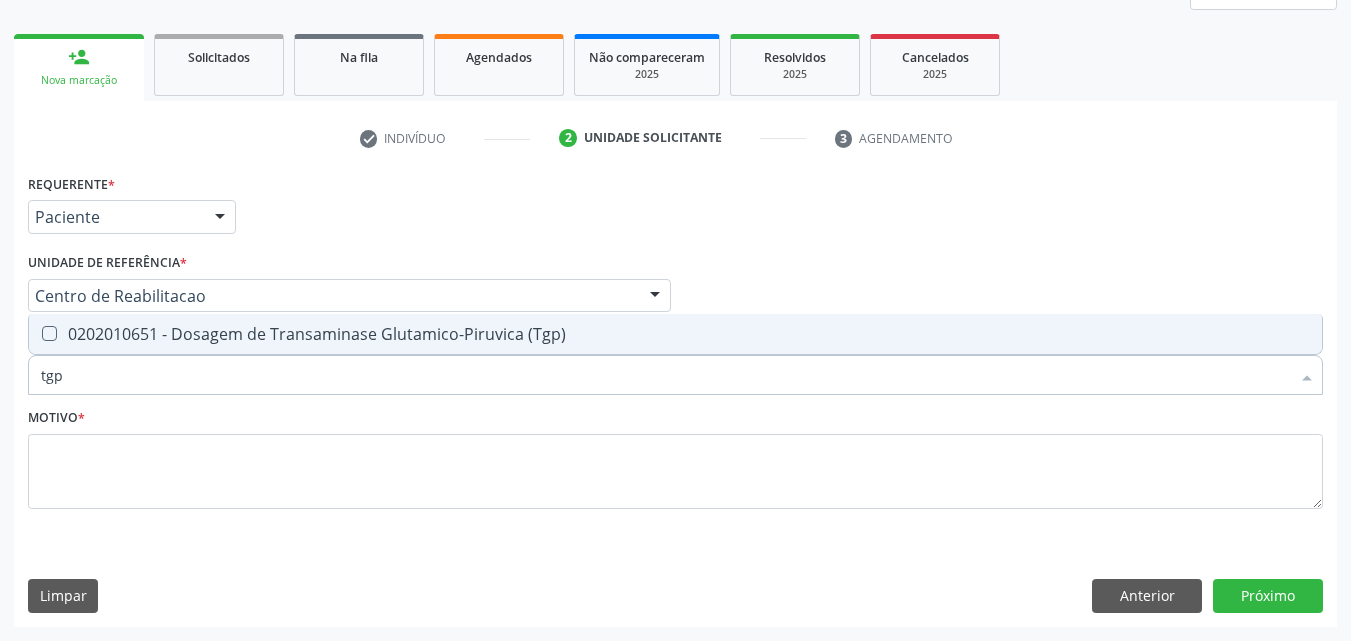 click at bounding box center [49, 333] 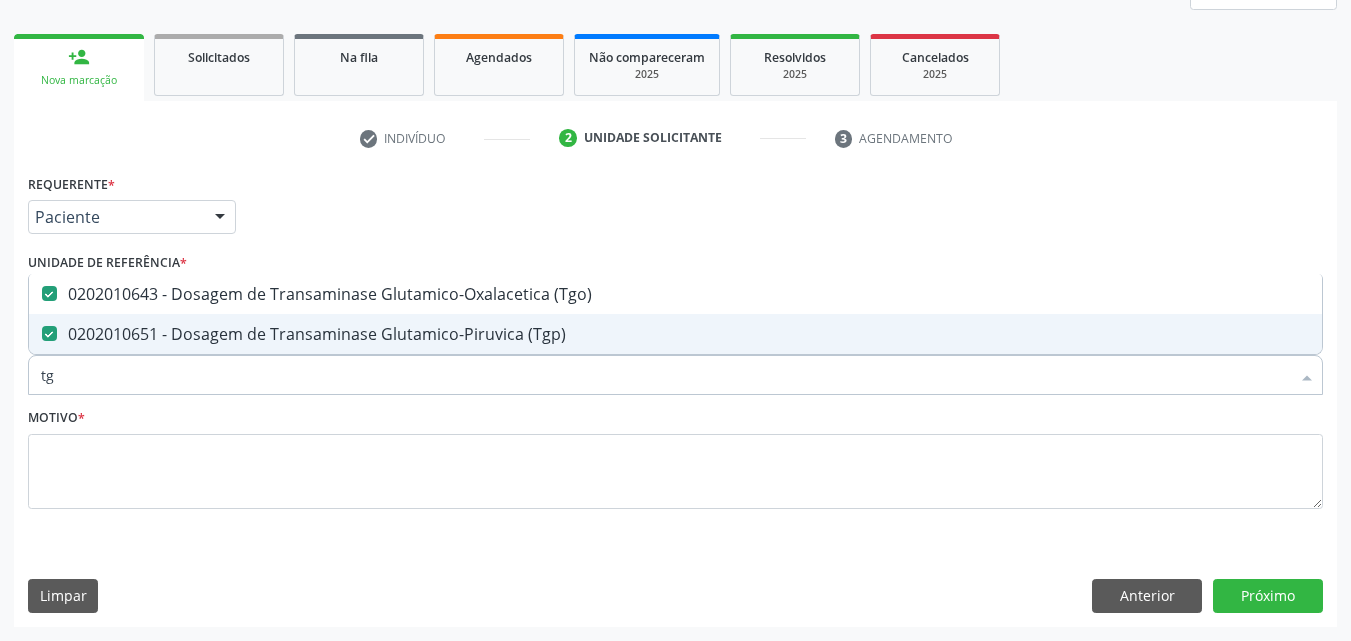 type on "t" 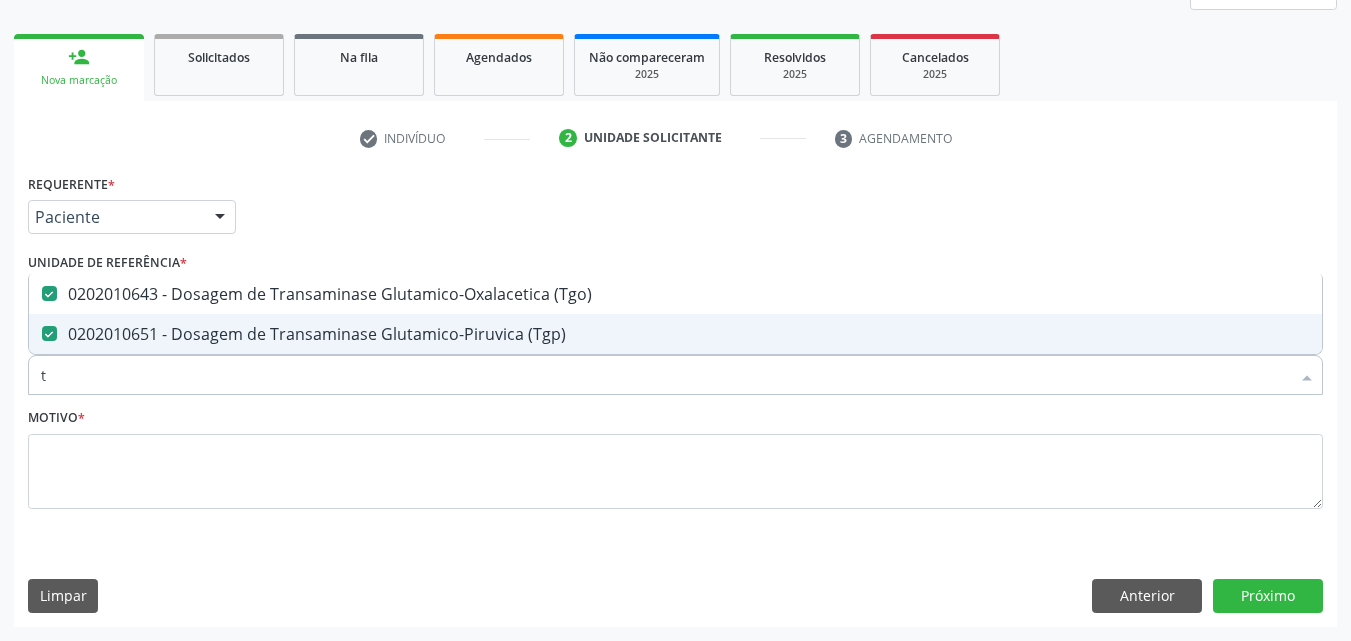 type 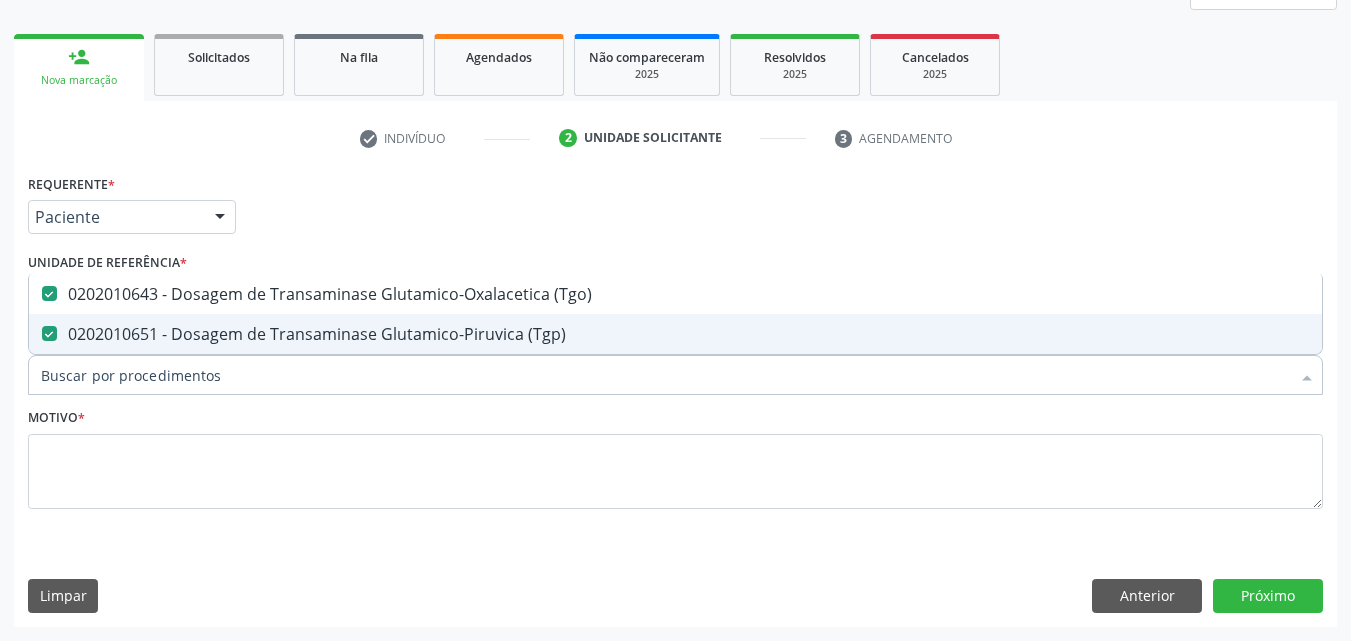 checkbox on "false" 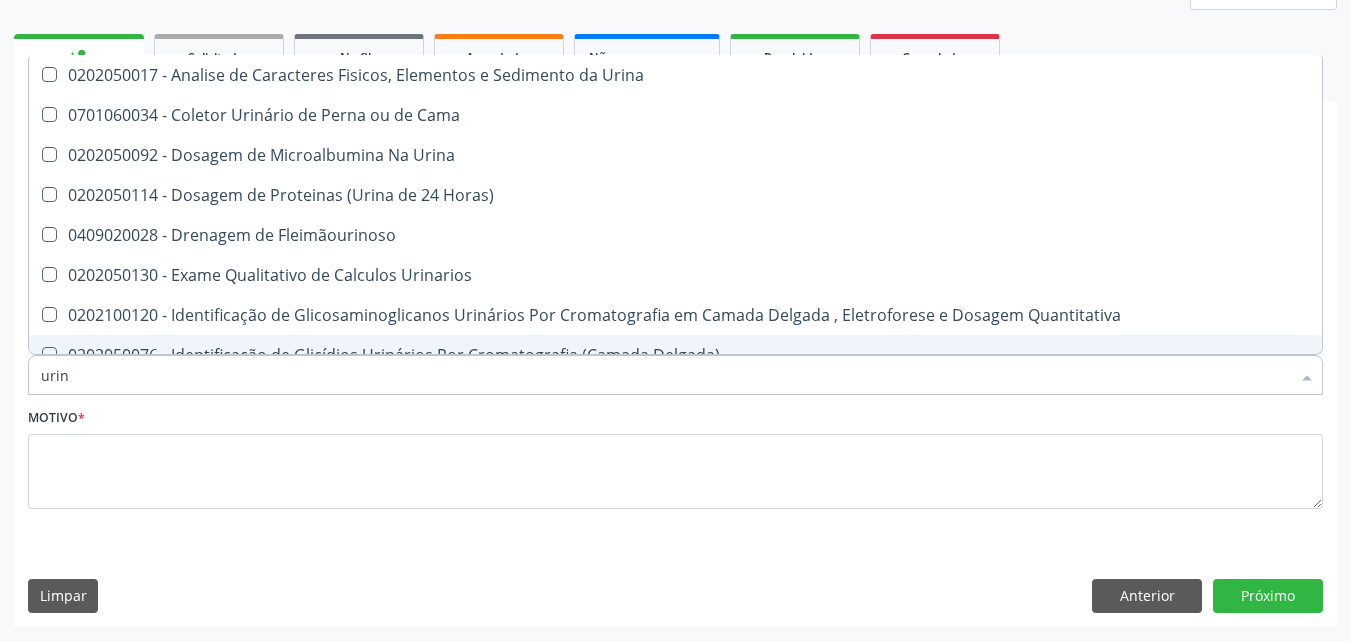 type on "urina" 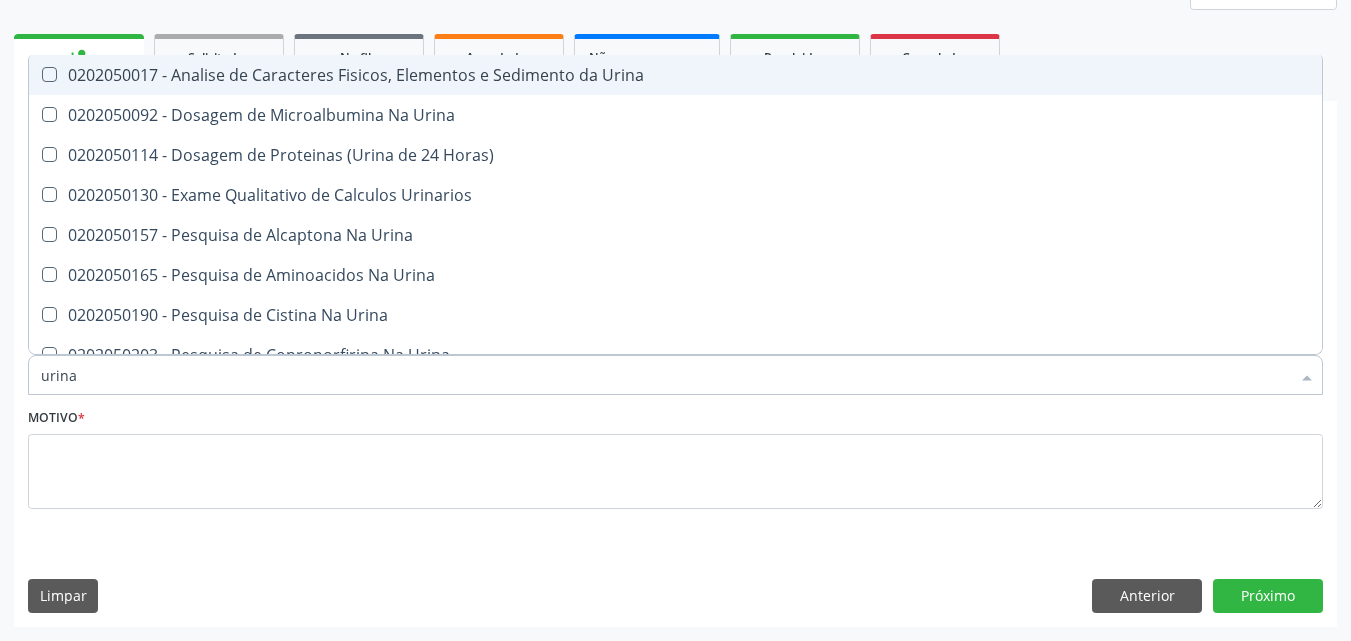 click on "0202050017 - Analise de Caracteres Fisicos, Elementos e Sedimento da Urina" at bounding box center (675, 75) 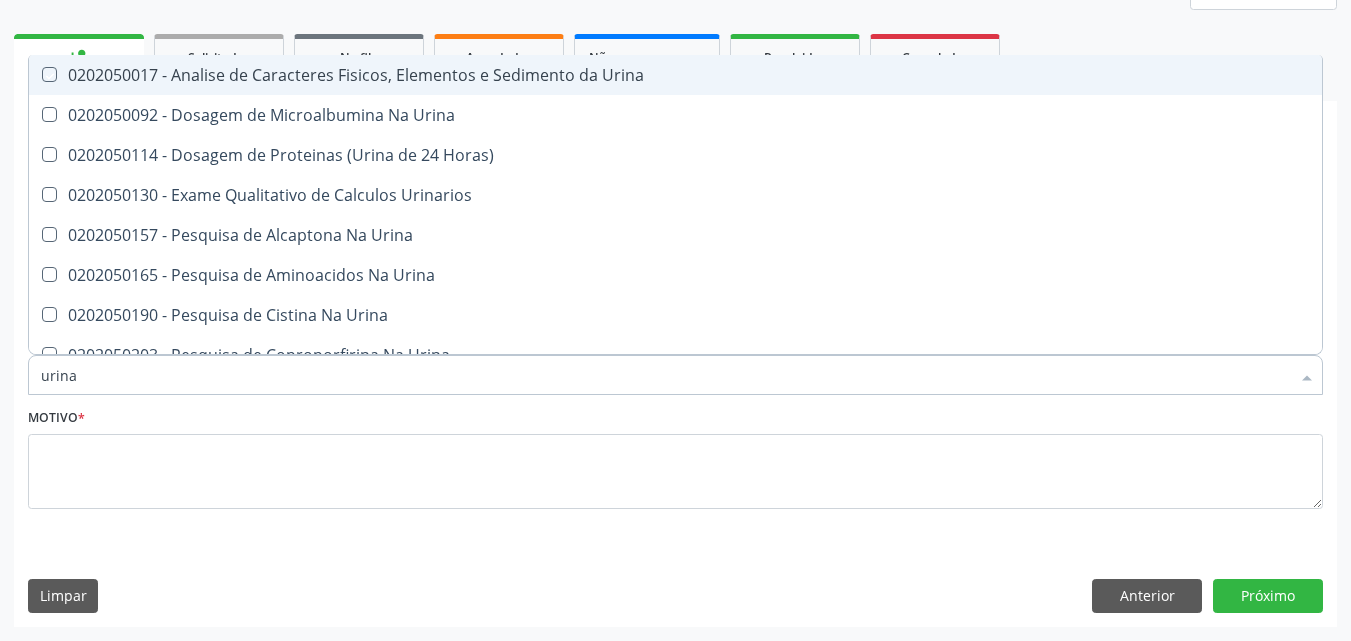 checkbox on "true" 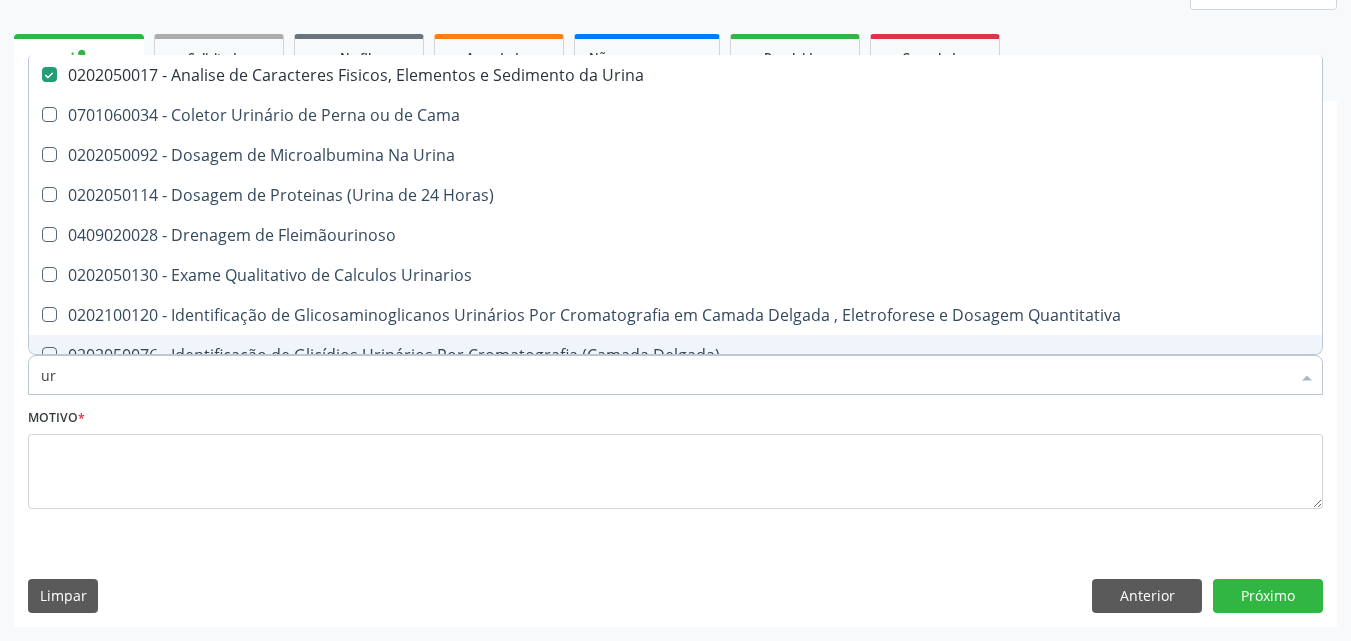 type on "u" 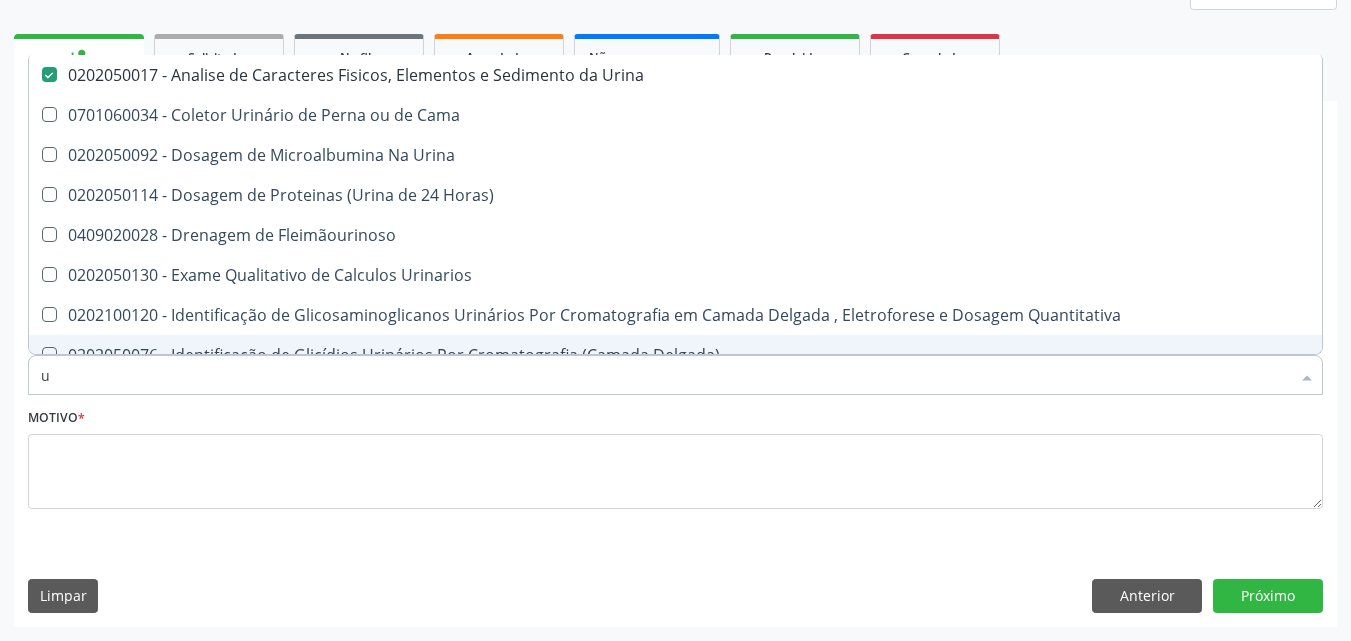 type 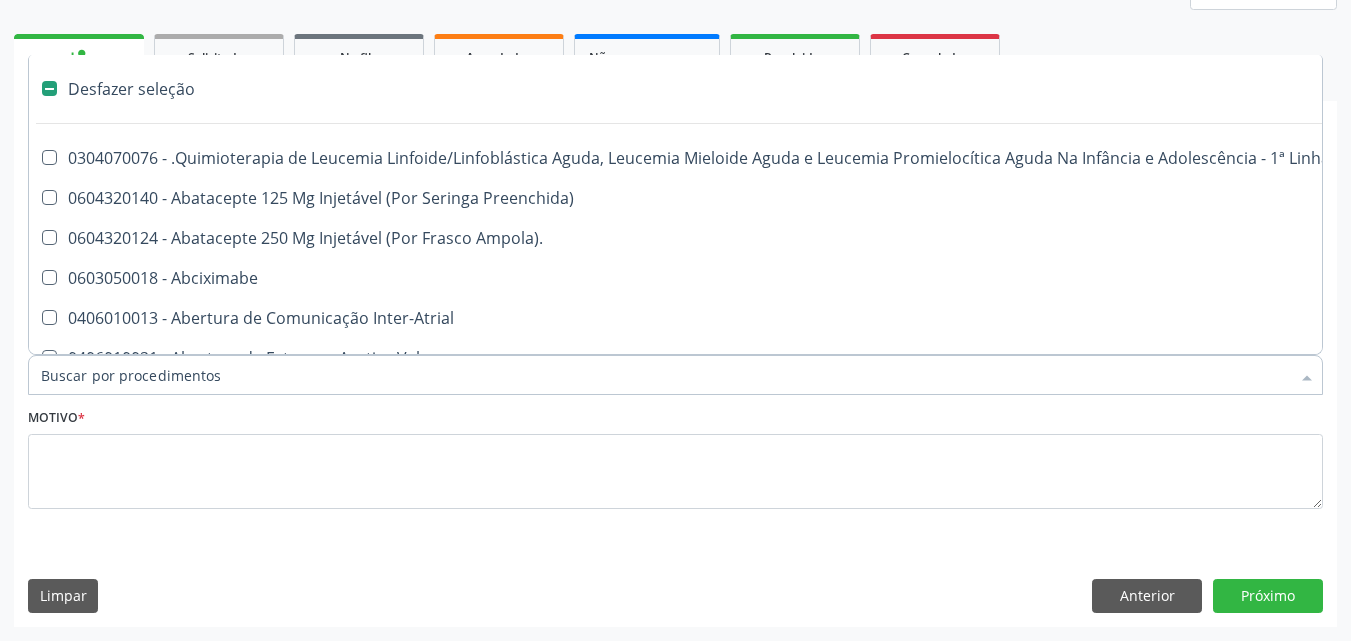 checkbox on "false" 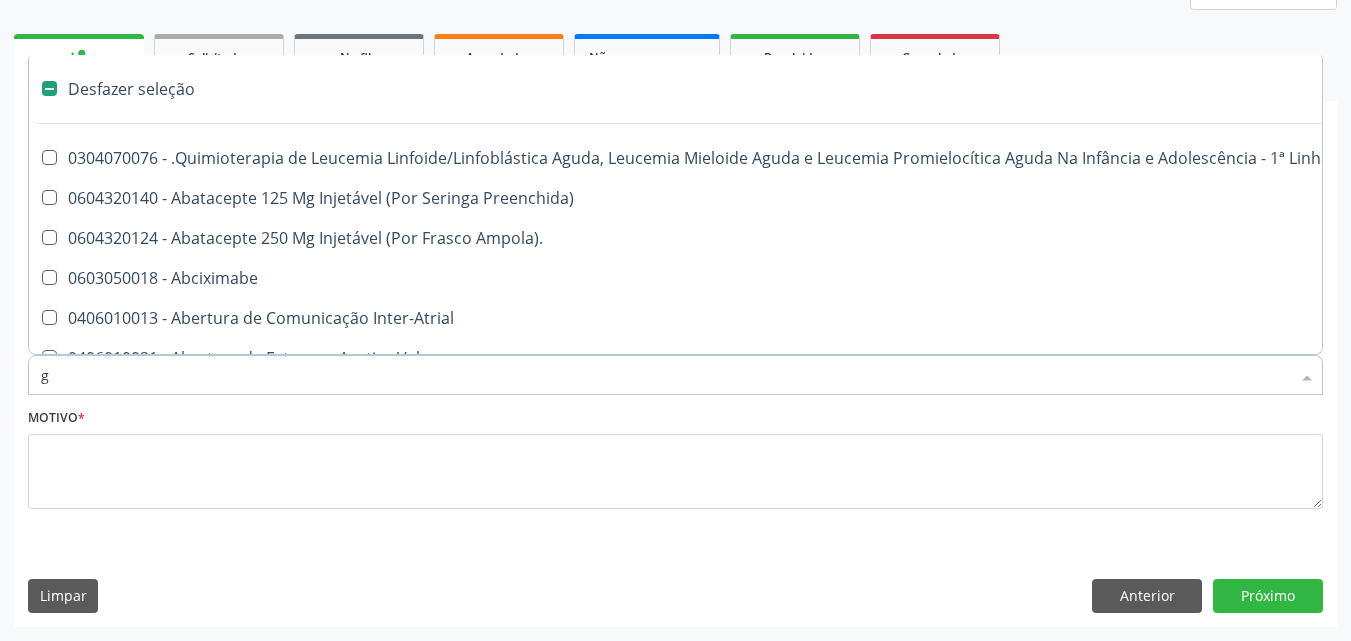 checkbox on "false" 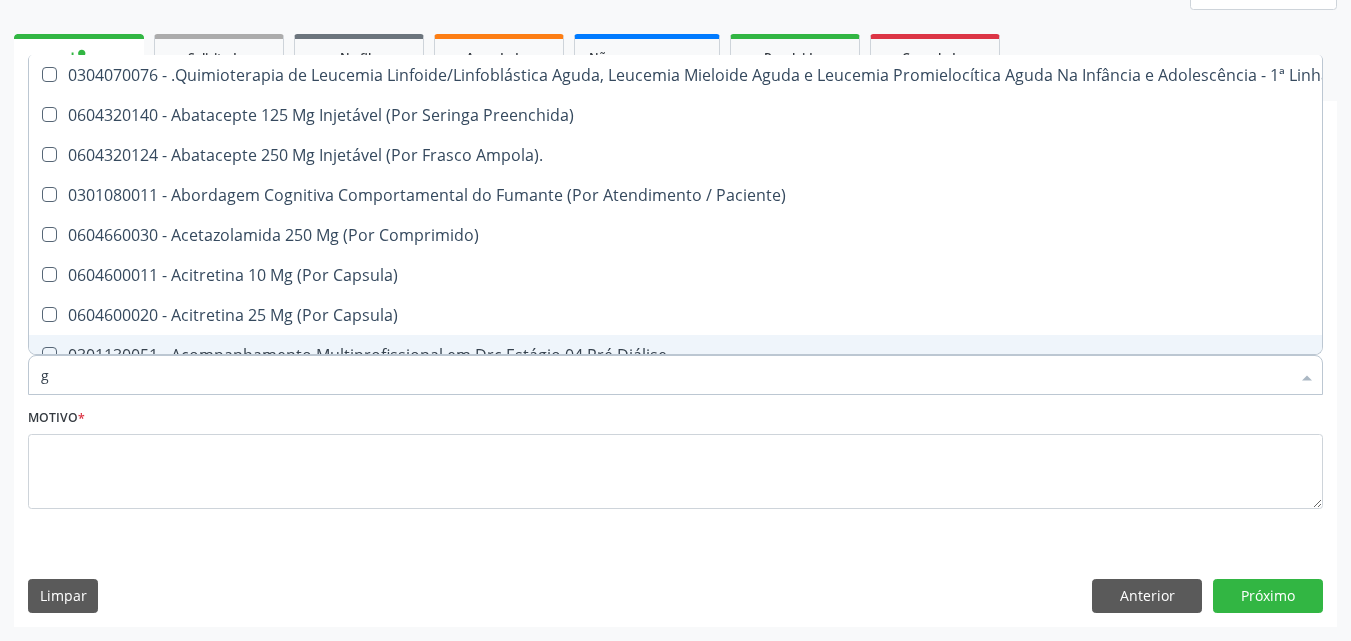 type on "gl" 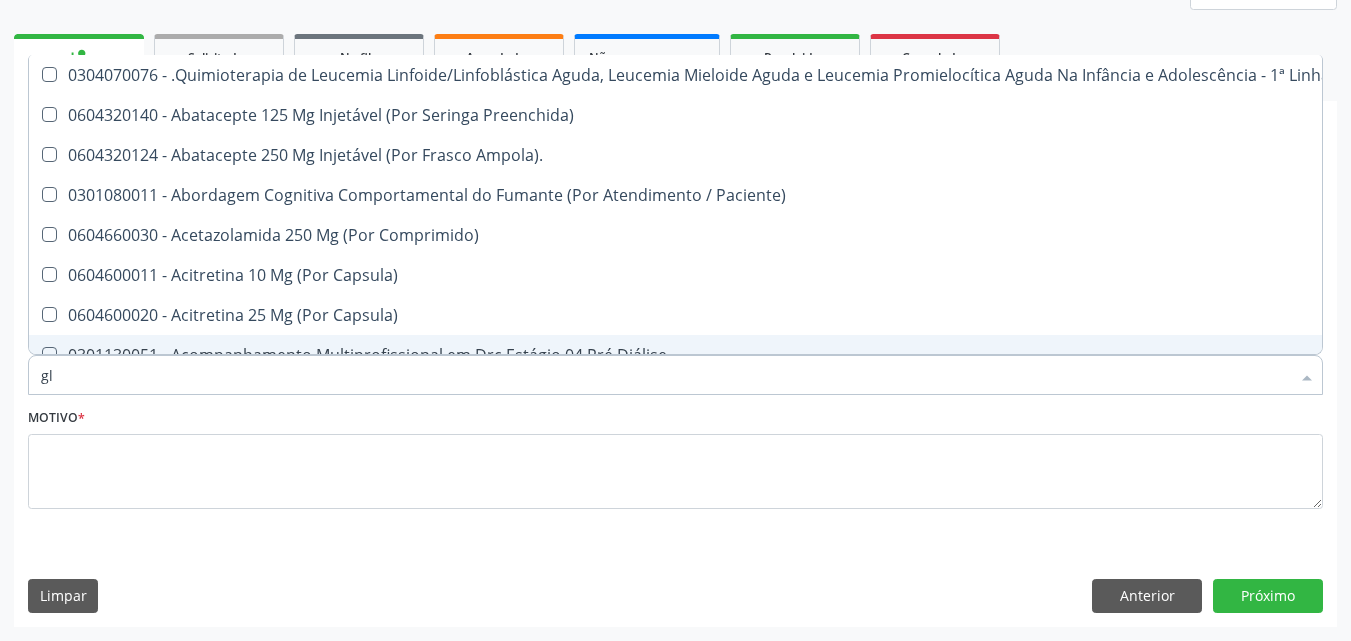 checkbox on "true" 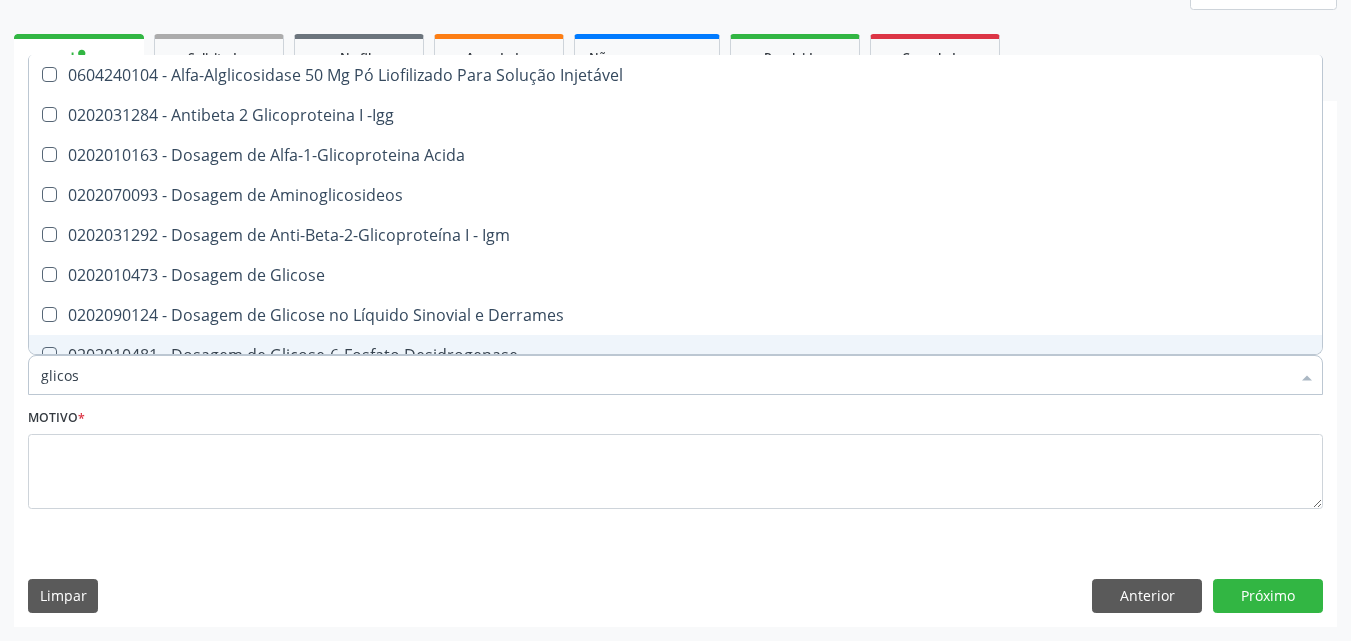 type on "glicose" 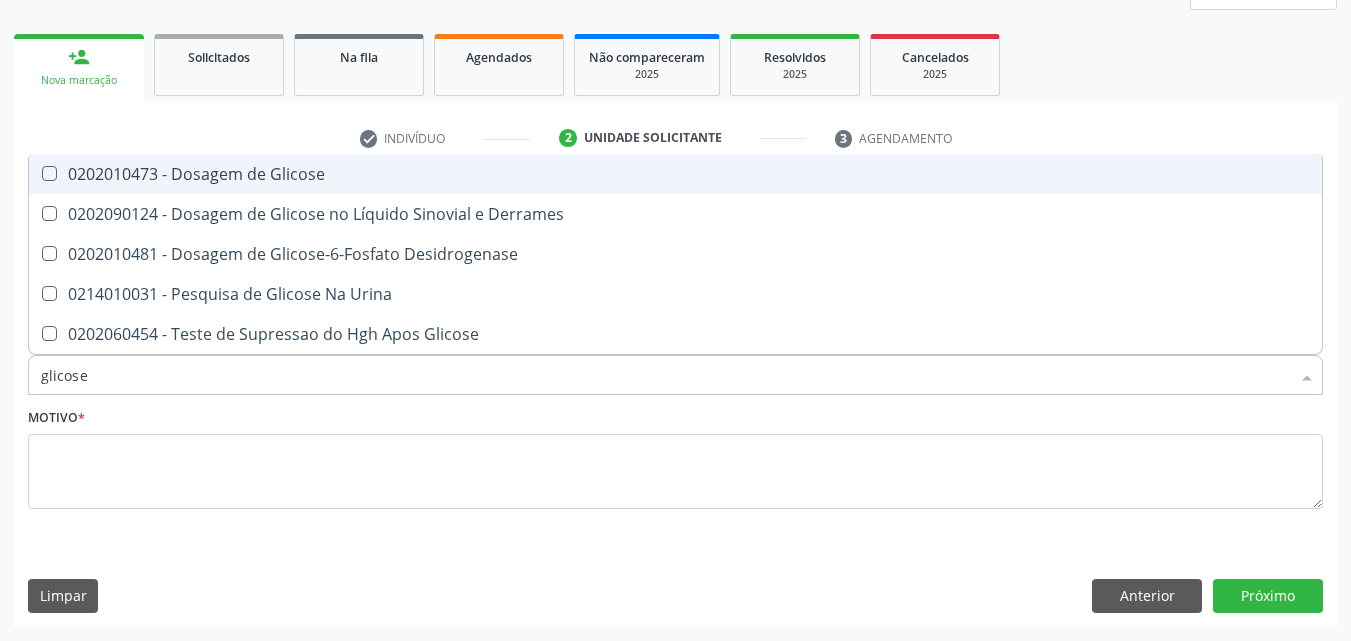 click on "0202010473 - Dosagem de Glicose" at bounding box center [675, 174] 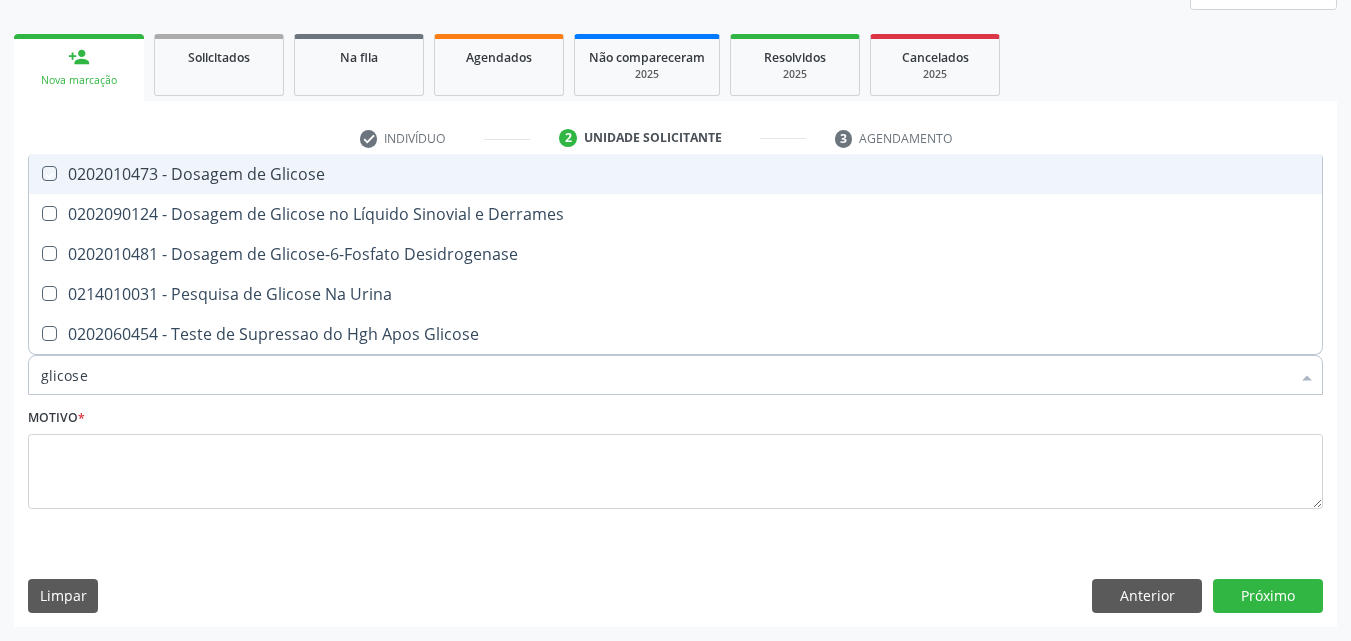 checkbox on "true" 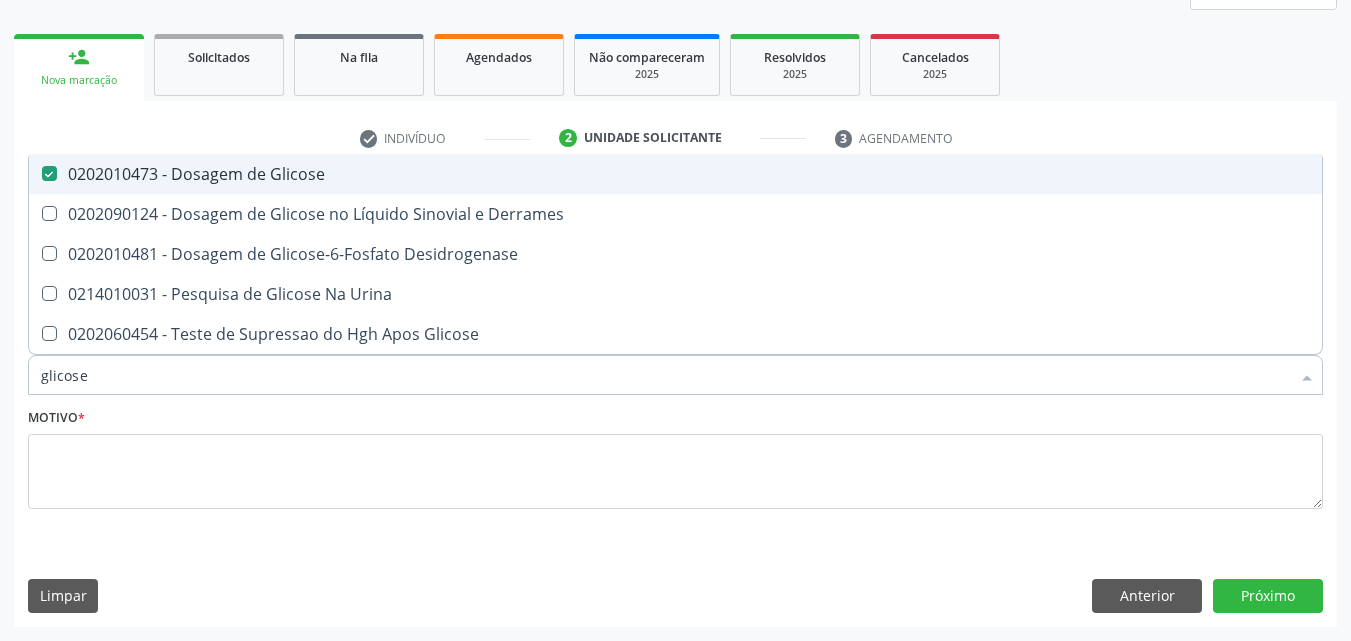 type on "glicos" 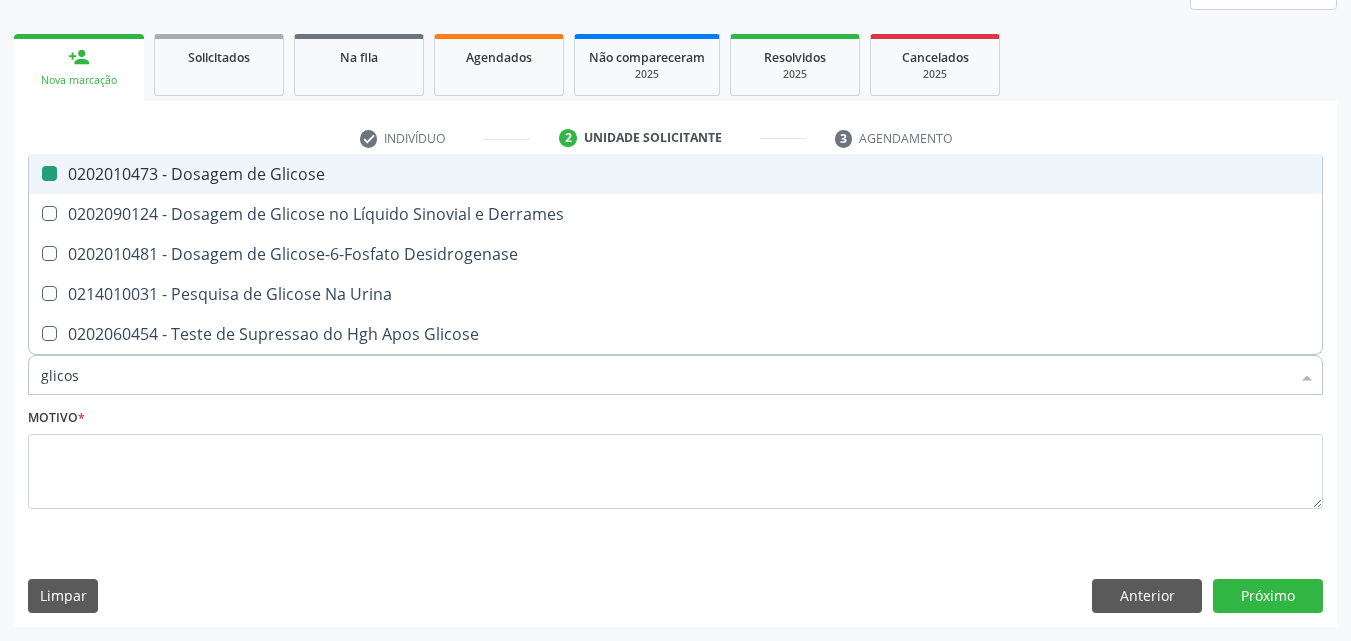 type on "glico" 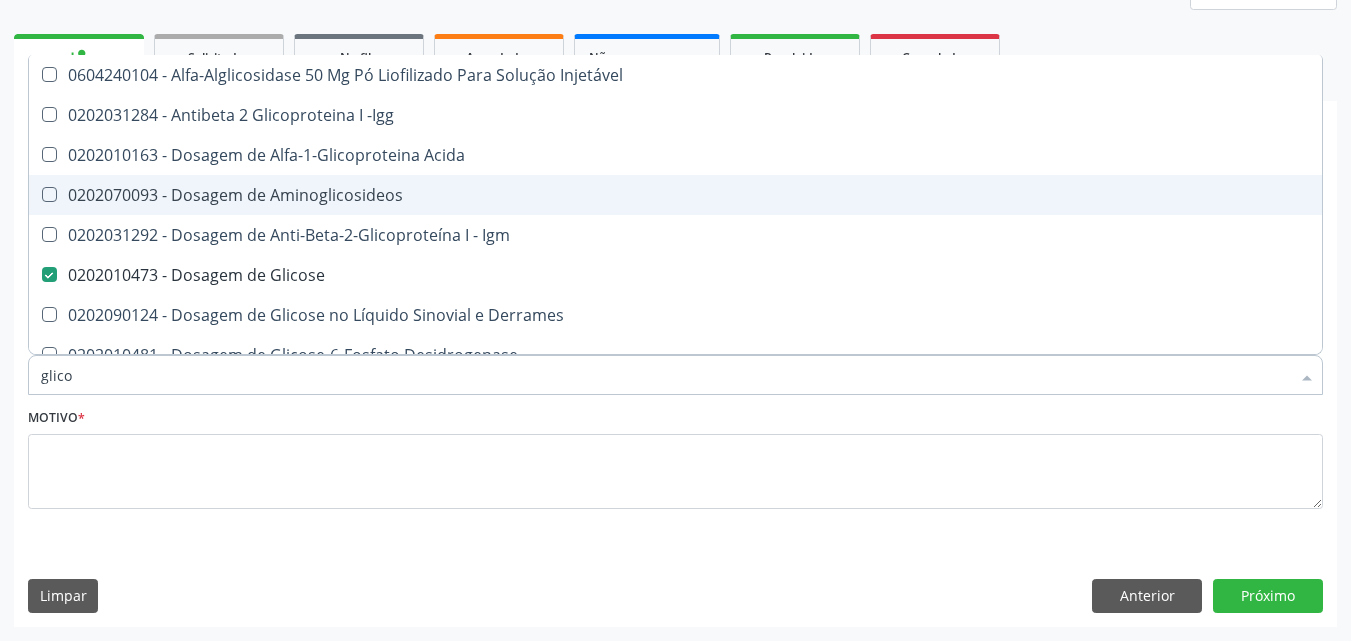 type on "glic" 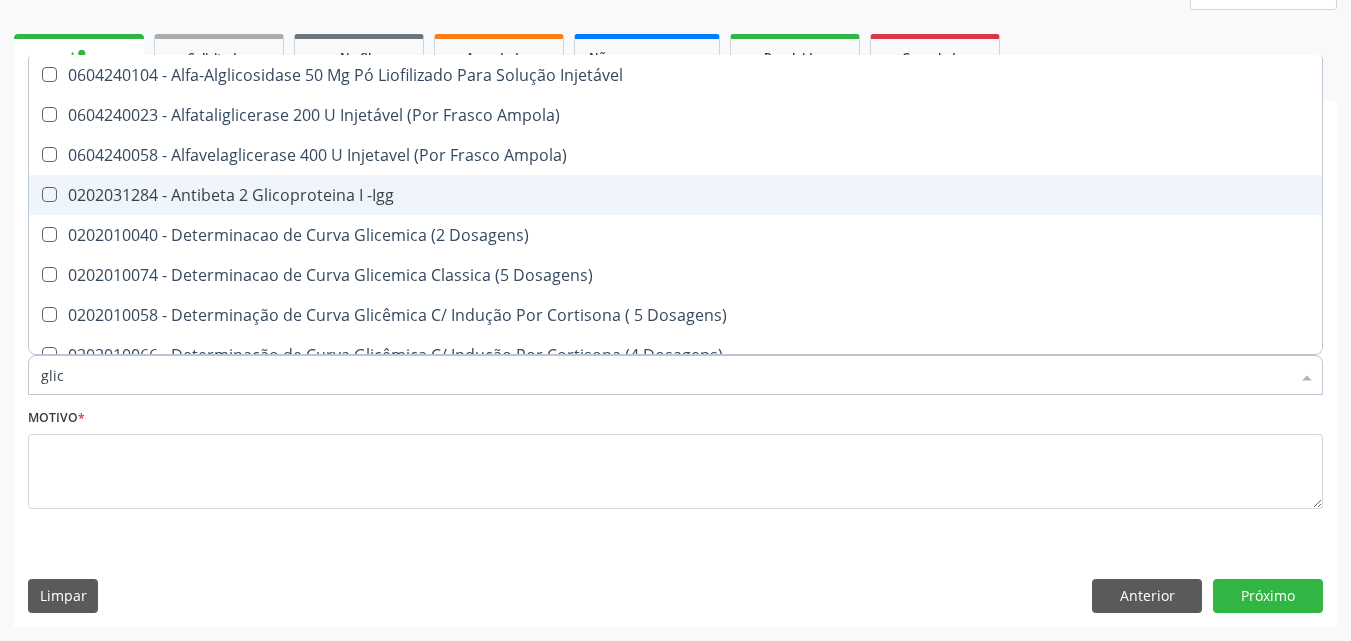type on "gli" 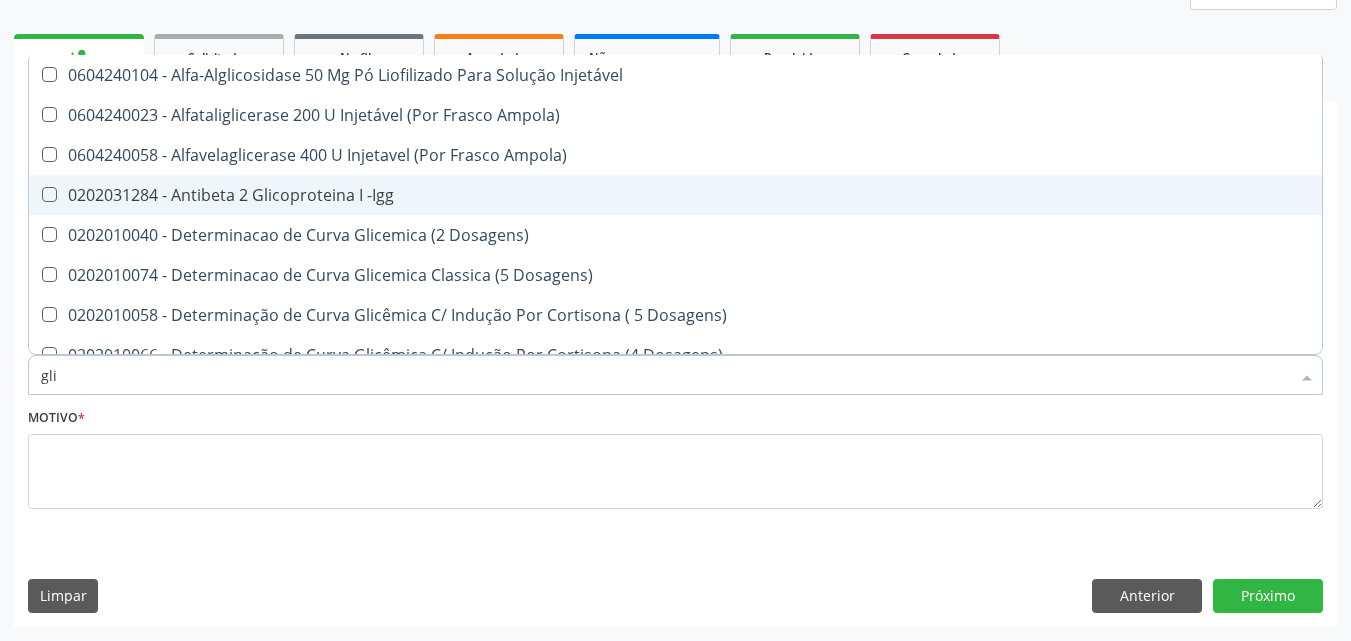 checkbox on "false" 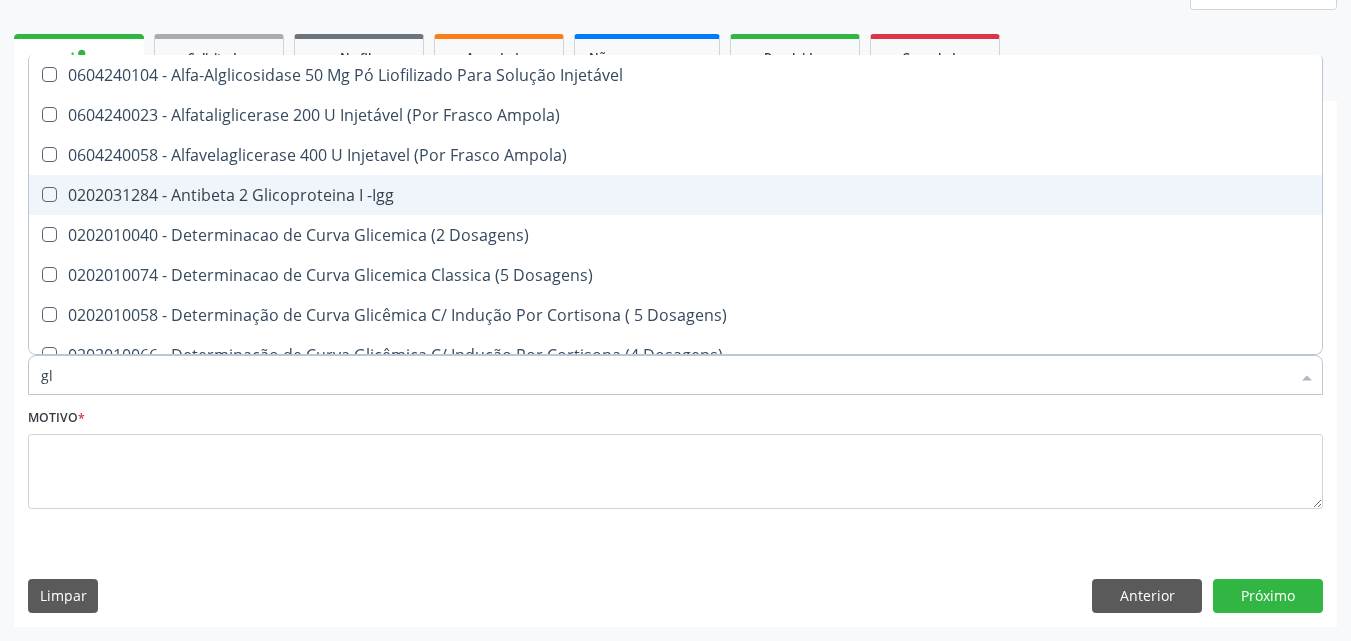 checkbox on "false" 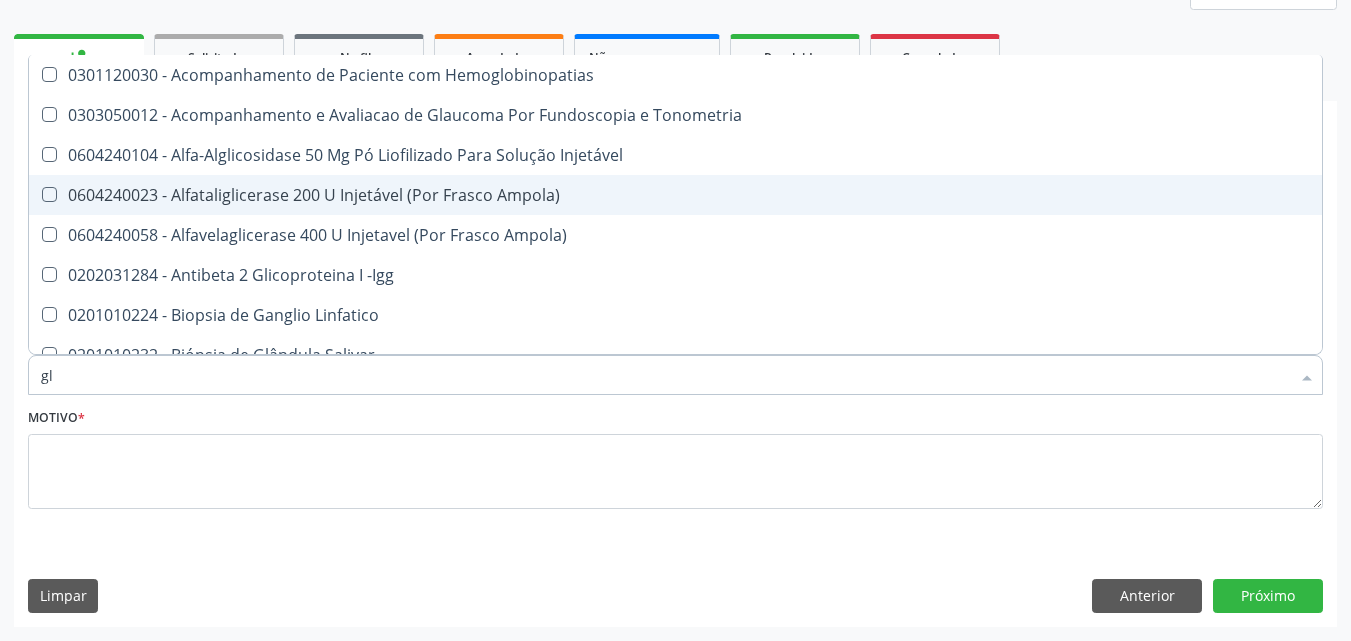 type on "g" 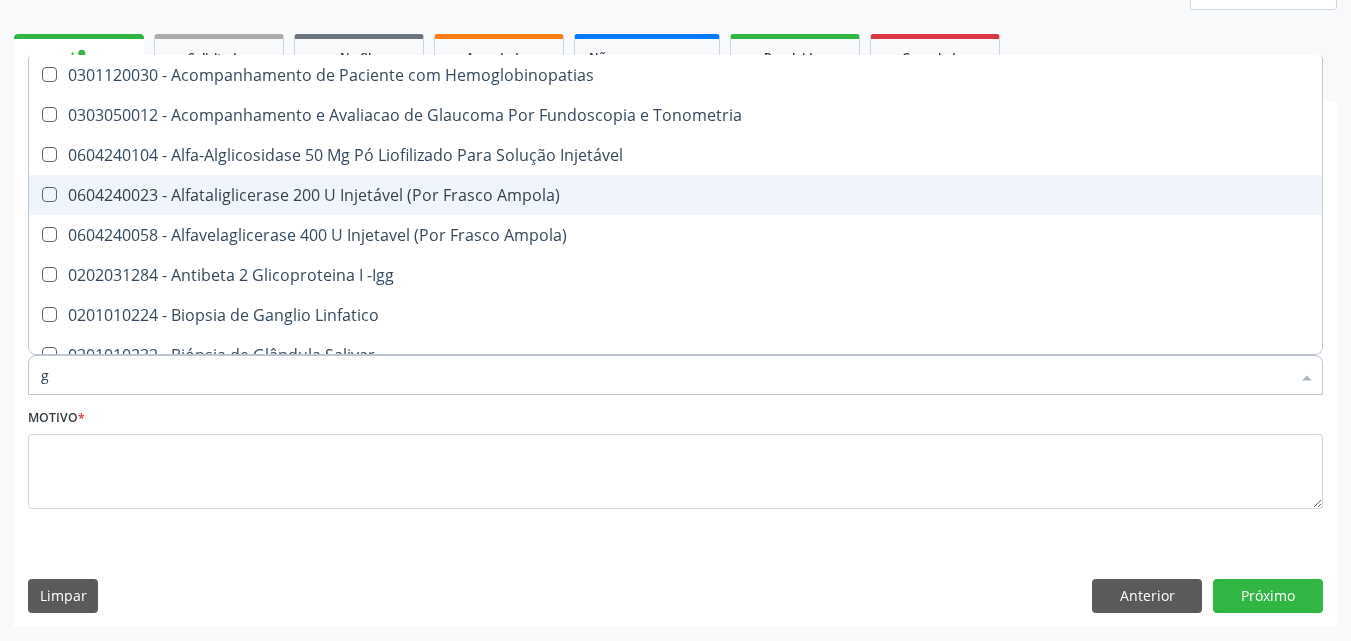 checkbox on "false" 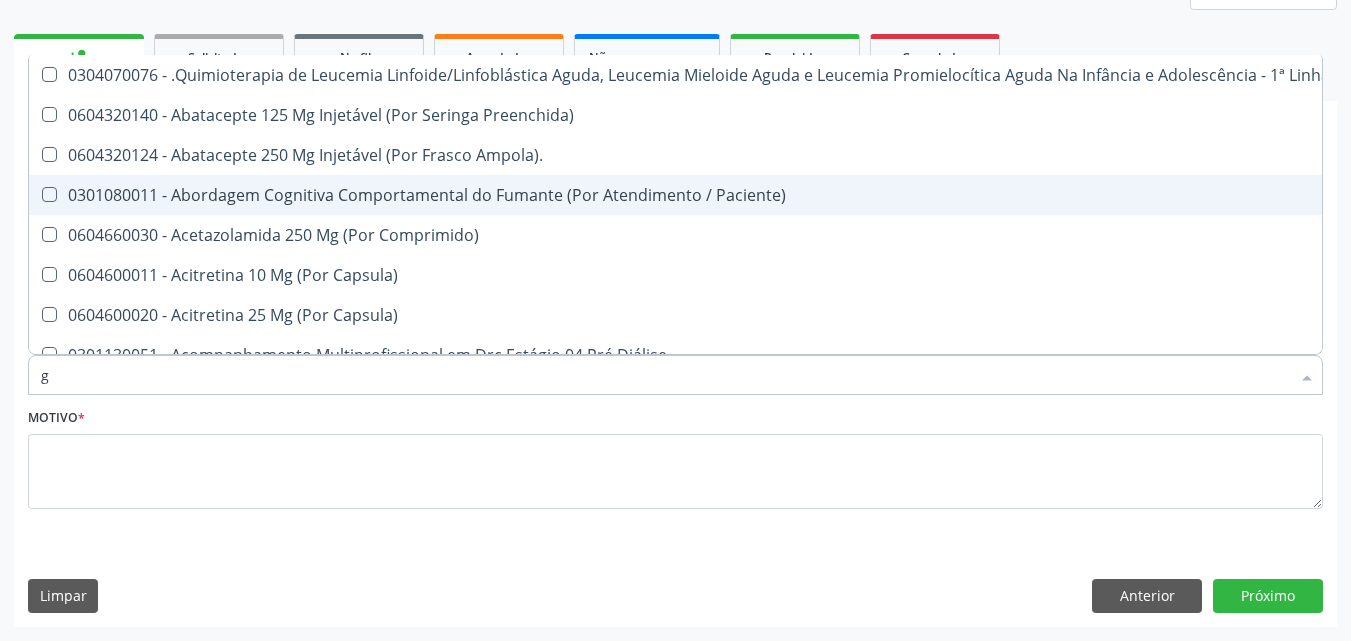 type 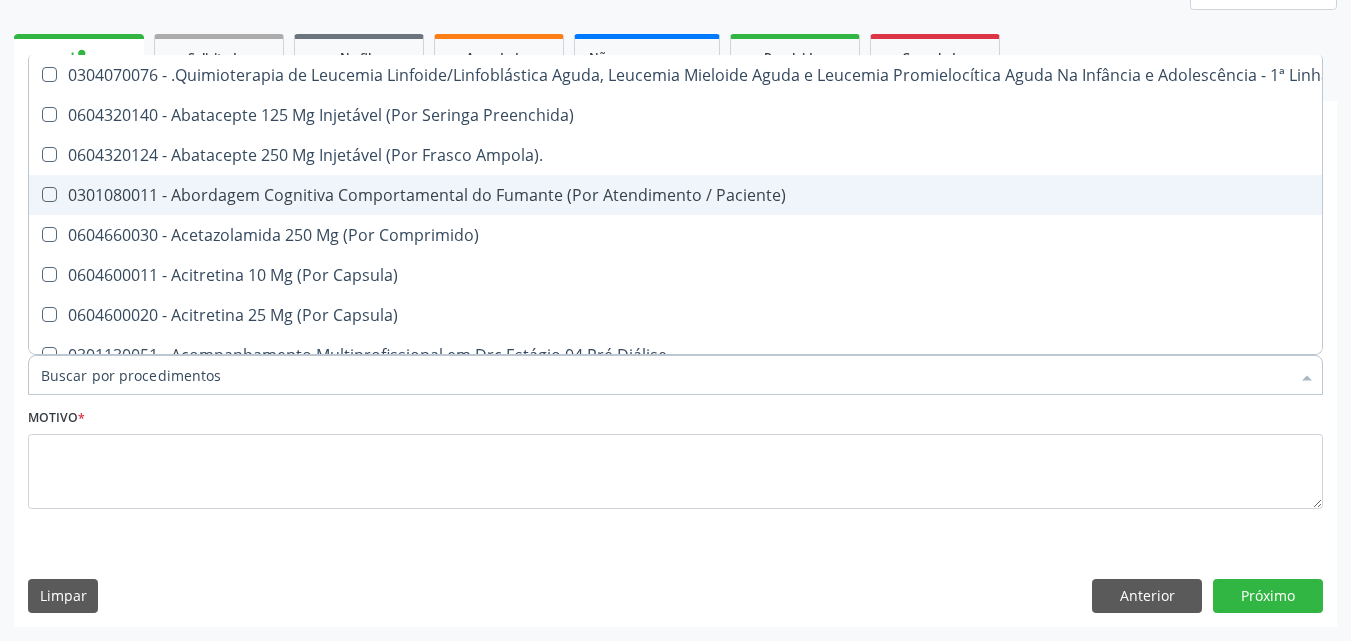 checkbox on "true" 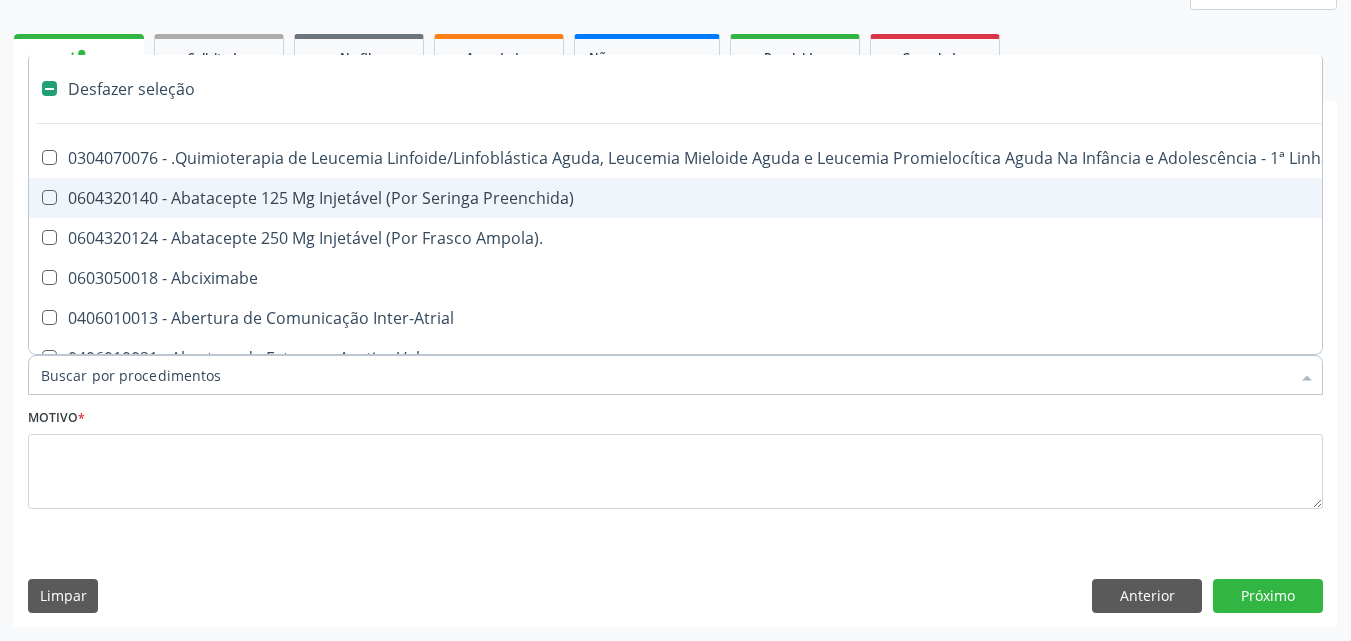 type on "g" 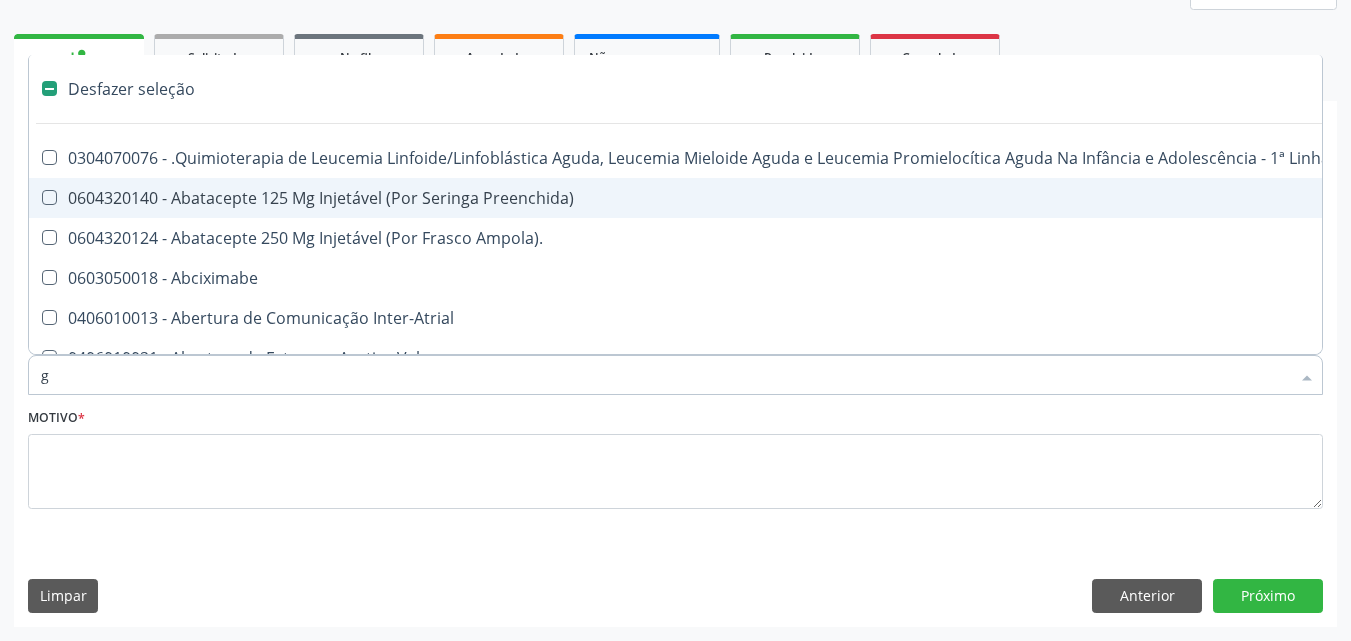 checkbox on "false" 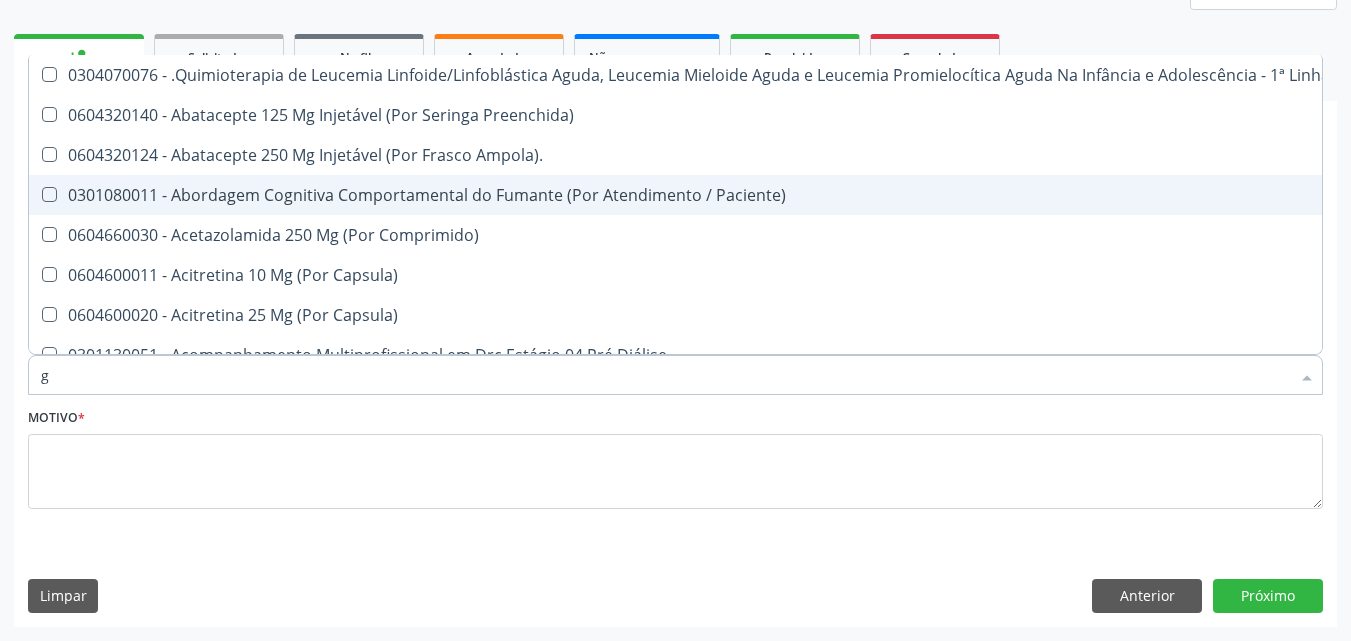 type on "gl" 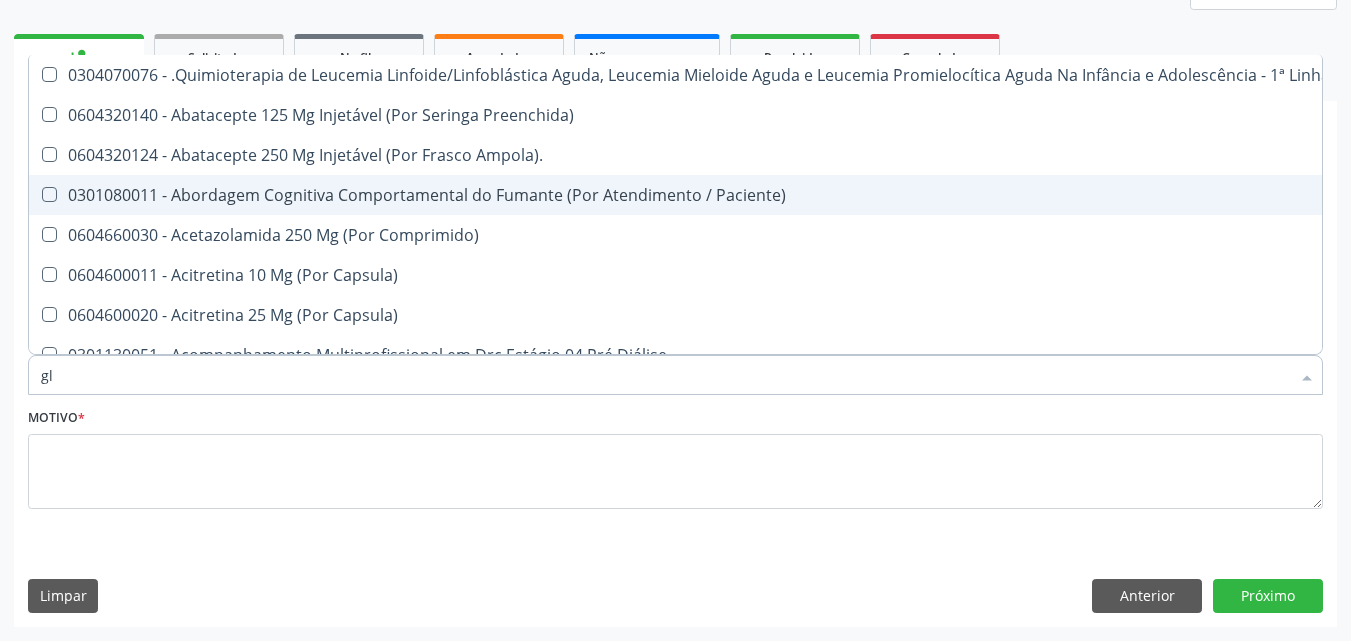 checkbox on "true" 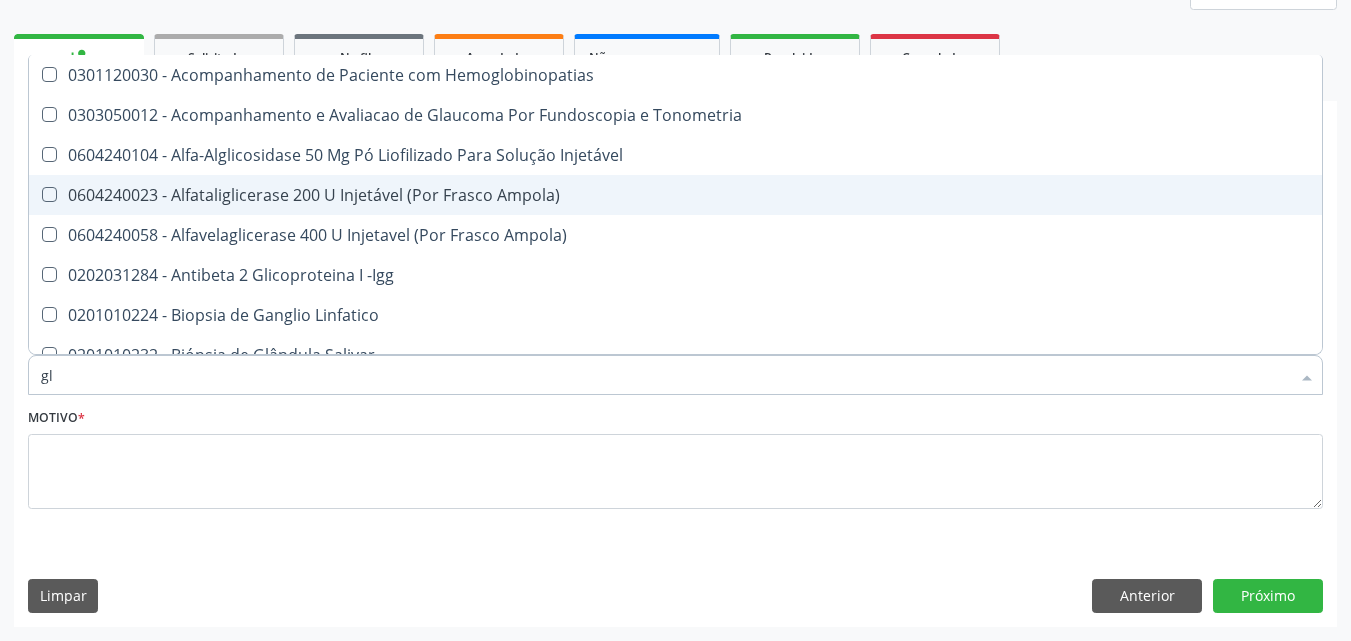 type on "gli" 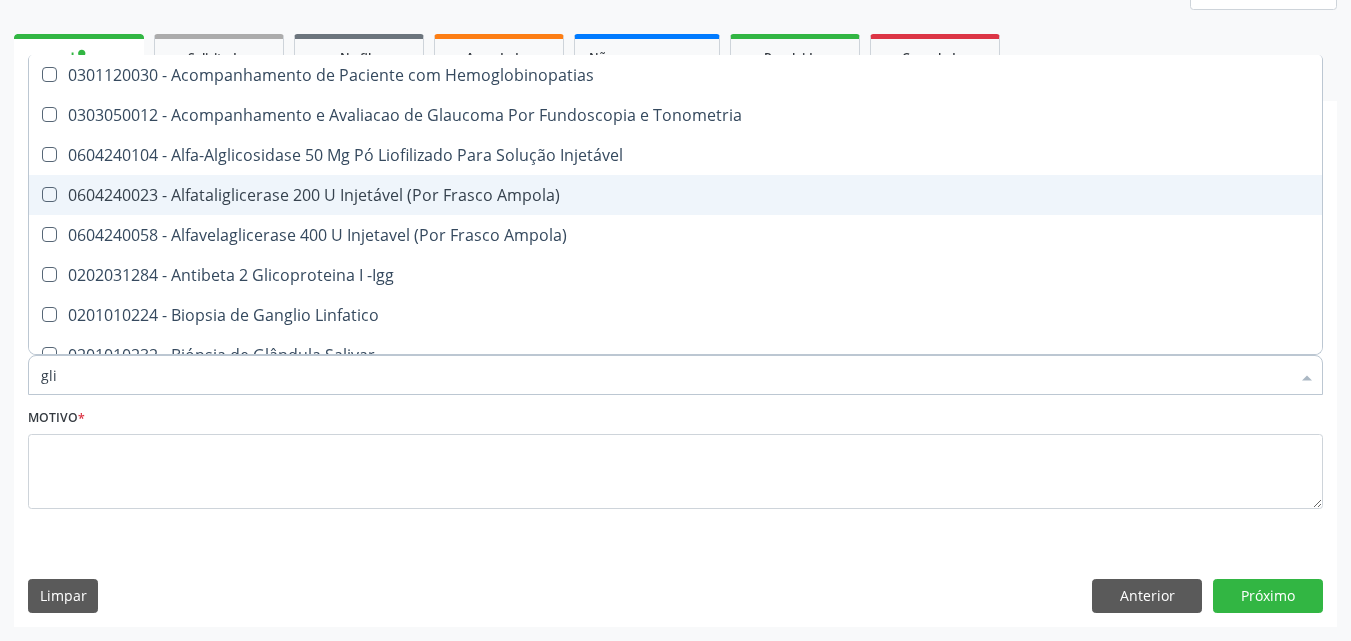 checkbox on "true" 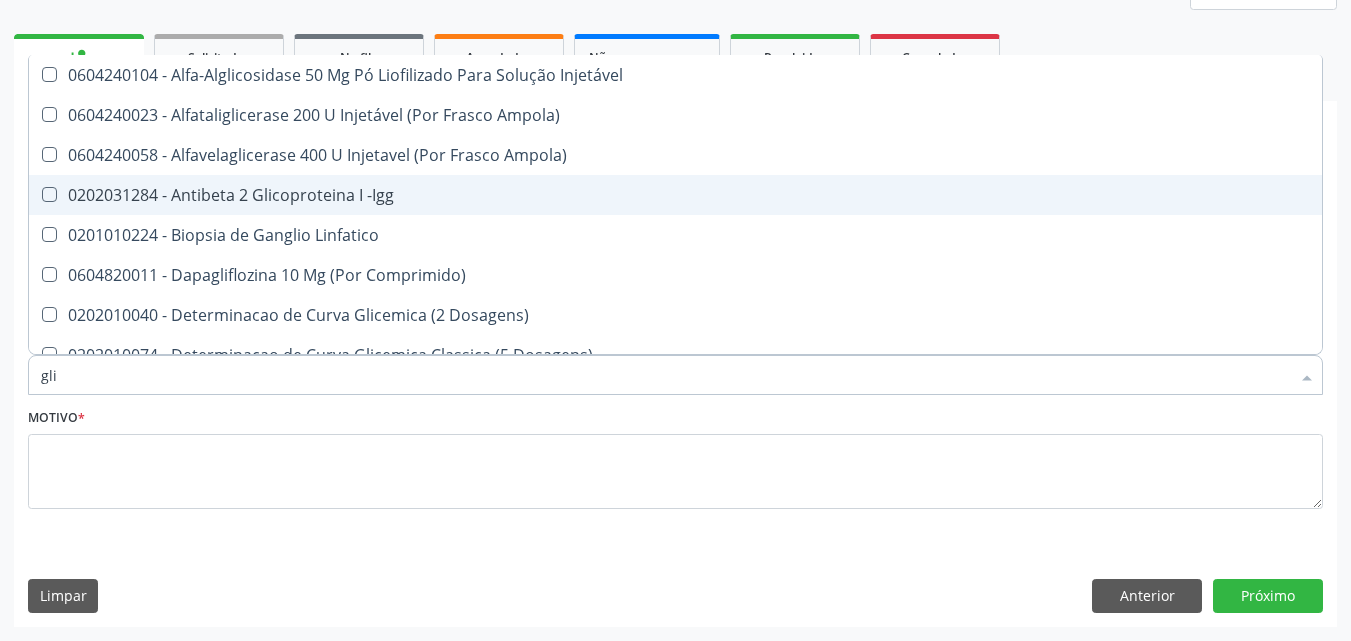 type on "glic" 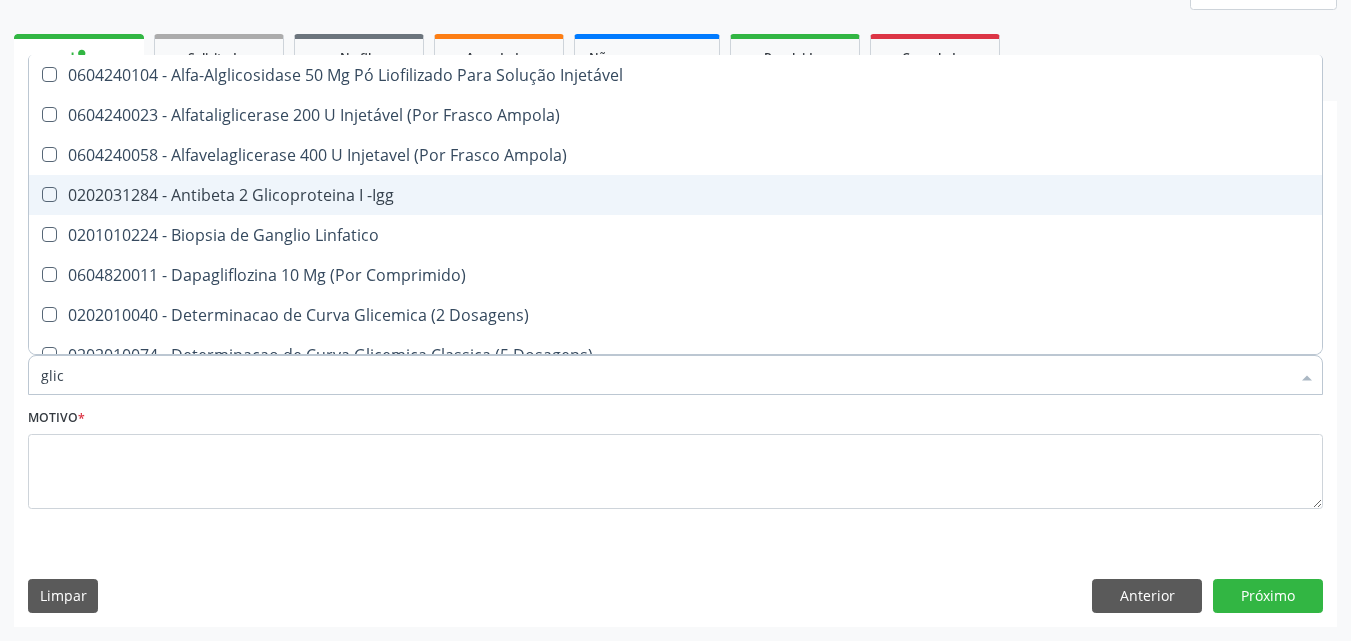 type on "glico" 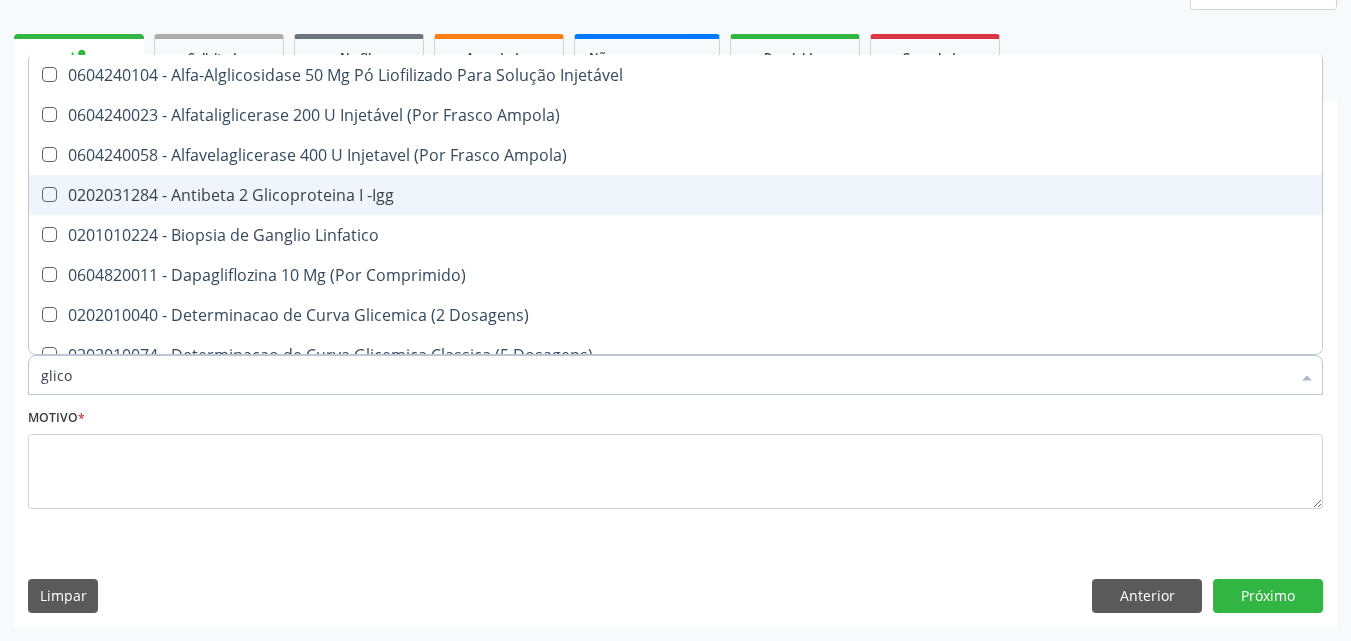 checkbox on "true" 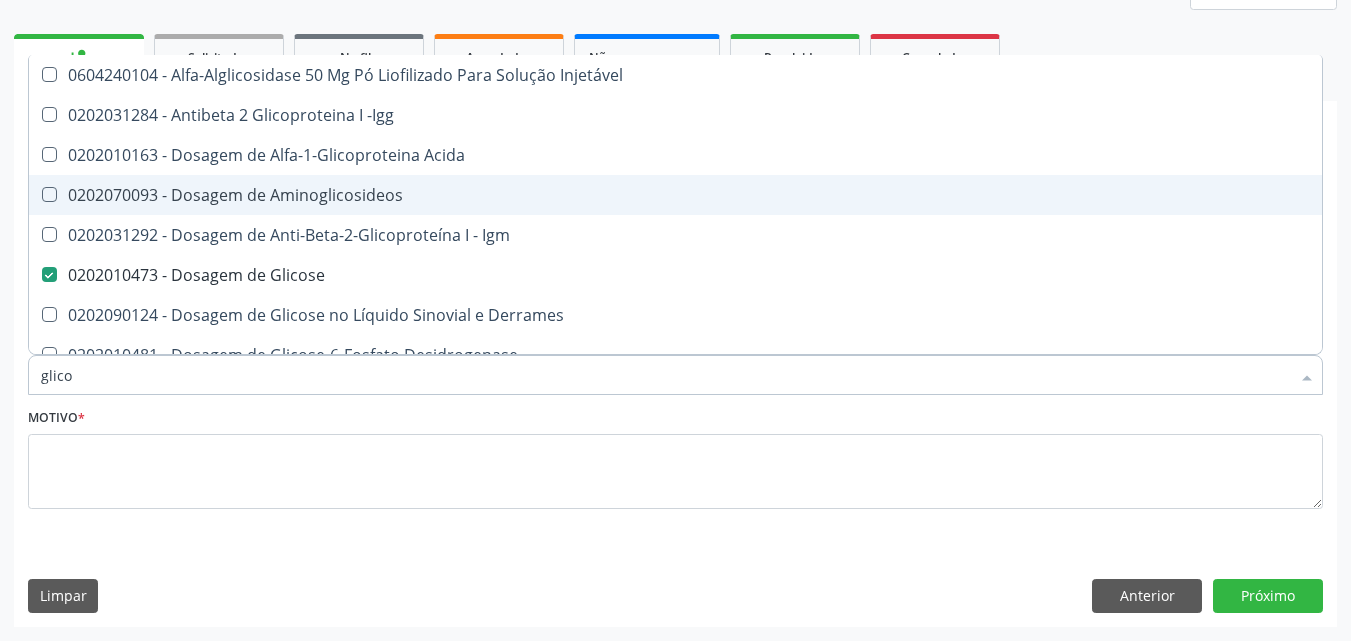 type on "glicos" 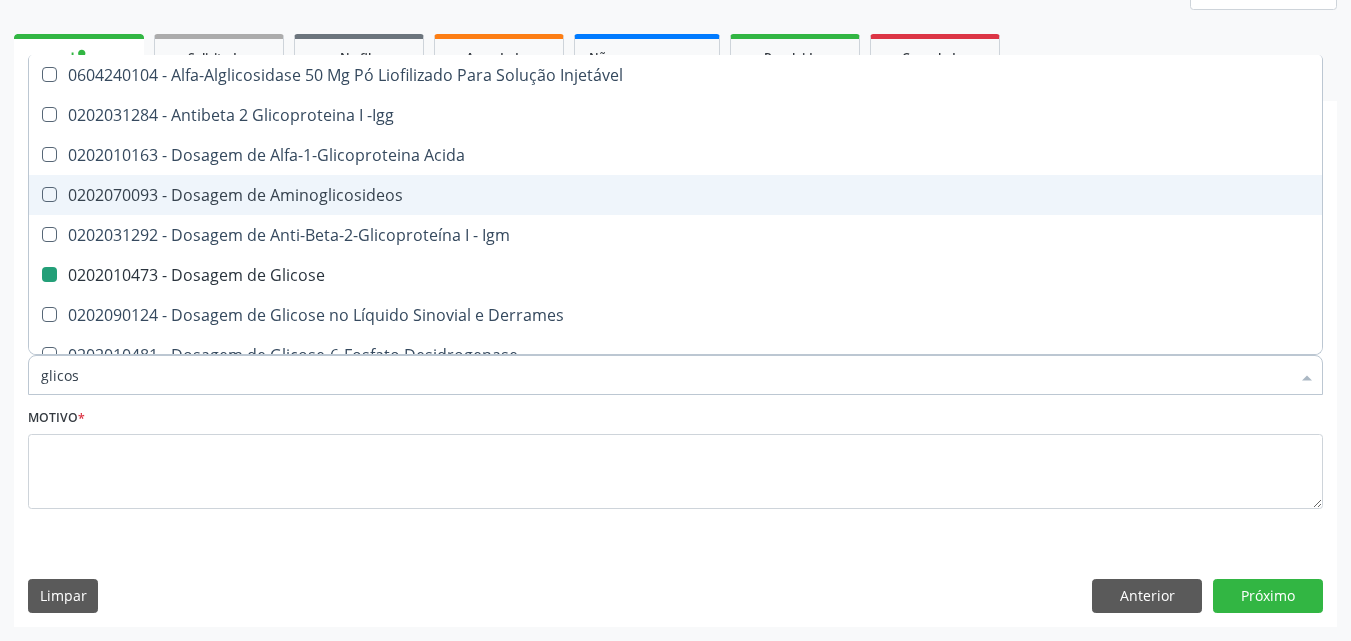 type on "glicosi" 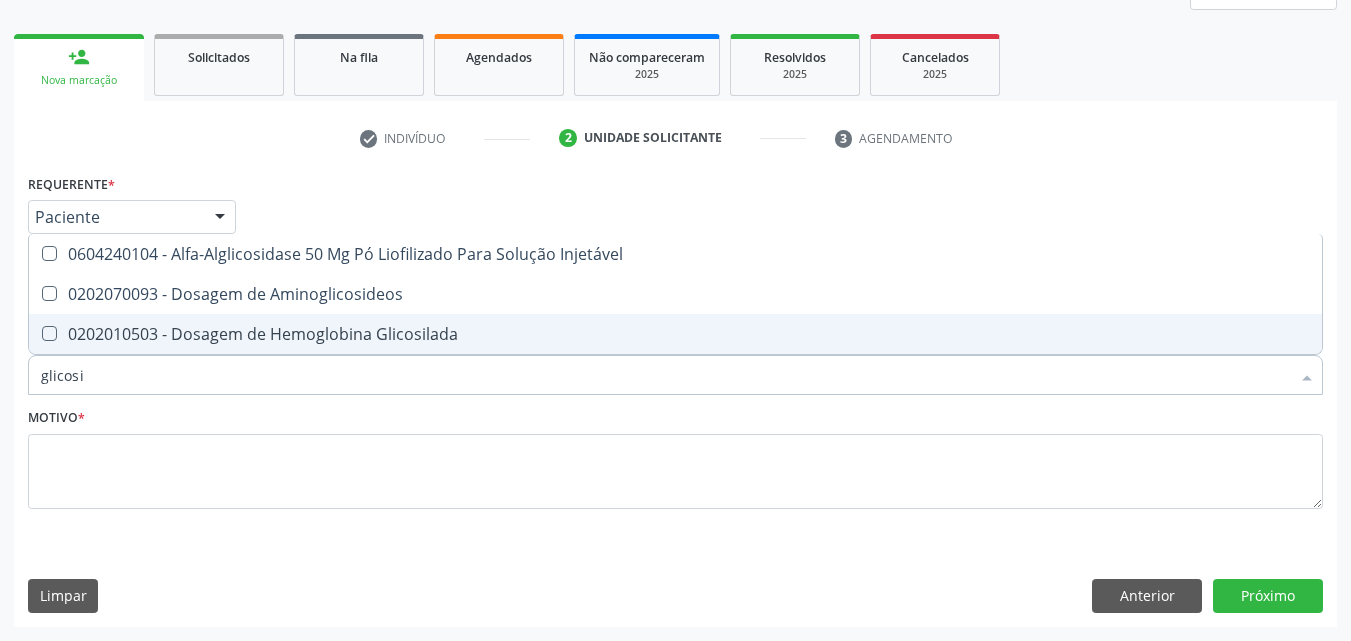 click at bounding box center (49, 333) 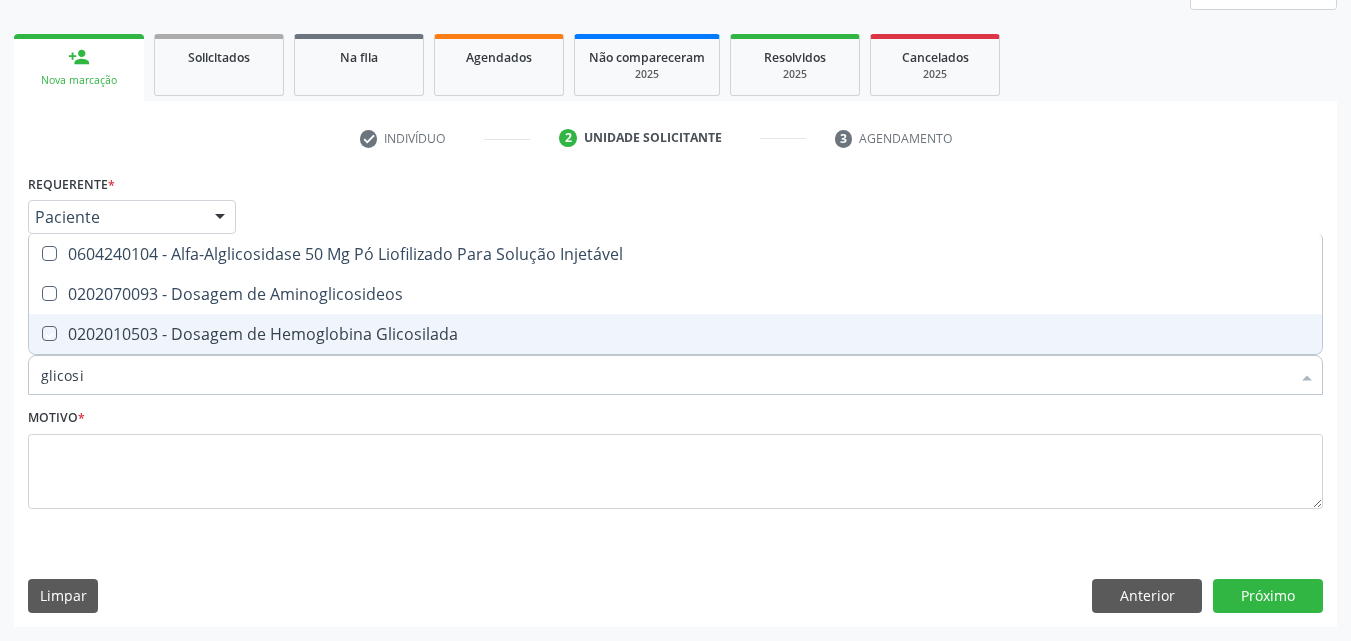 click at bounding box center [35, 333] 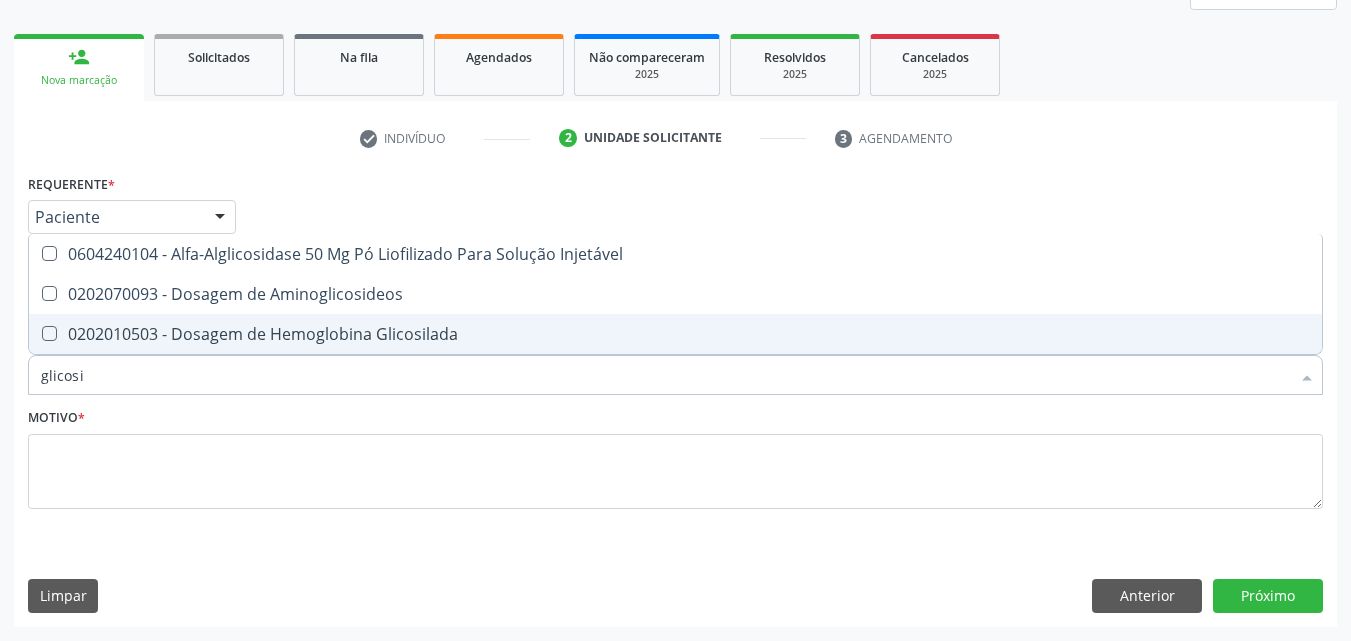 checkbox on "true" 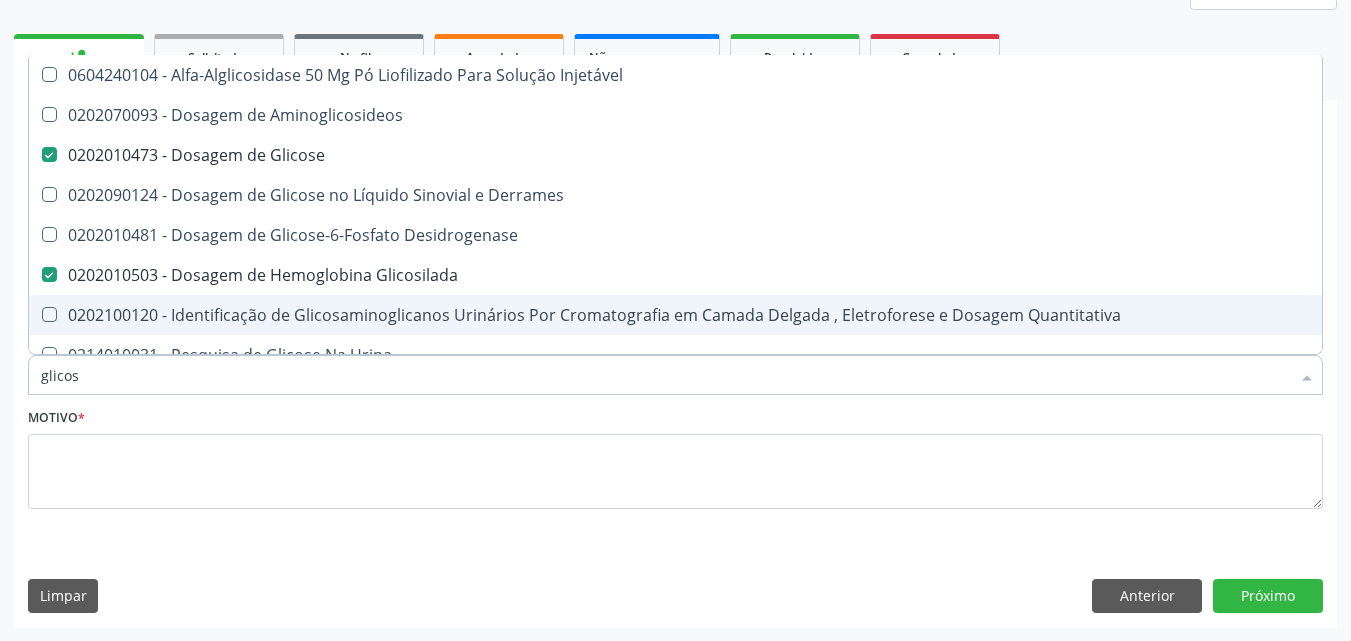 type on "glico" 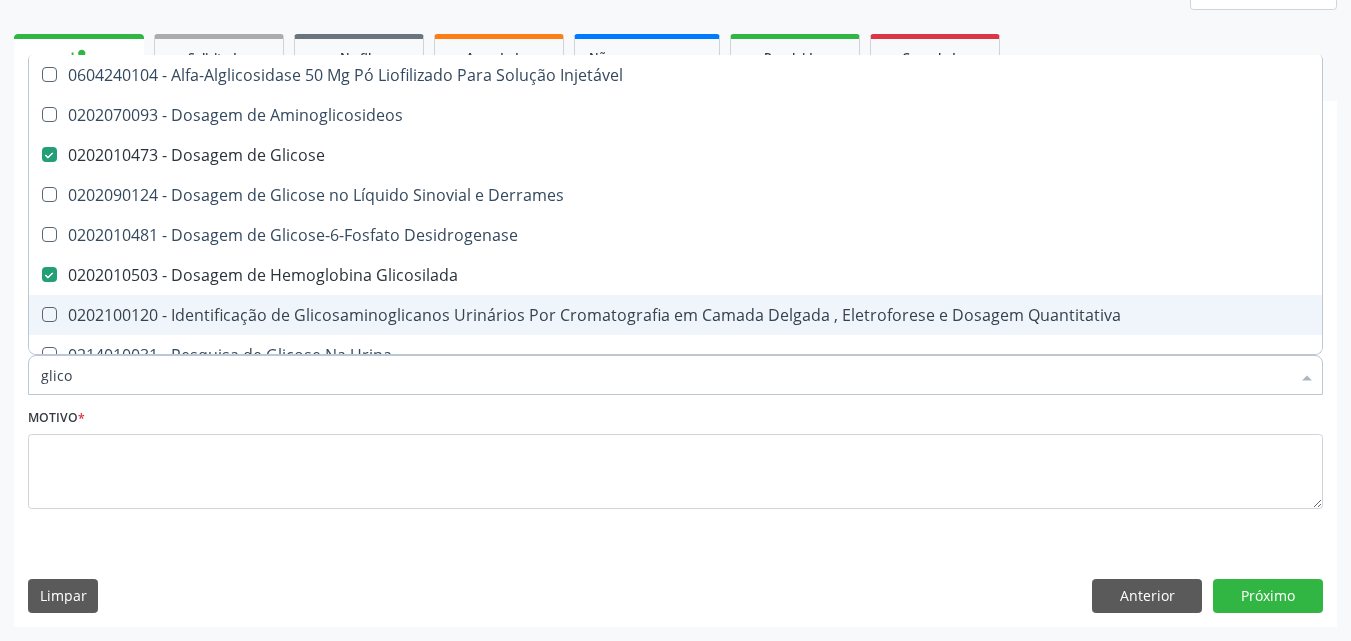 checkbox on "false" 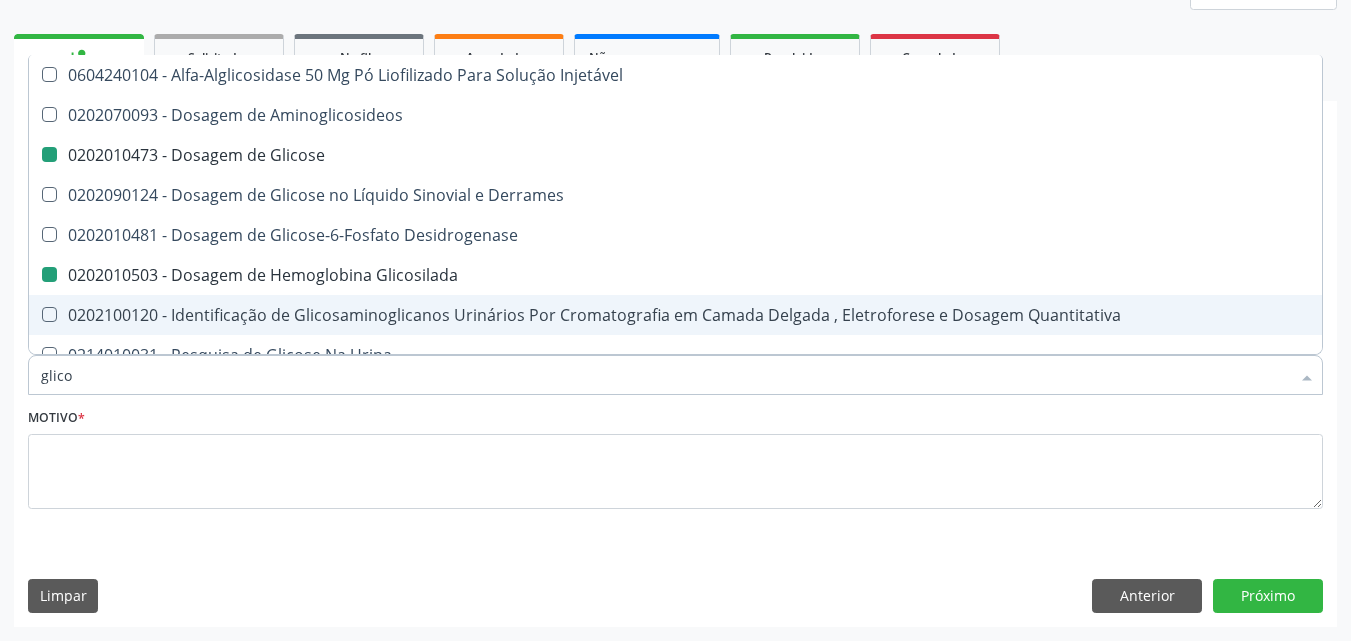 type on "glic" 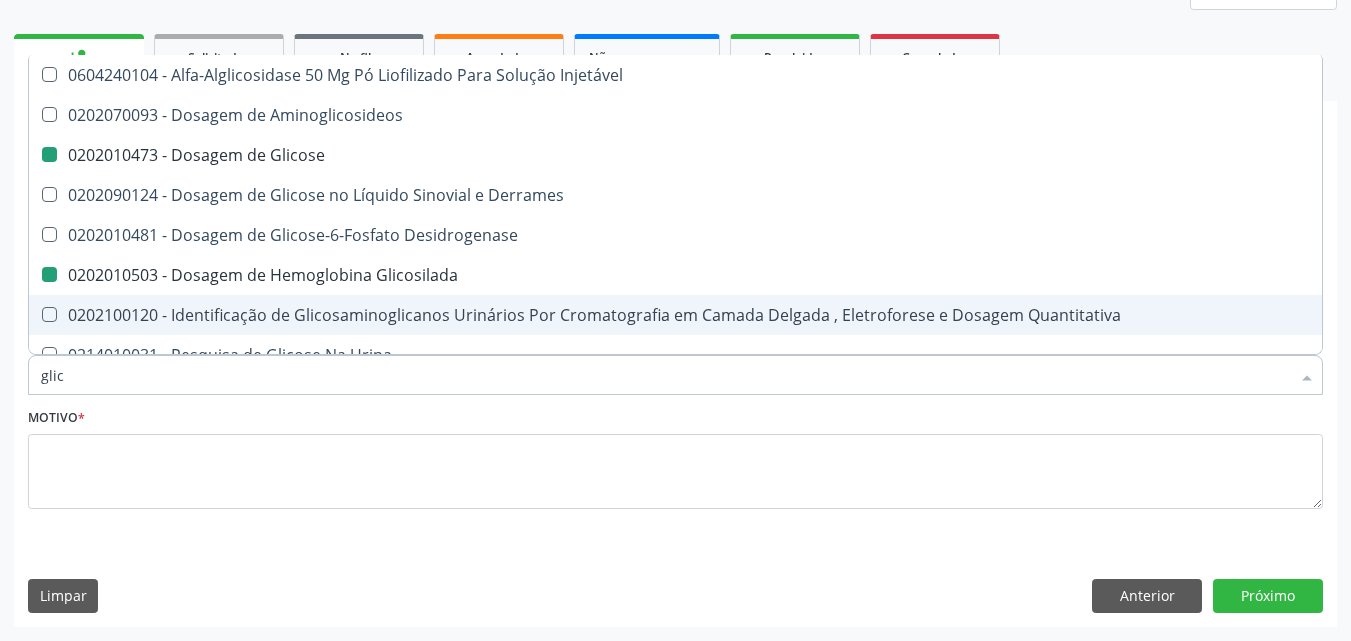 checkbox on "false" 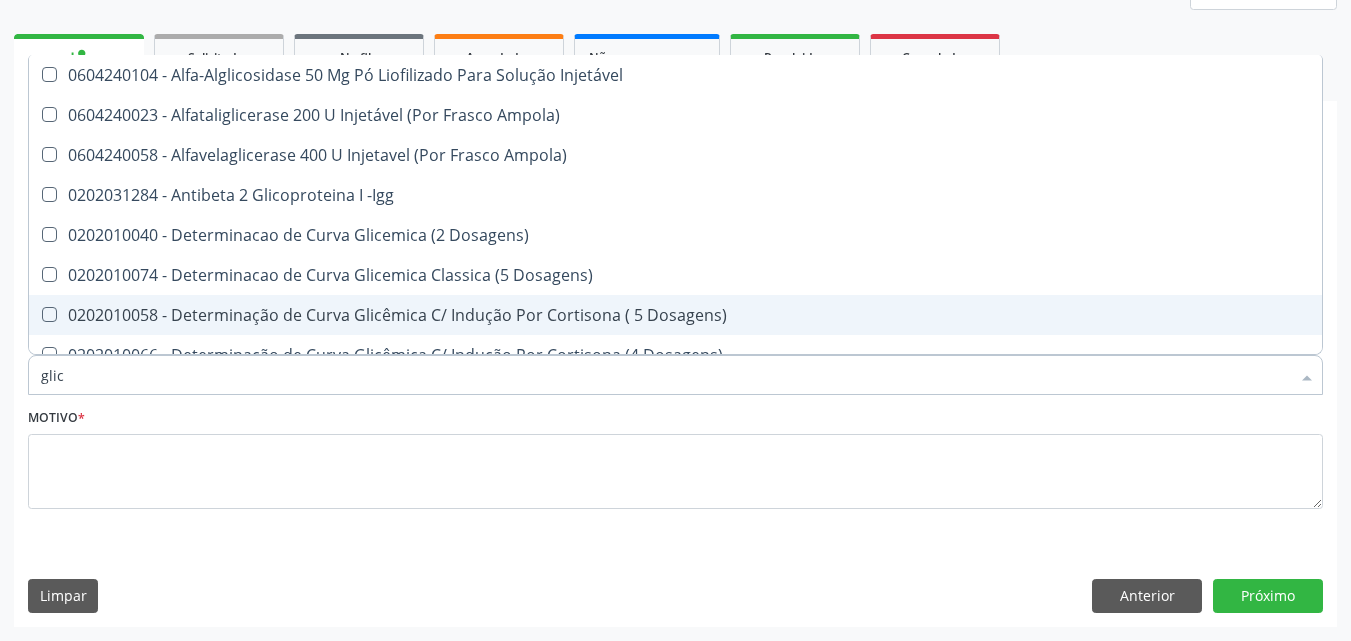 type on "gli" 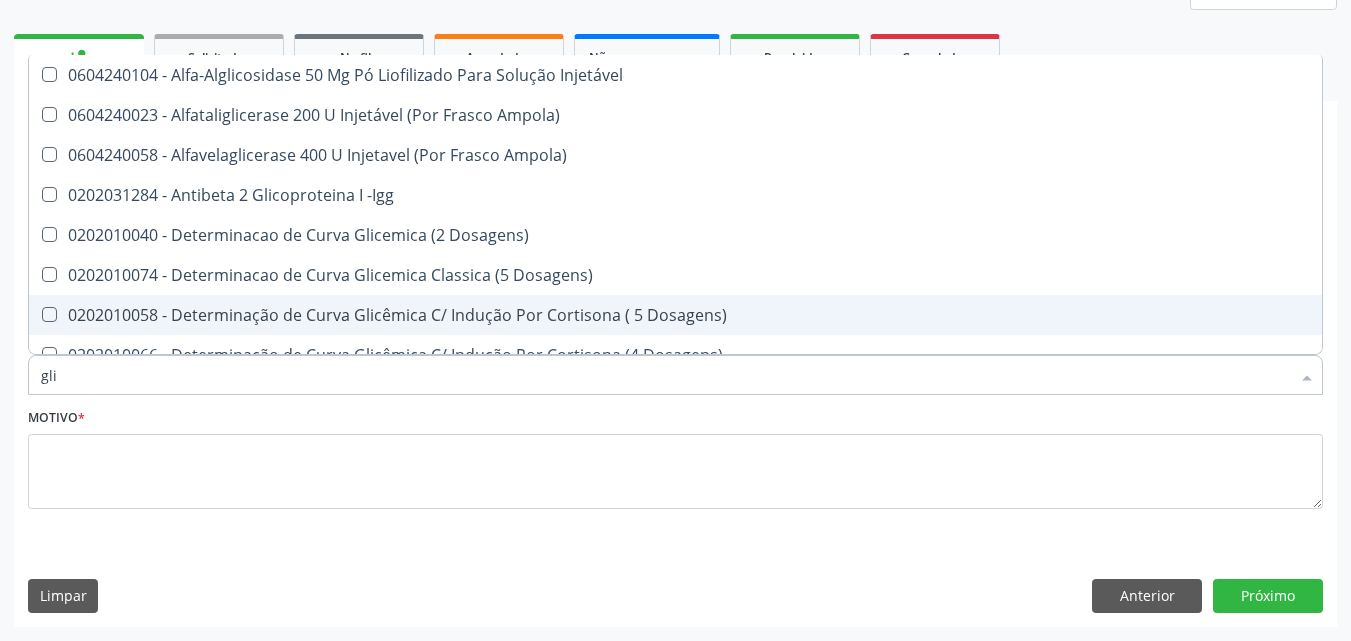 checkbox on "true" 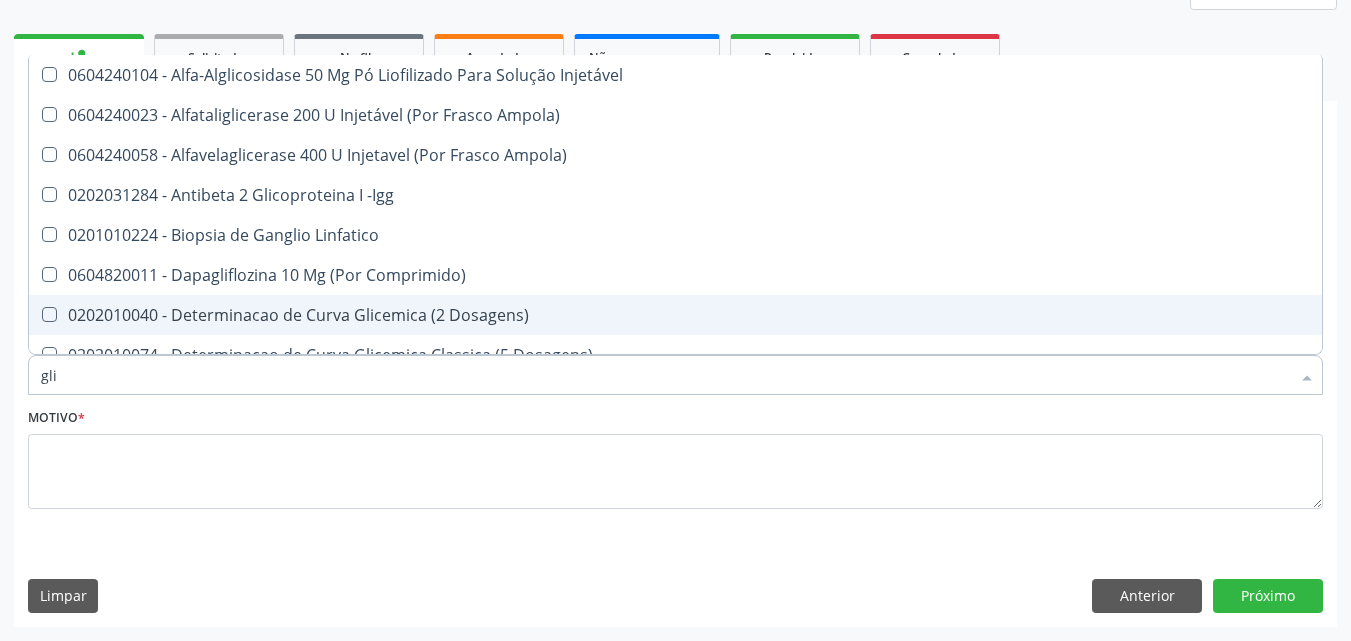 type on "gl" 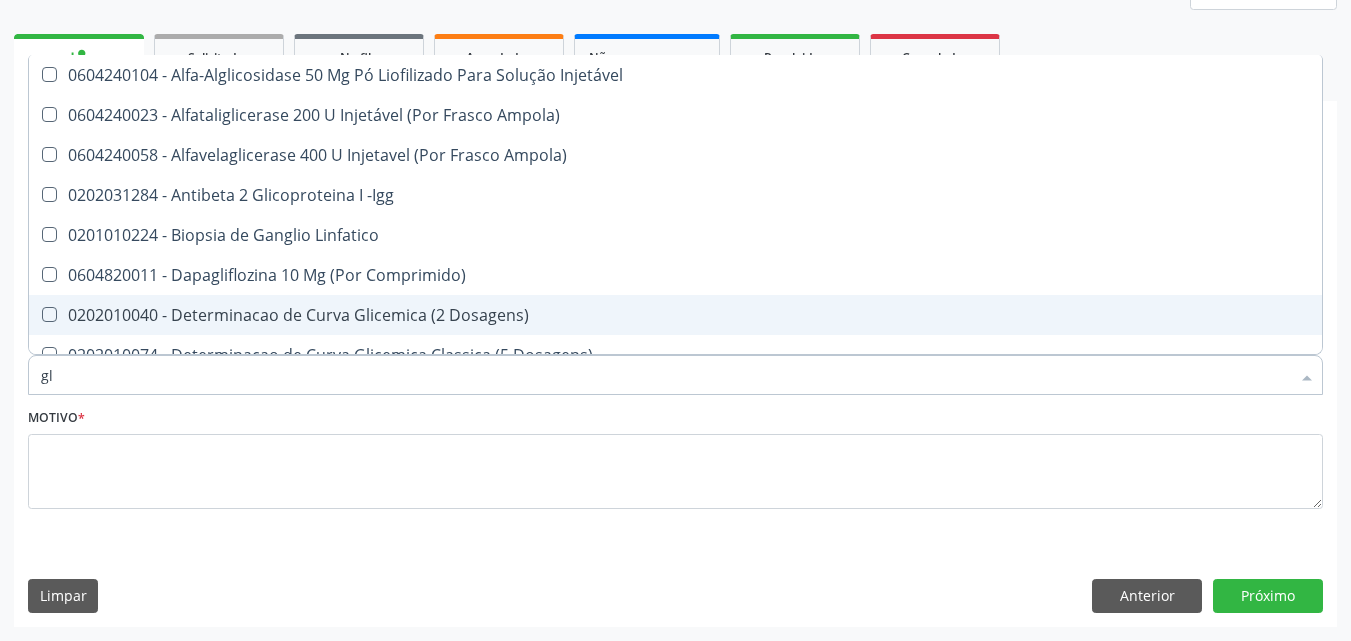 checkbox on "false" 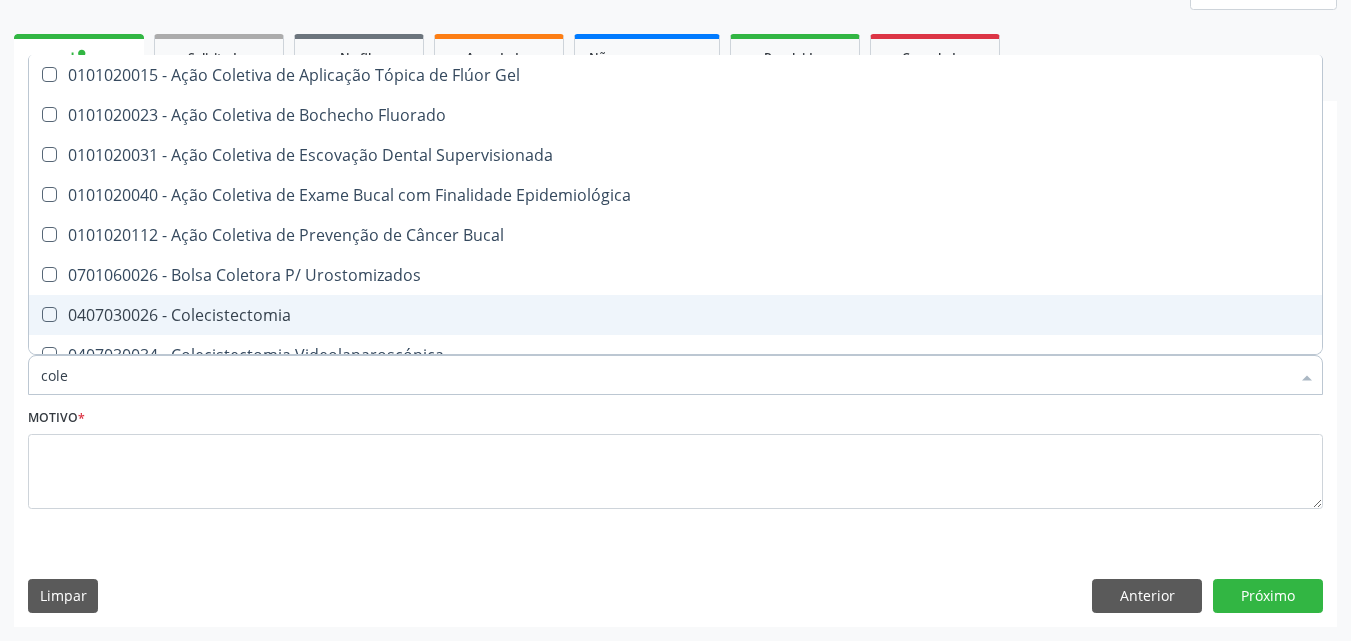 type on "coles" 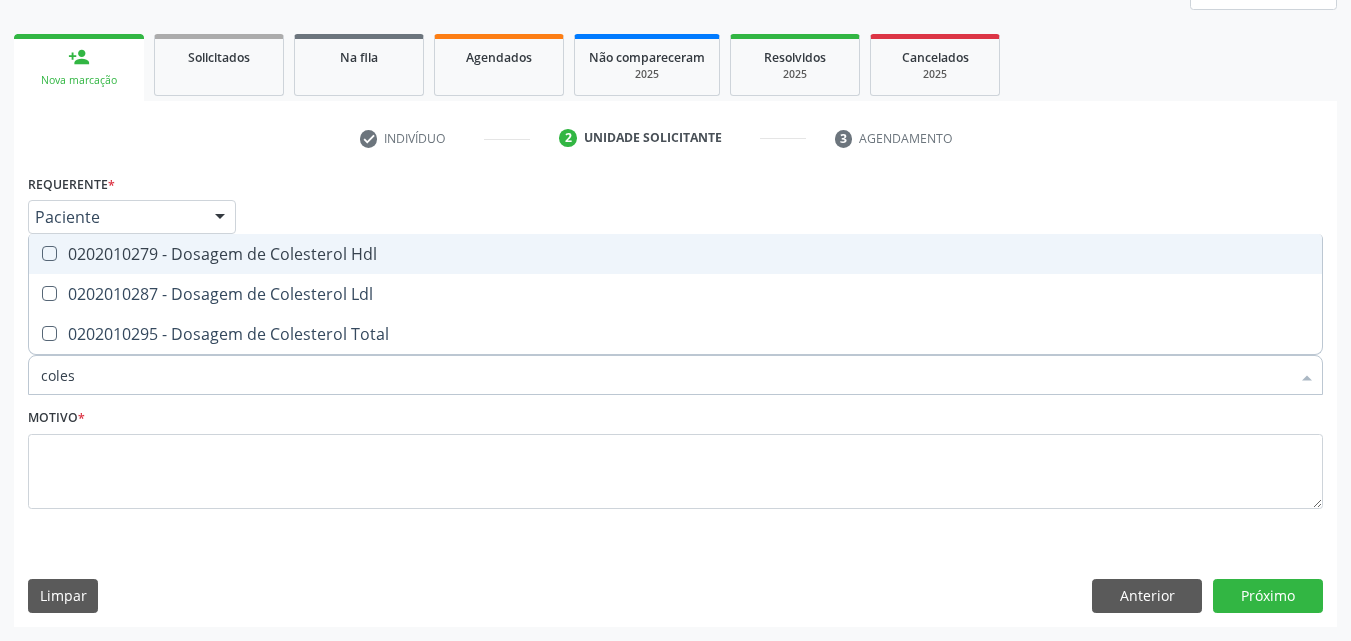 click at bounding box center (49, 253) 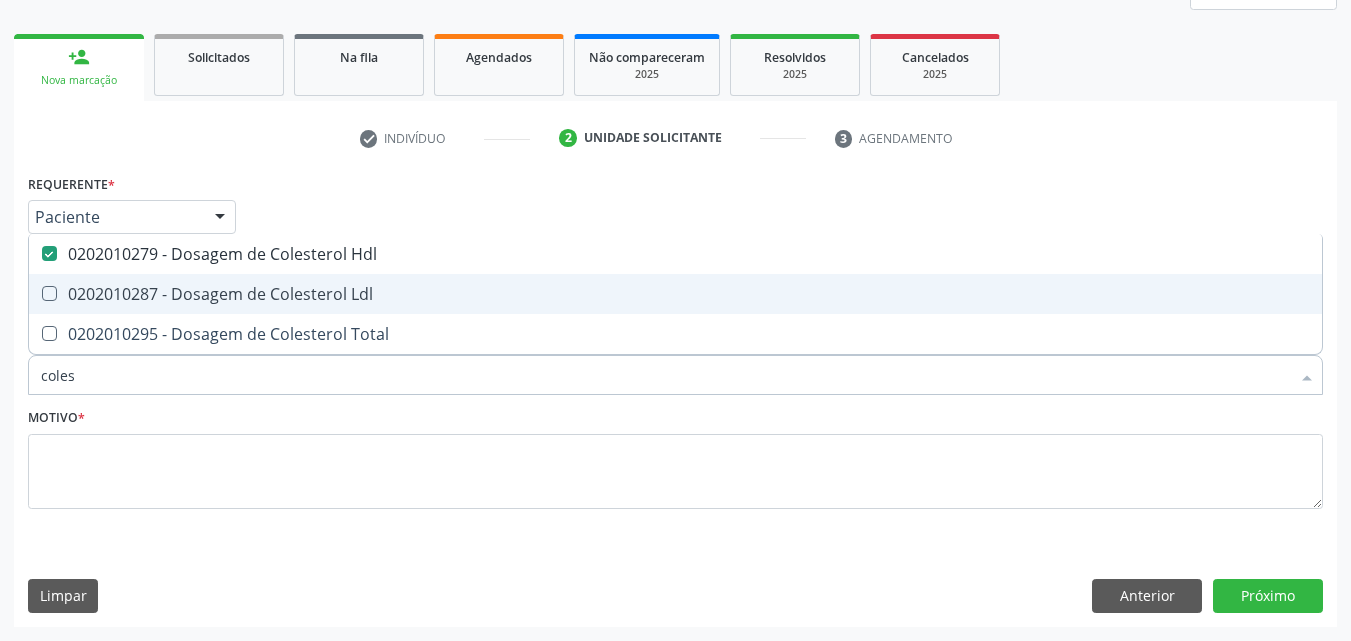 click on "0202010287 - Dosagem de Colesterol Ldl" at bounding box center (675, 294) 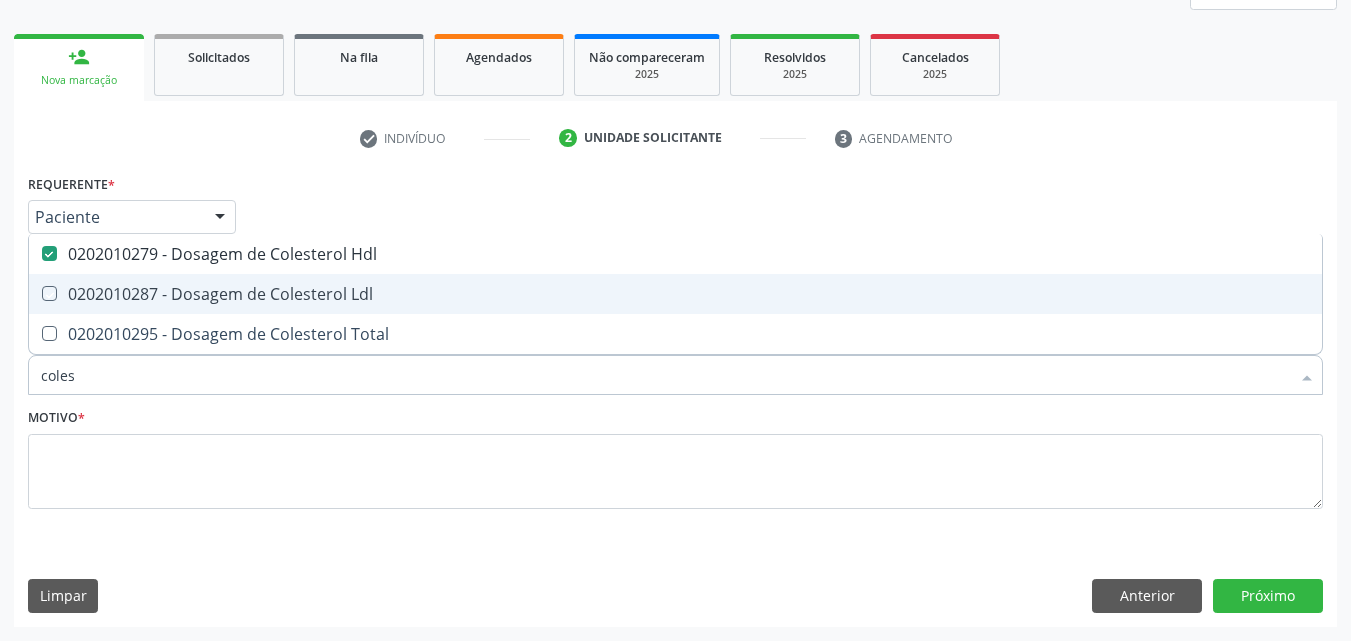 checkbox on "true" 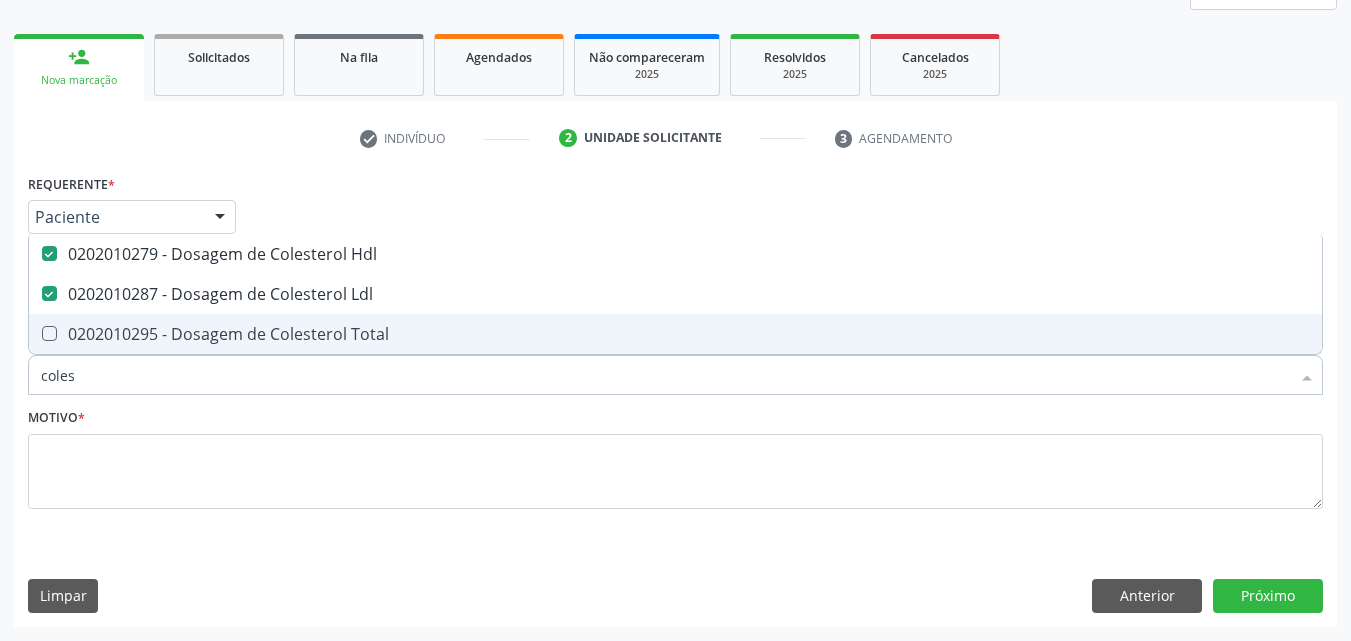 click at bounding box center [49, 333] 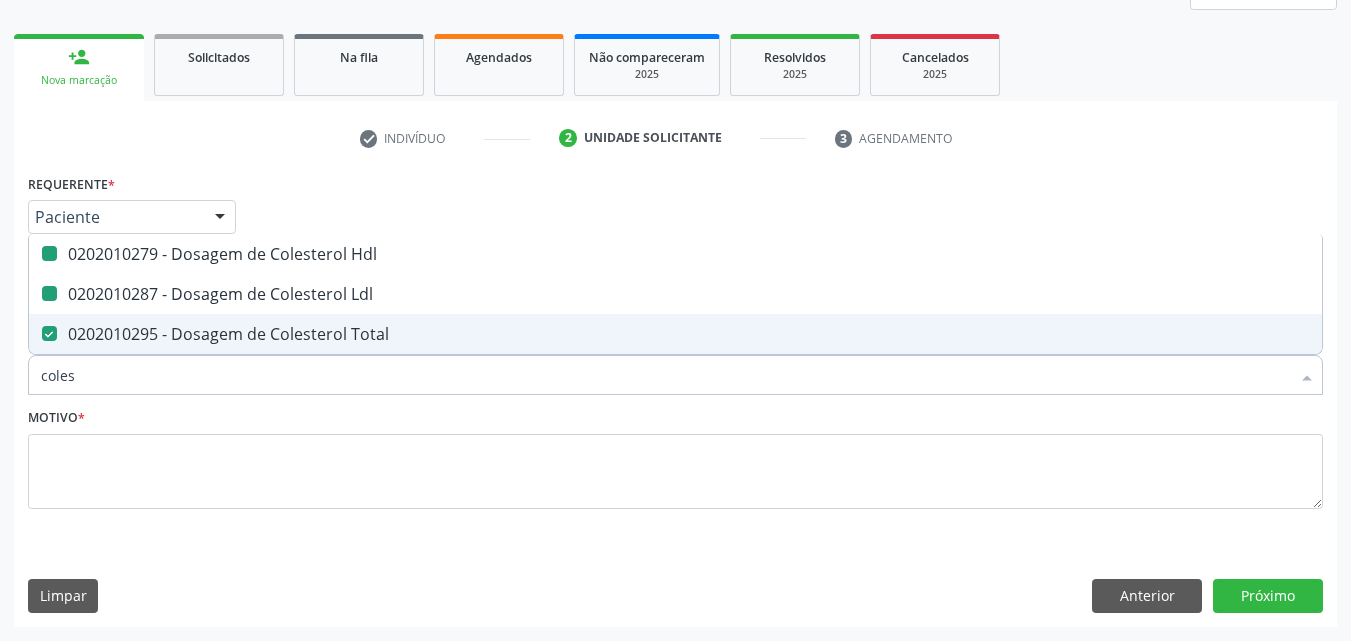 type on "cole" 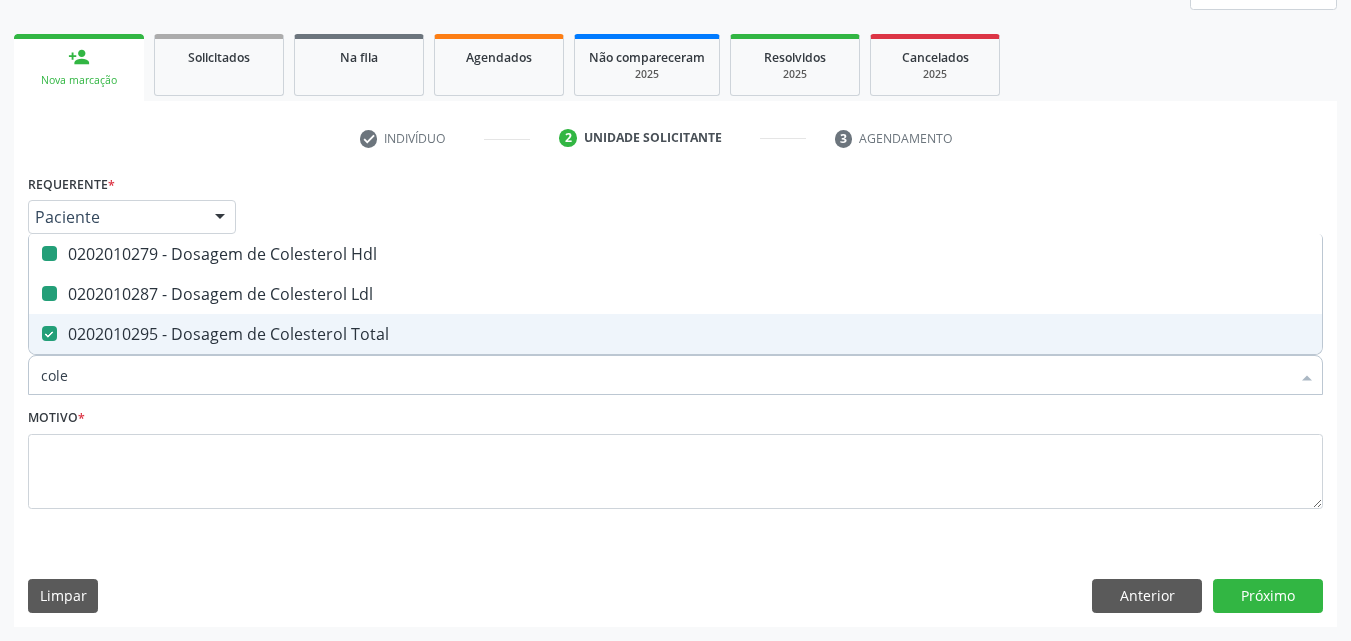 checkbox on "false" 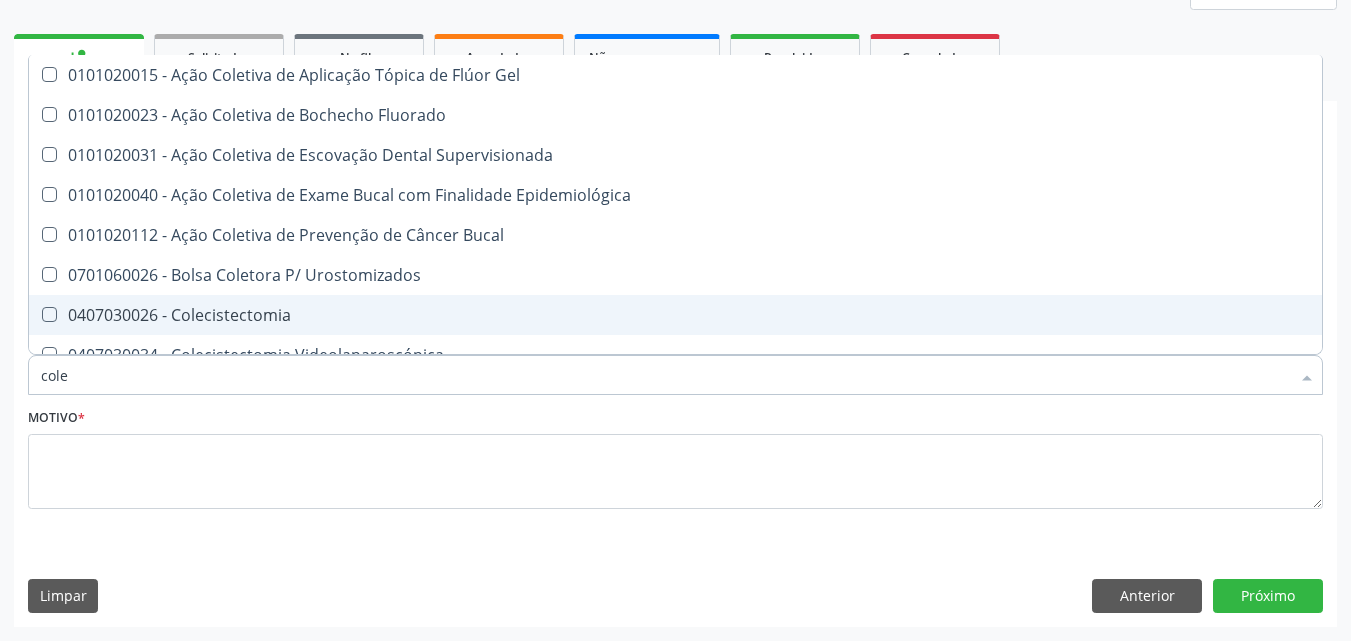 type on "col" 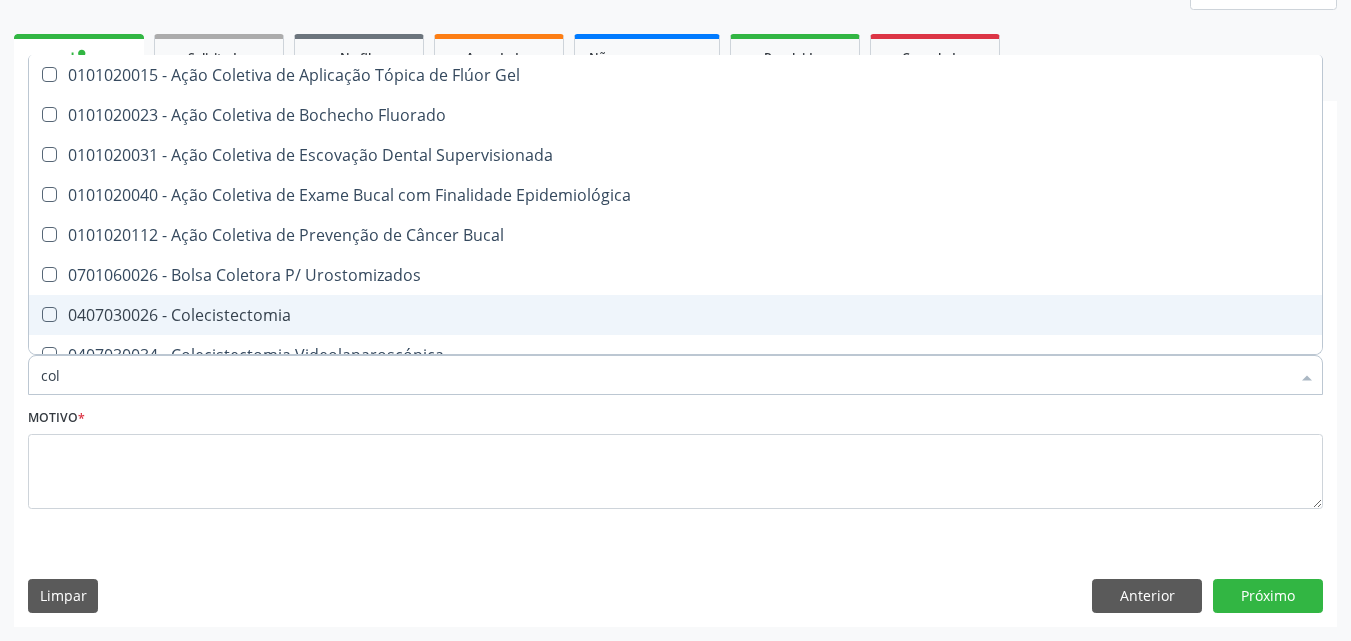 checkbox on "false" 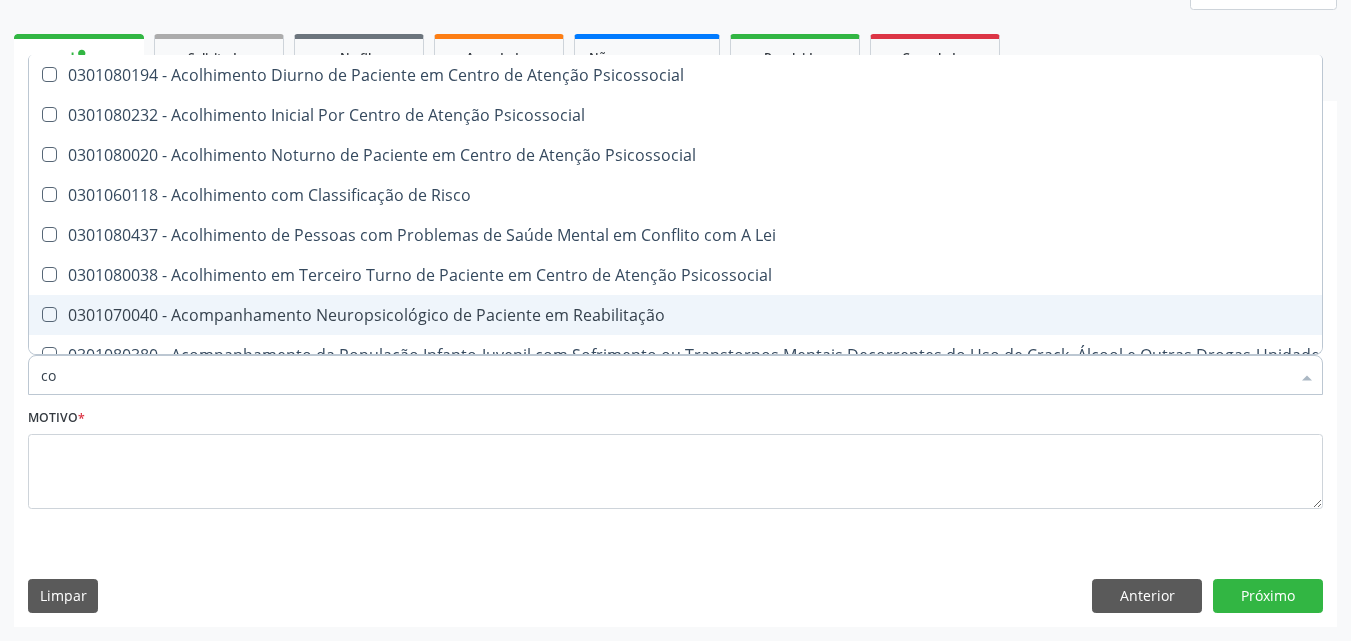 type on "c" 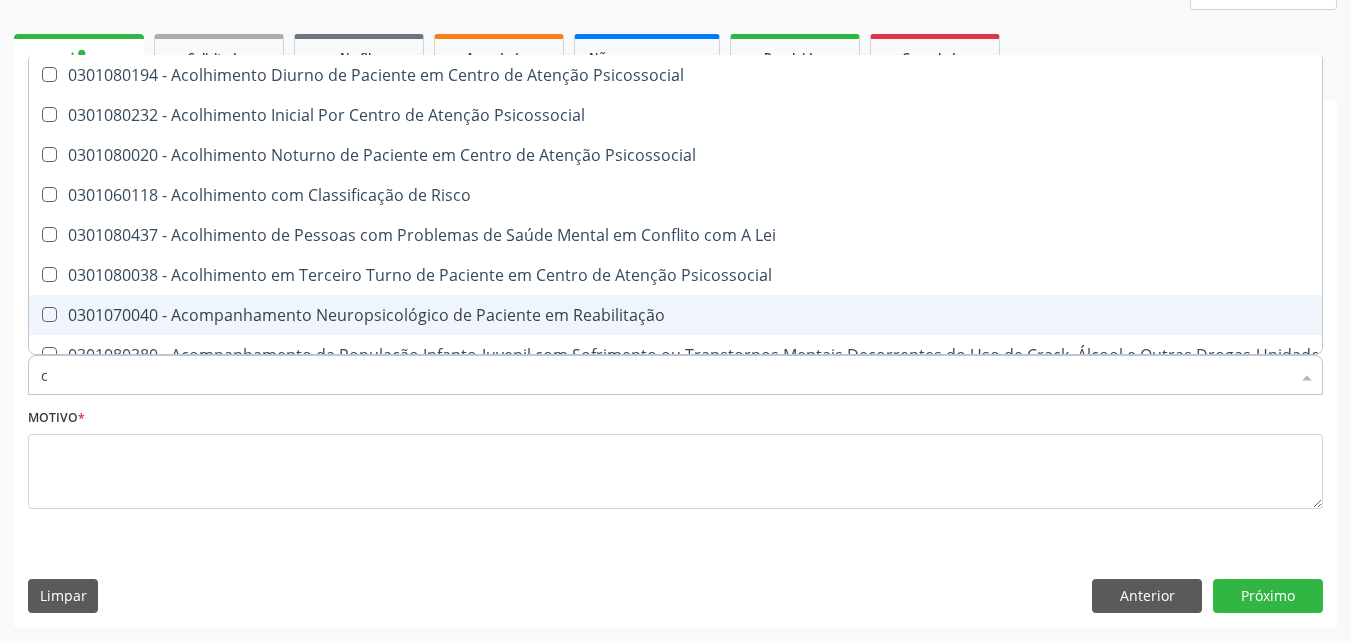 type 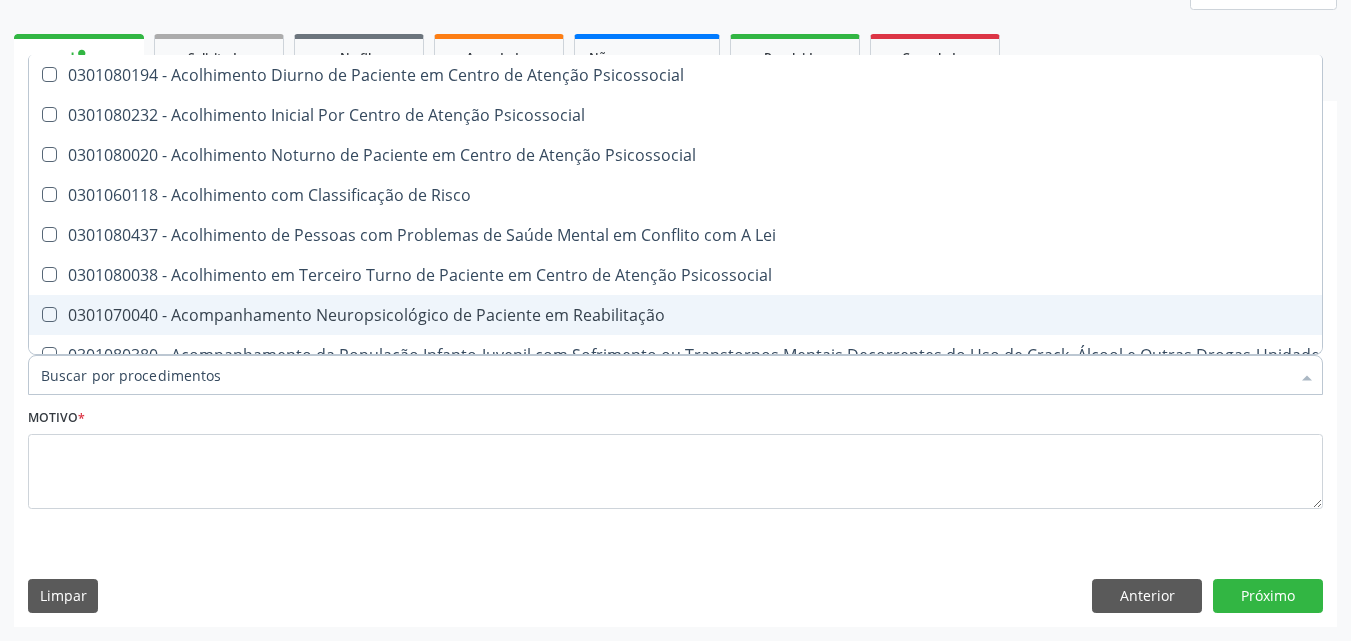 checkbox on "false" 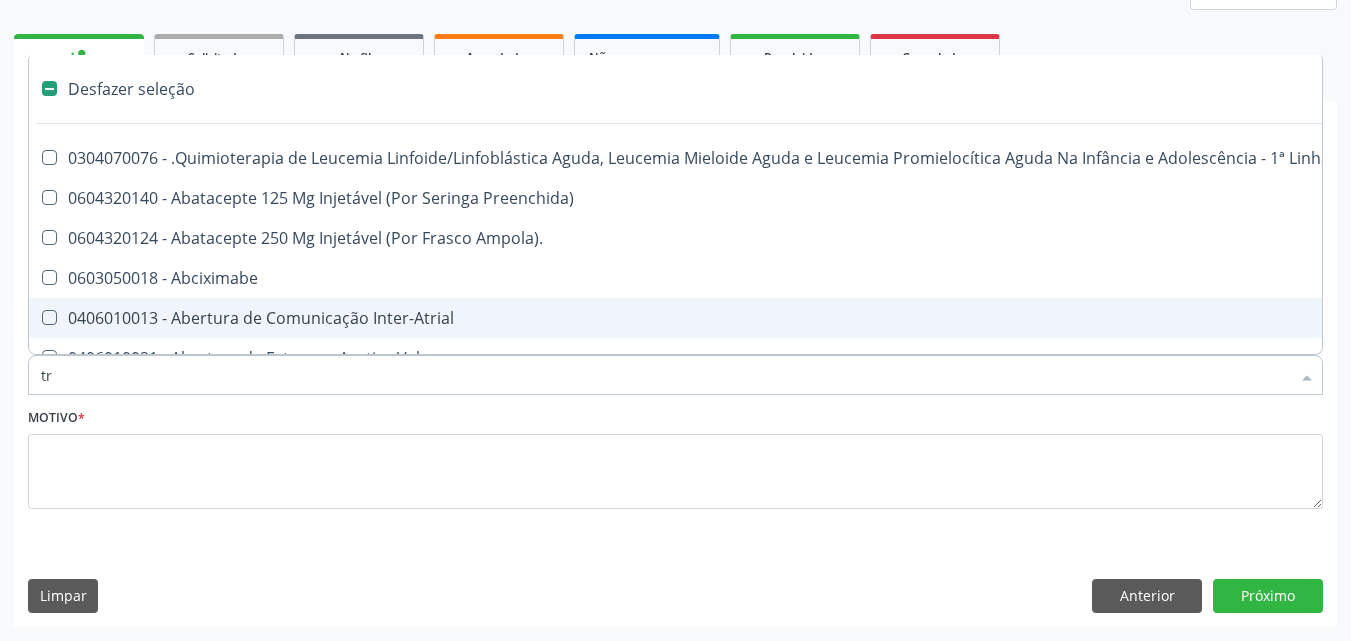 type on "tri" 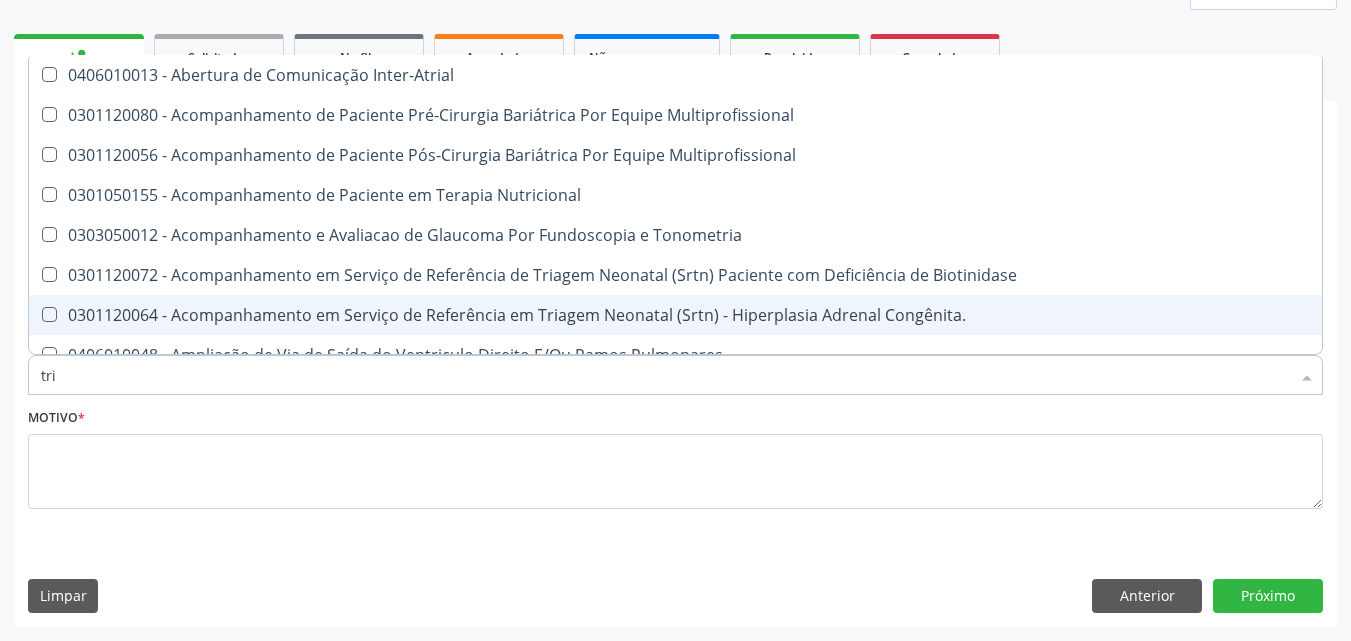 checkbox on "false" 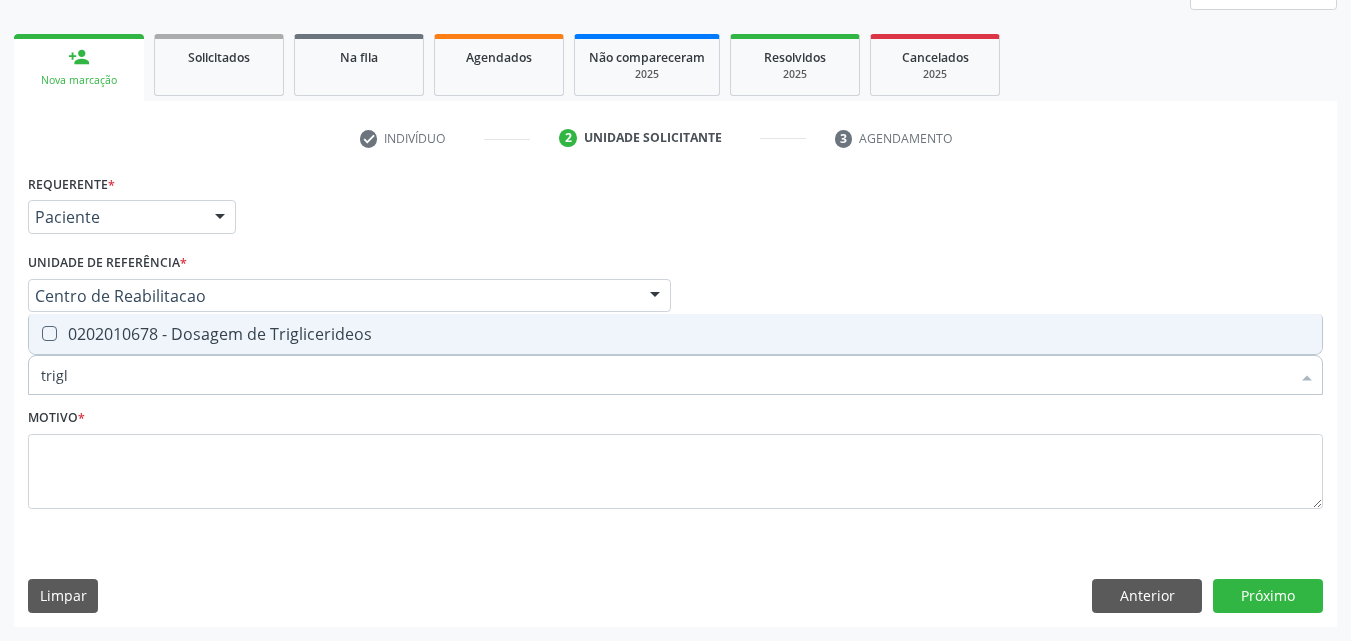 type on "trigli" 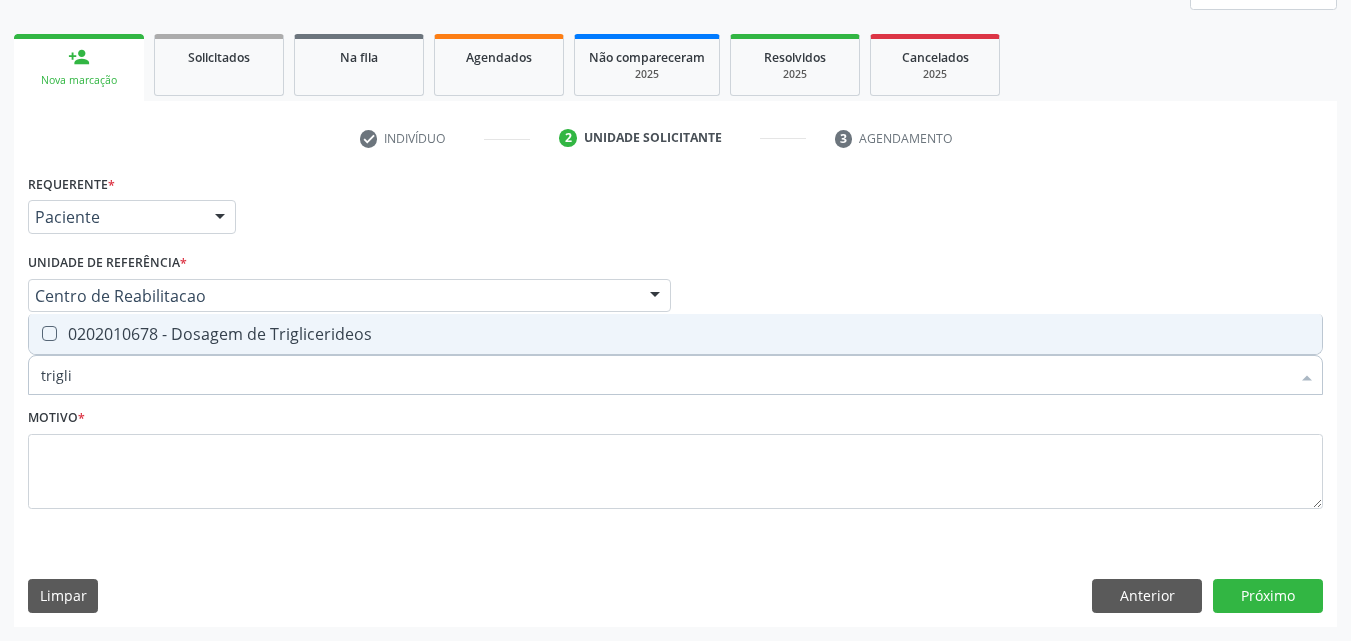 click at bounding box center (49, 333) 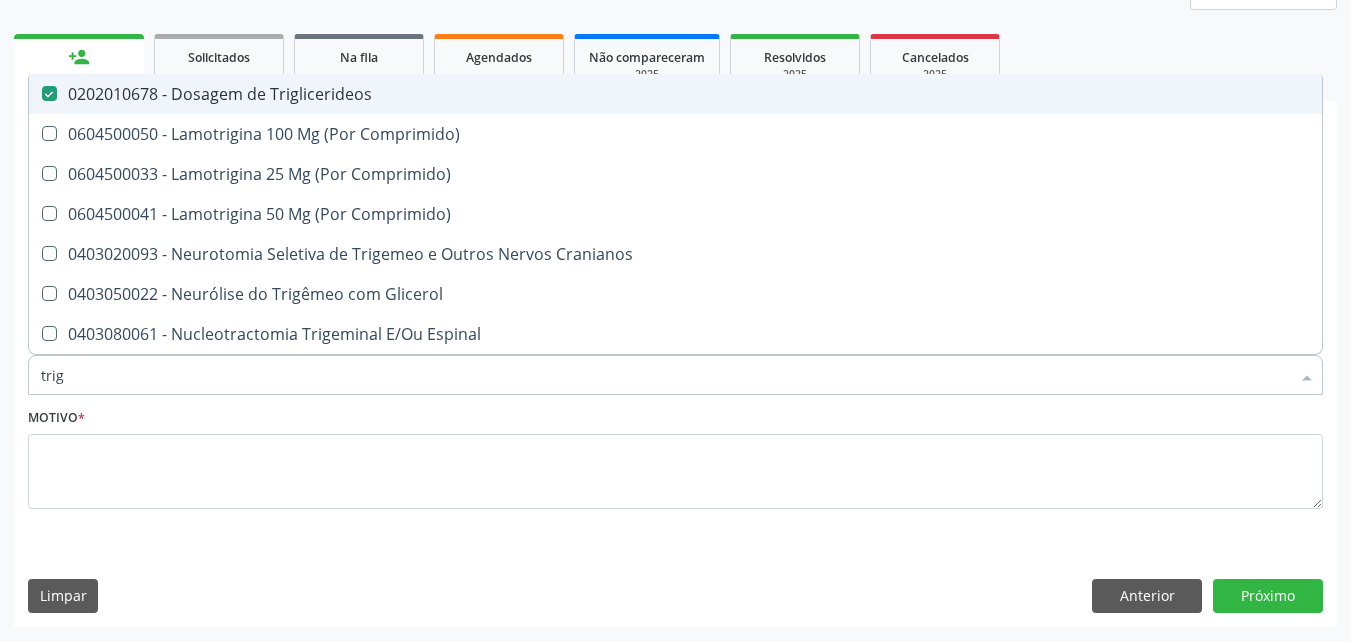 type on "tri" 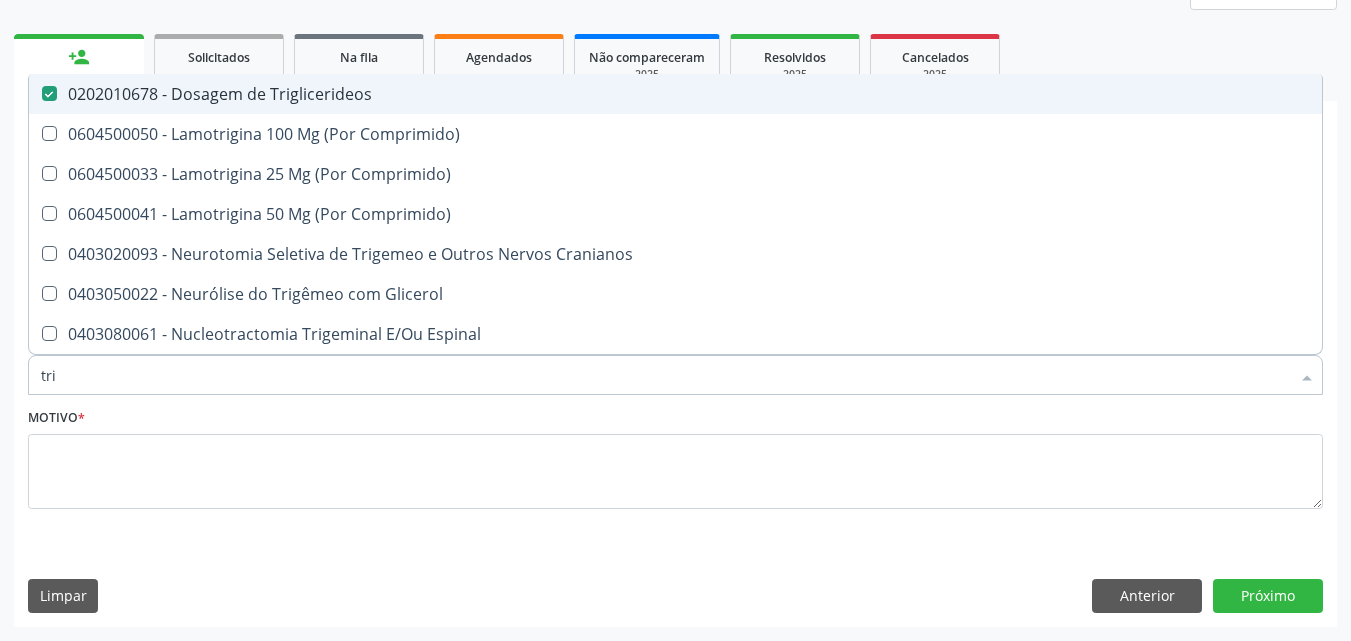 checkbox on "false" 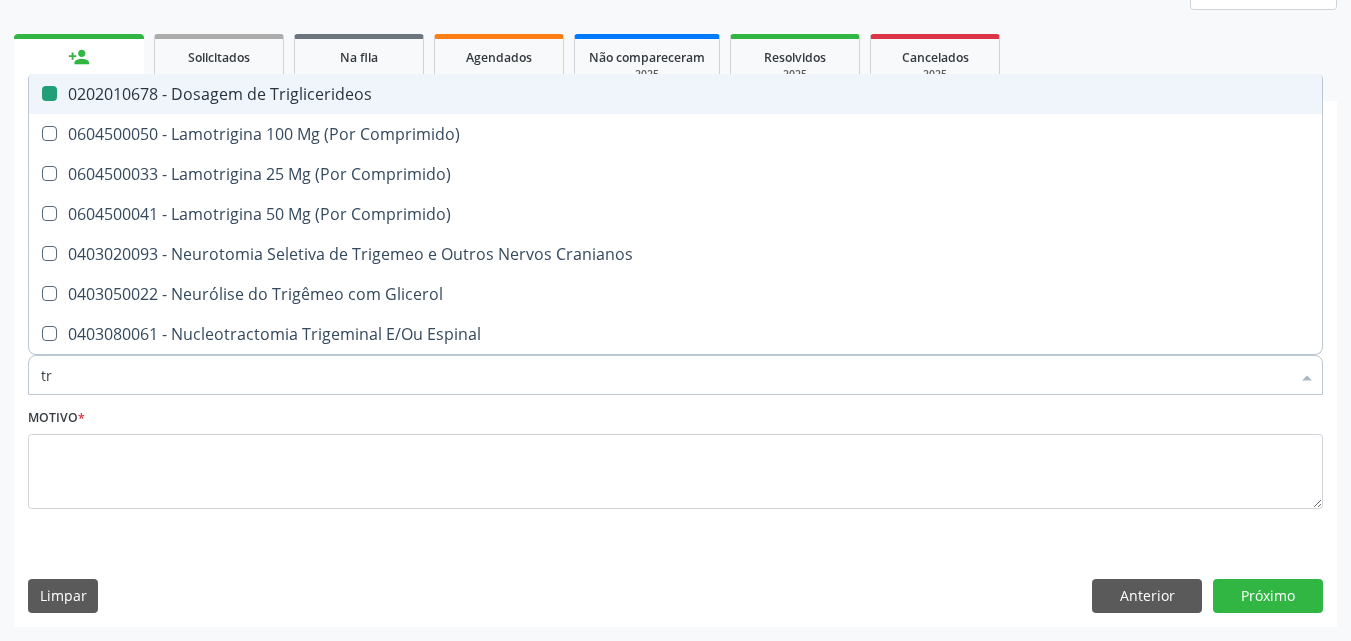 type on "t" 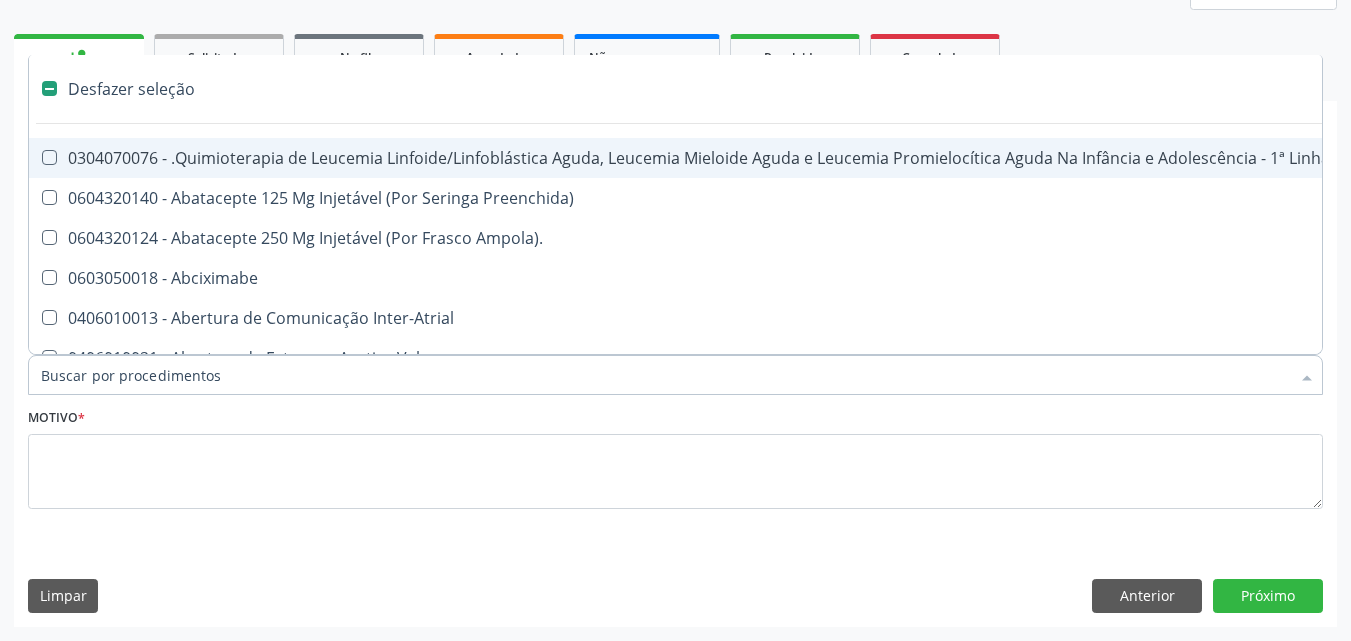 type on "g" 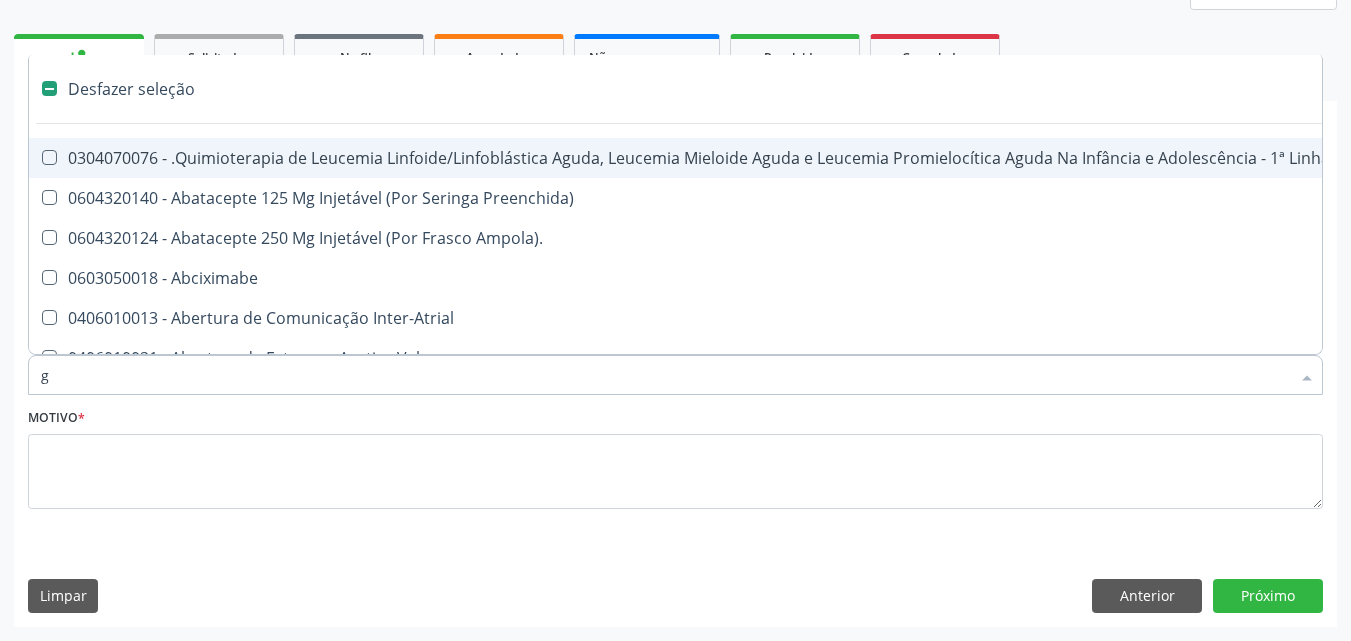checkbox on "false" 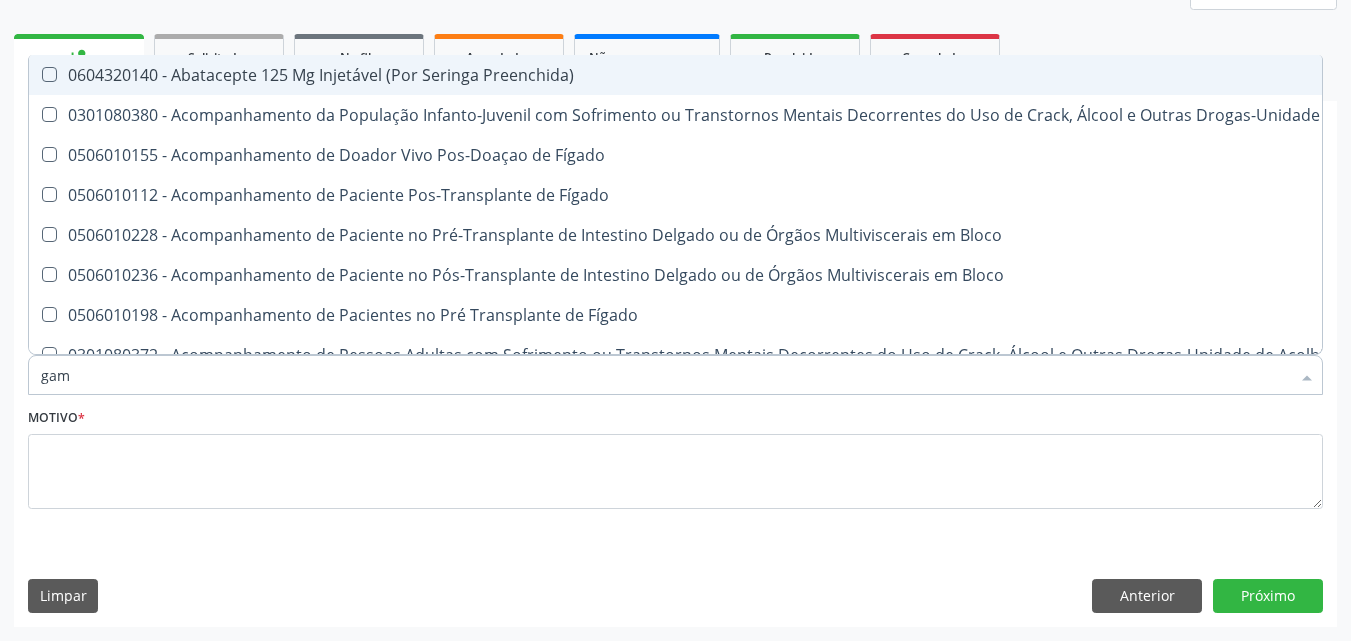 type on "gama" 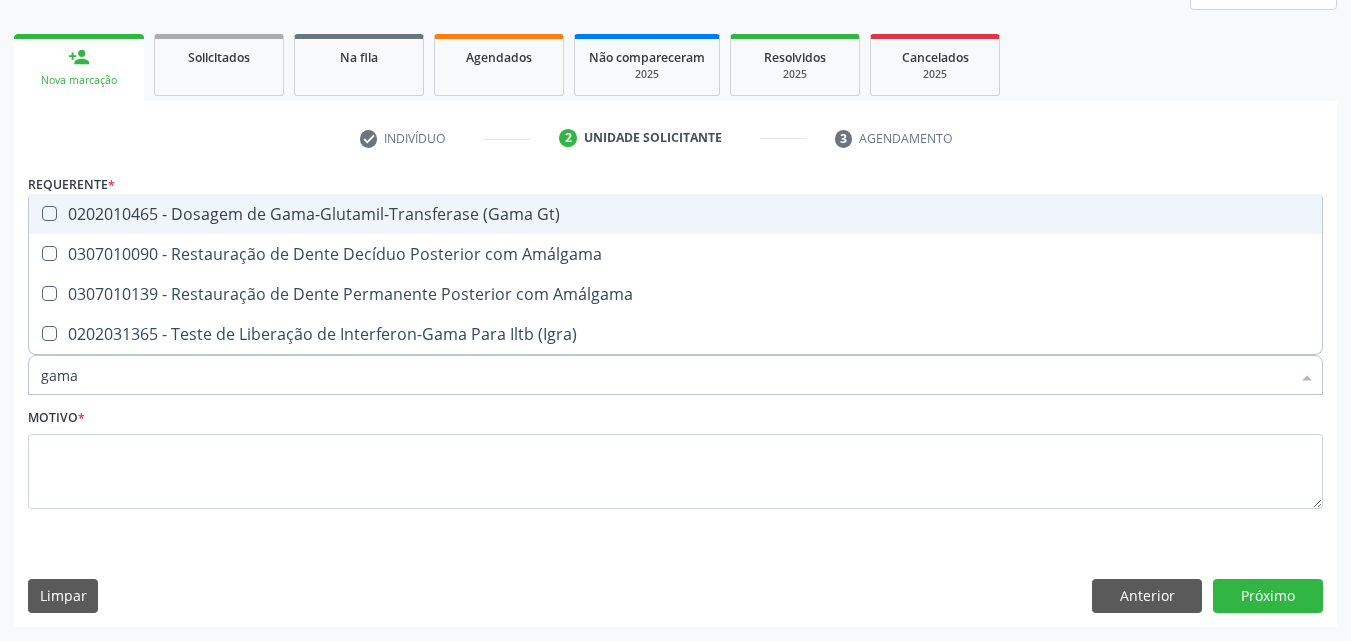 click on "0202010465 - Dosagem de Gama-Glutamil-Transferase (Gama Gt)" at bounding box center [675, 214] 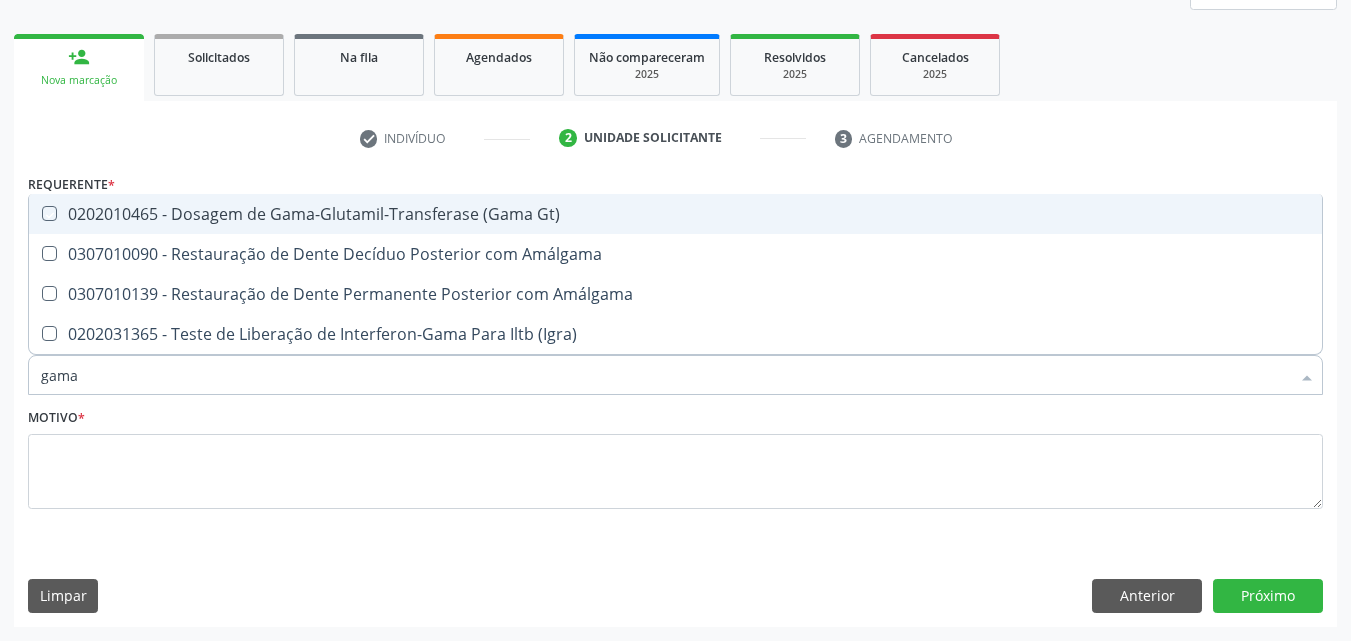checkbox on "true" 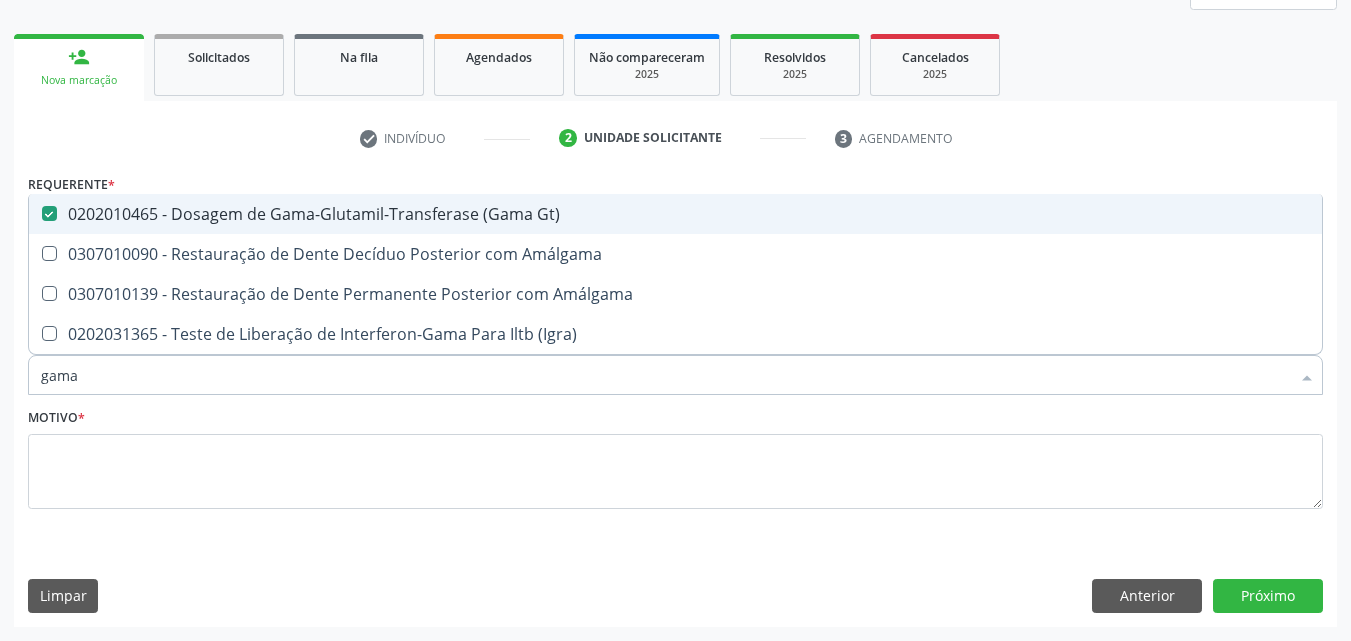 type on "gam" 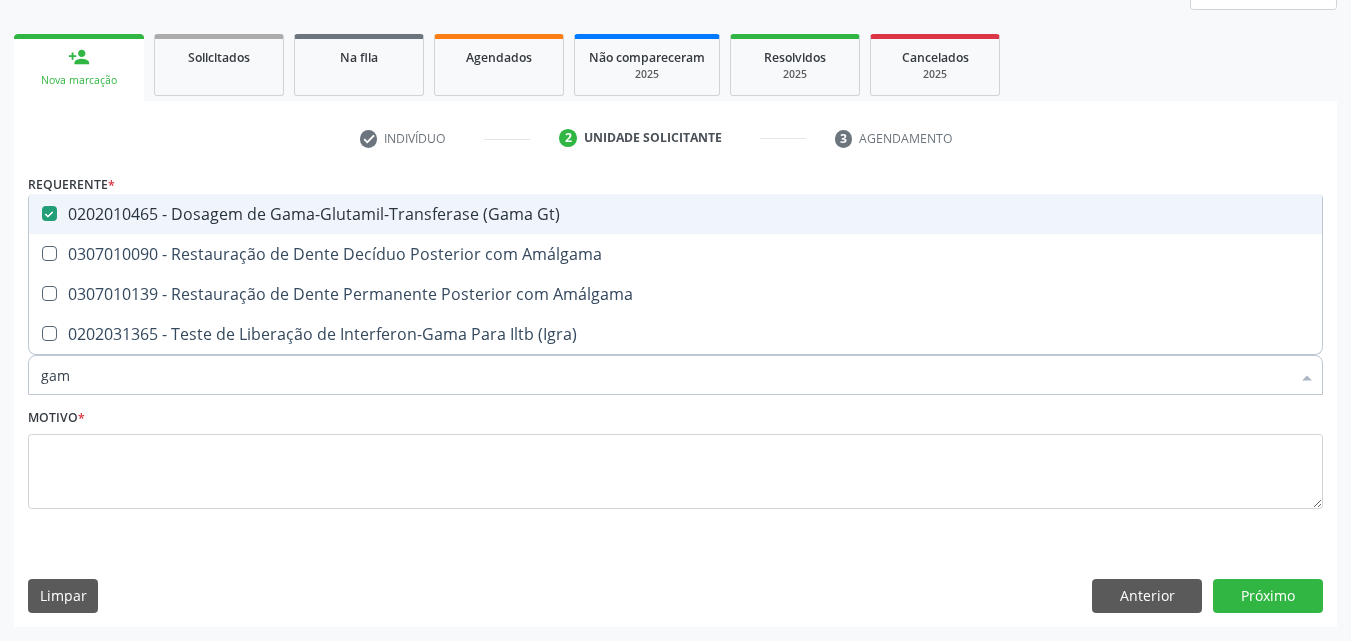 checkbox on "false" 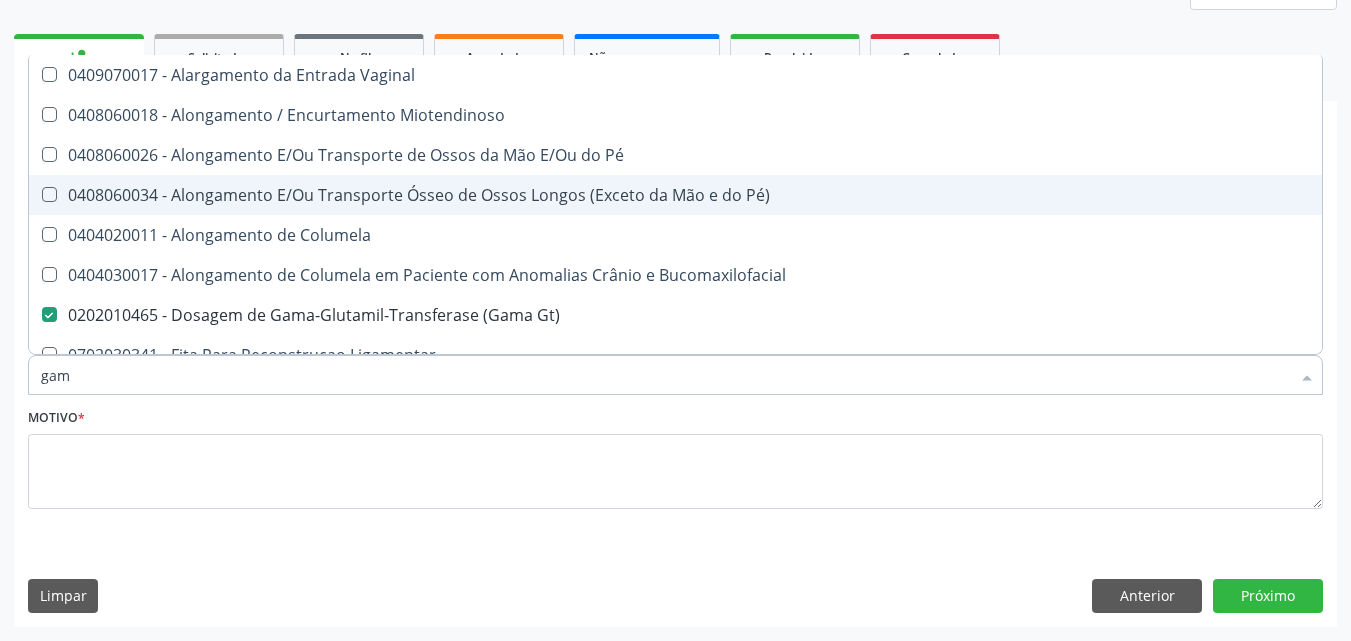 type on "ga" 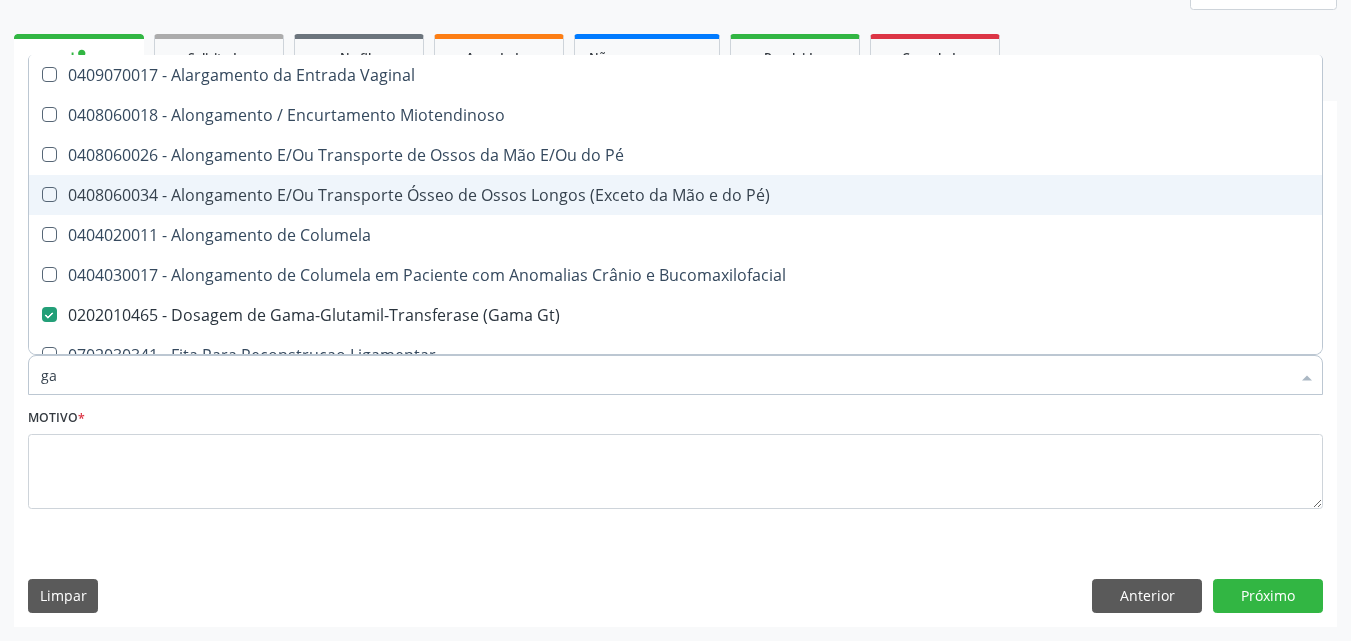 checkbox on "false" 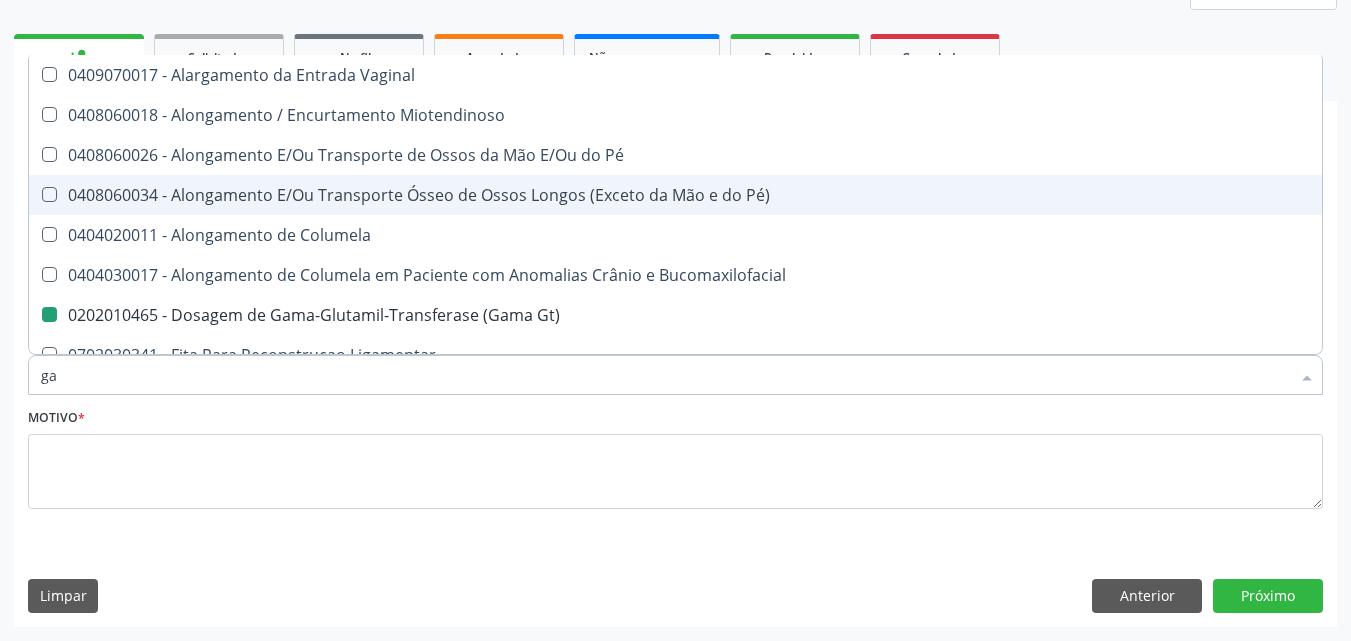 type on "g" 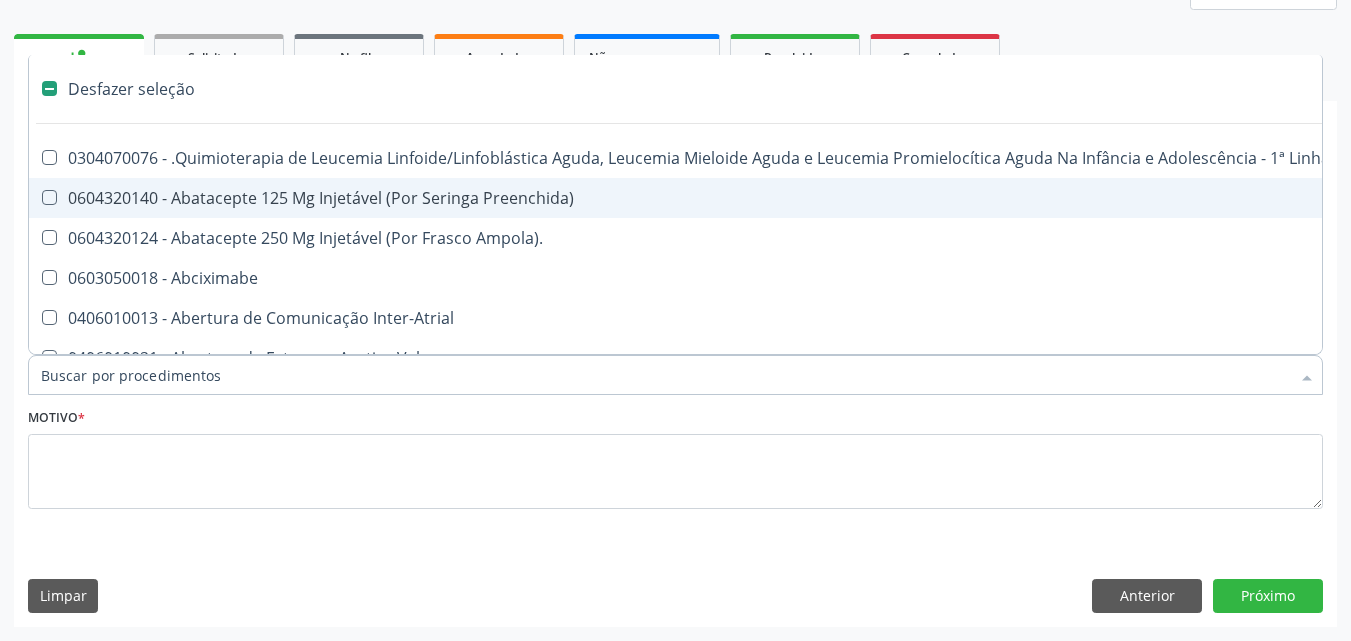 type on "t" 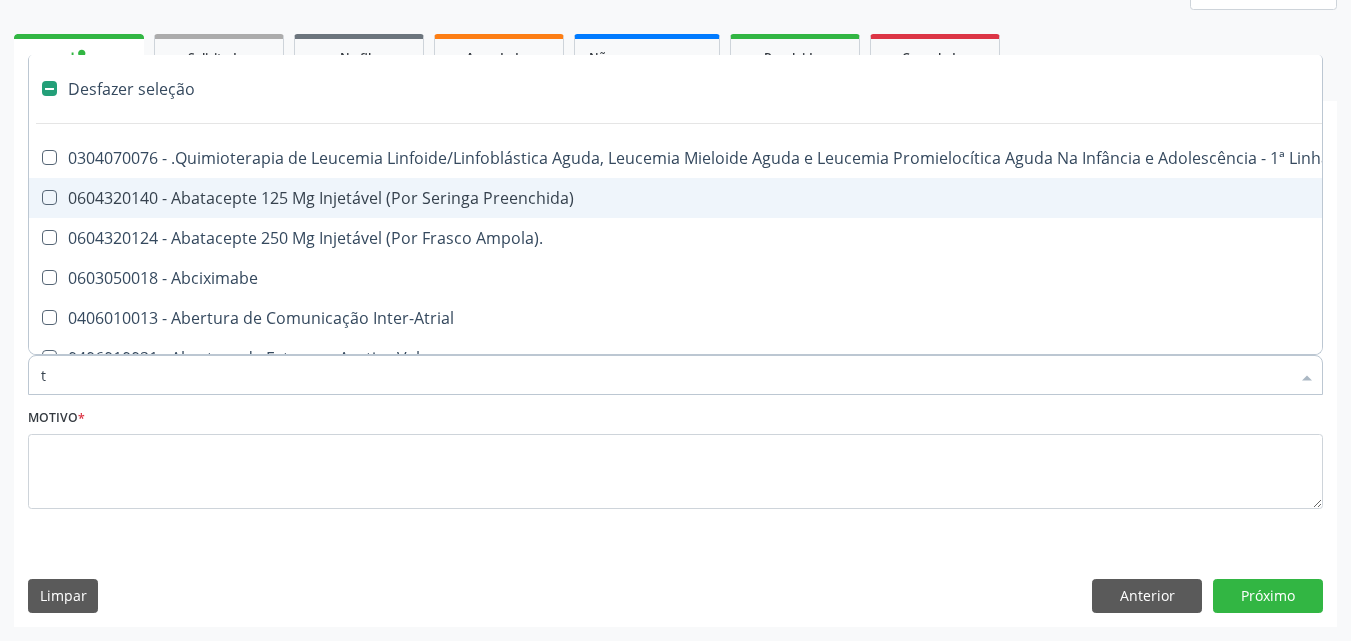 checkbox on "true" 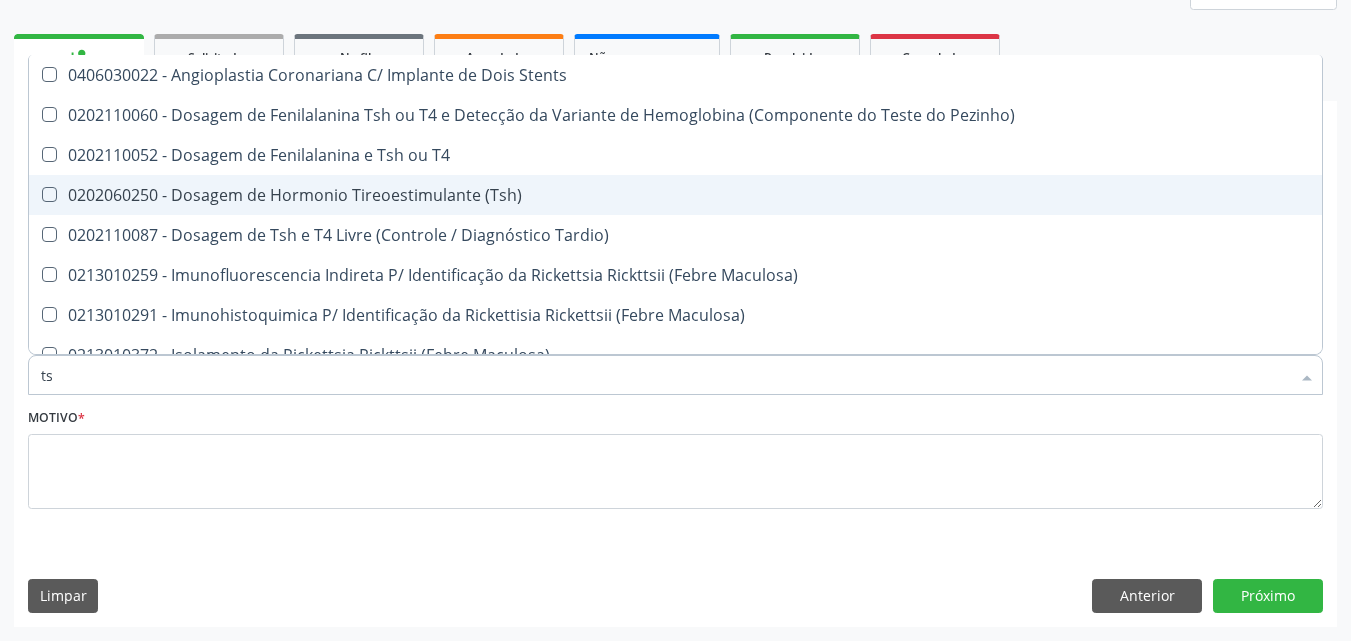 type on "tsh" 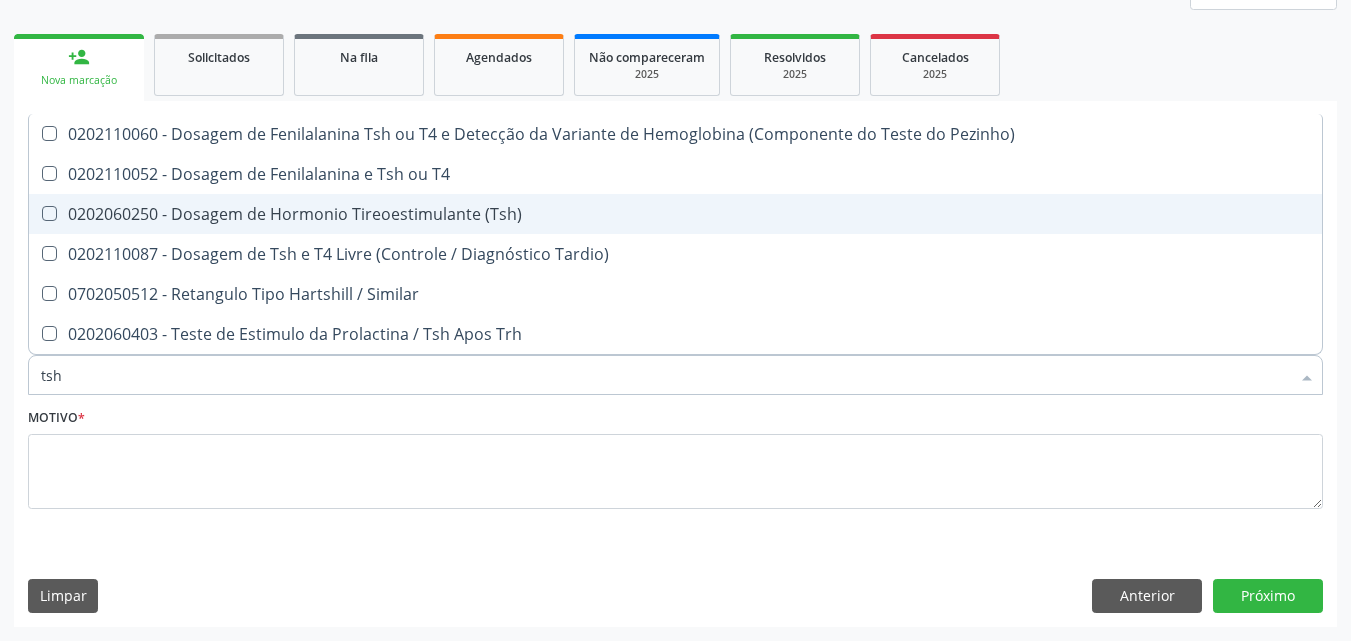 click on "0202060250 - Dosagem de Hormonio Tireoestimulante (Tsh)" at bounding box center [675, 214] 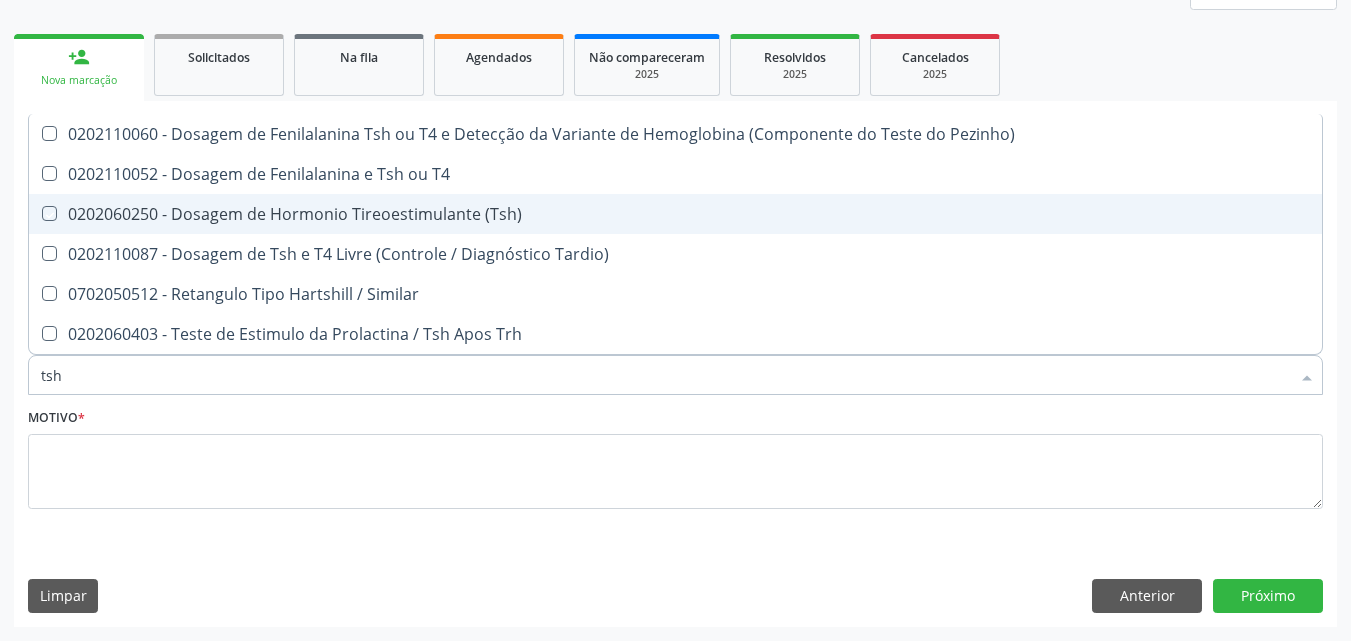 checkbox on "true" 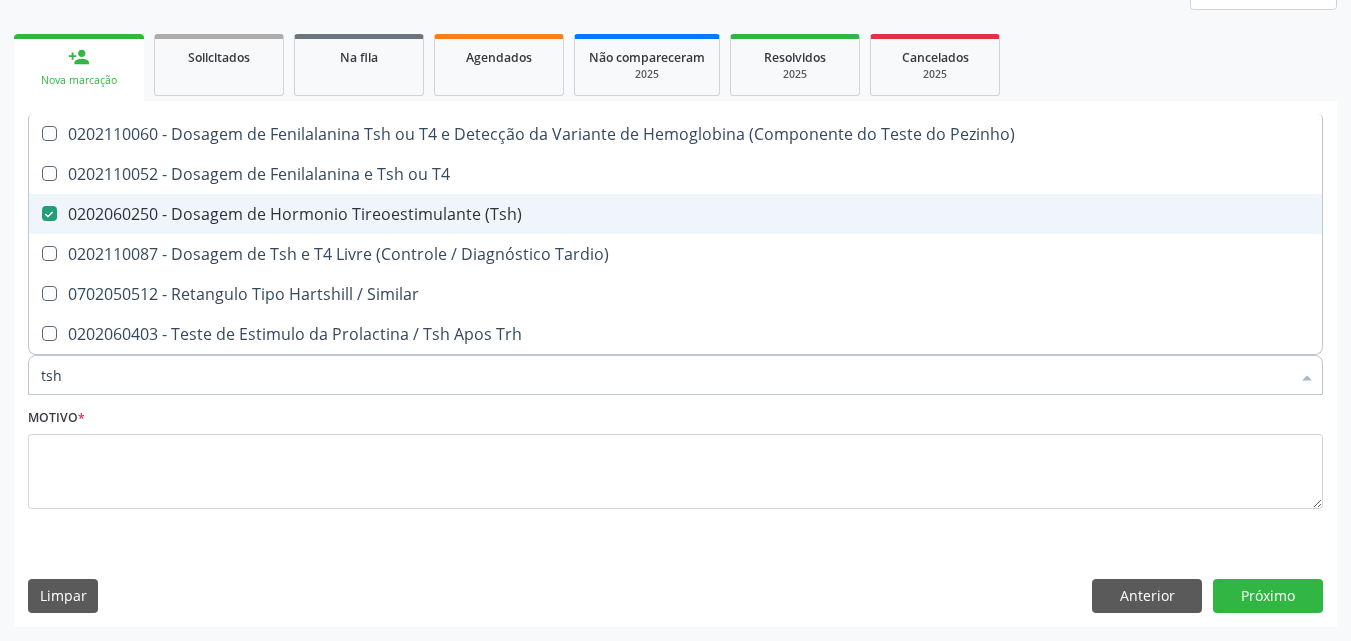 type on "ts" 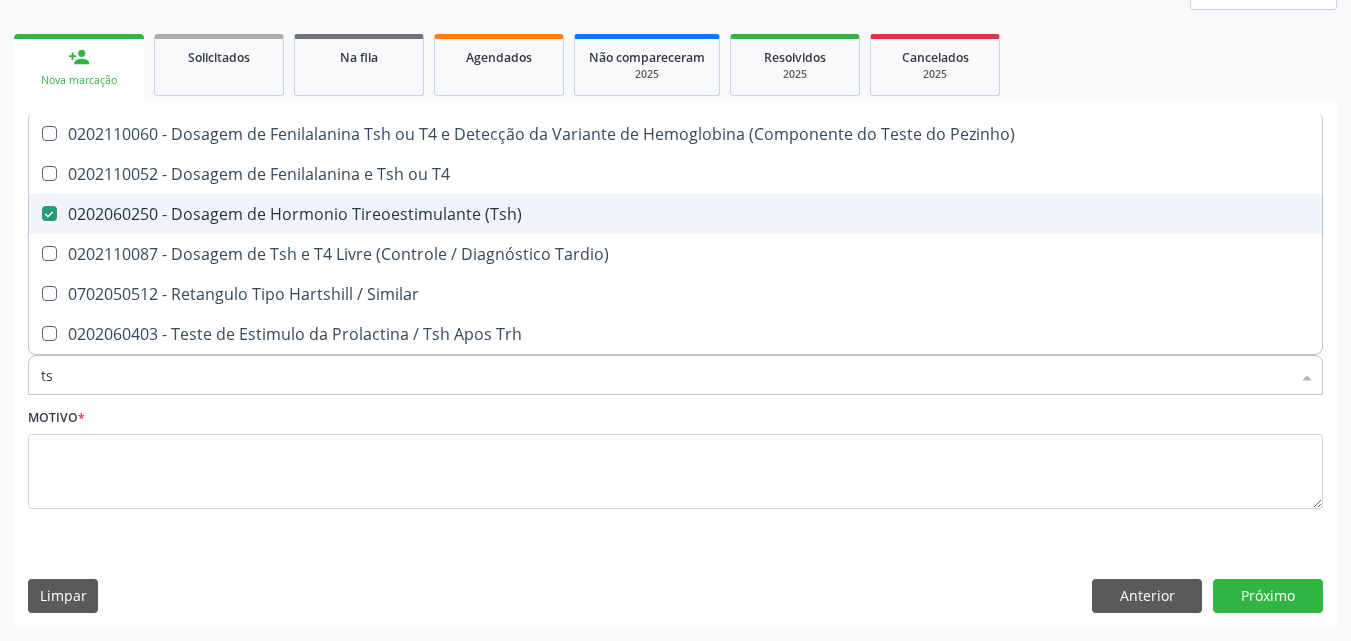 checkbox on "false" 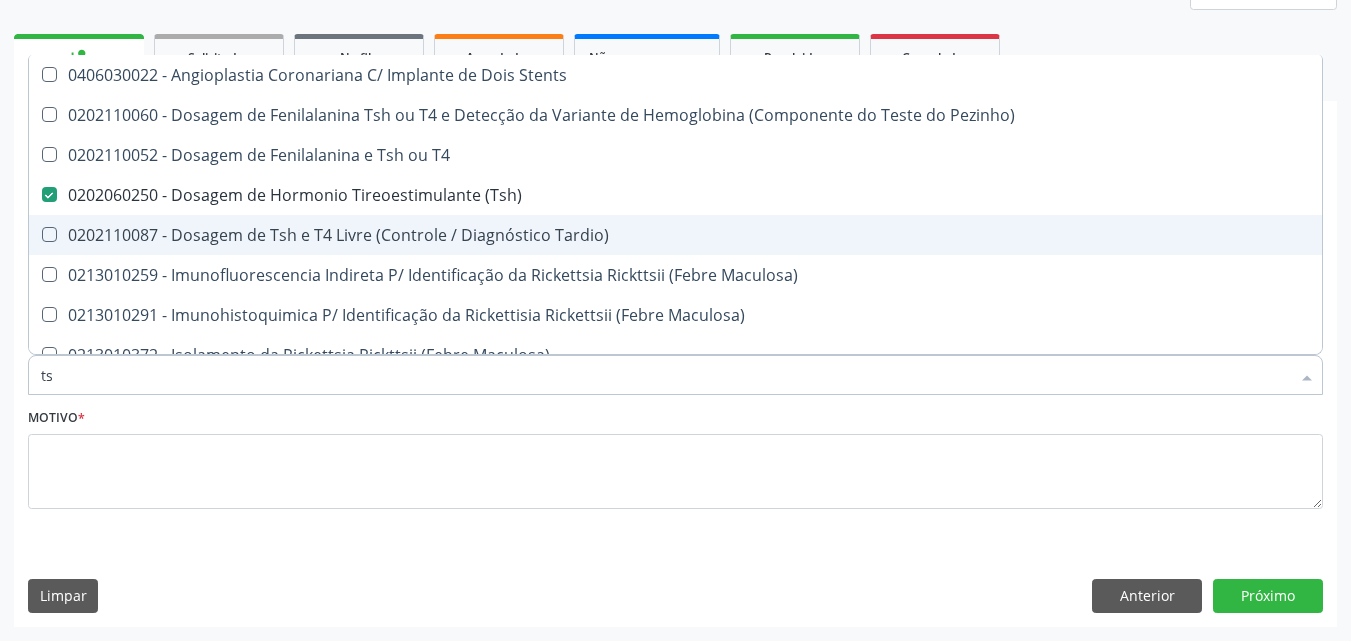 type on "t" 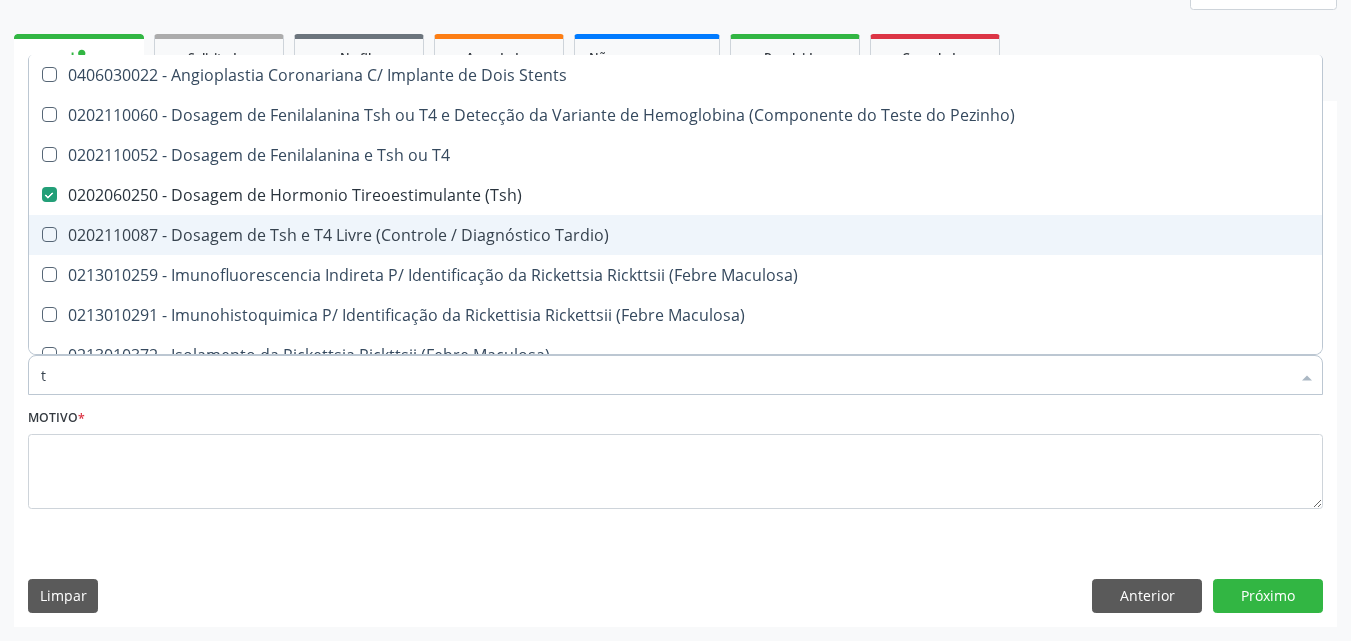 checkbox on "false" 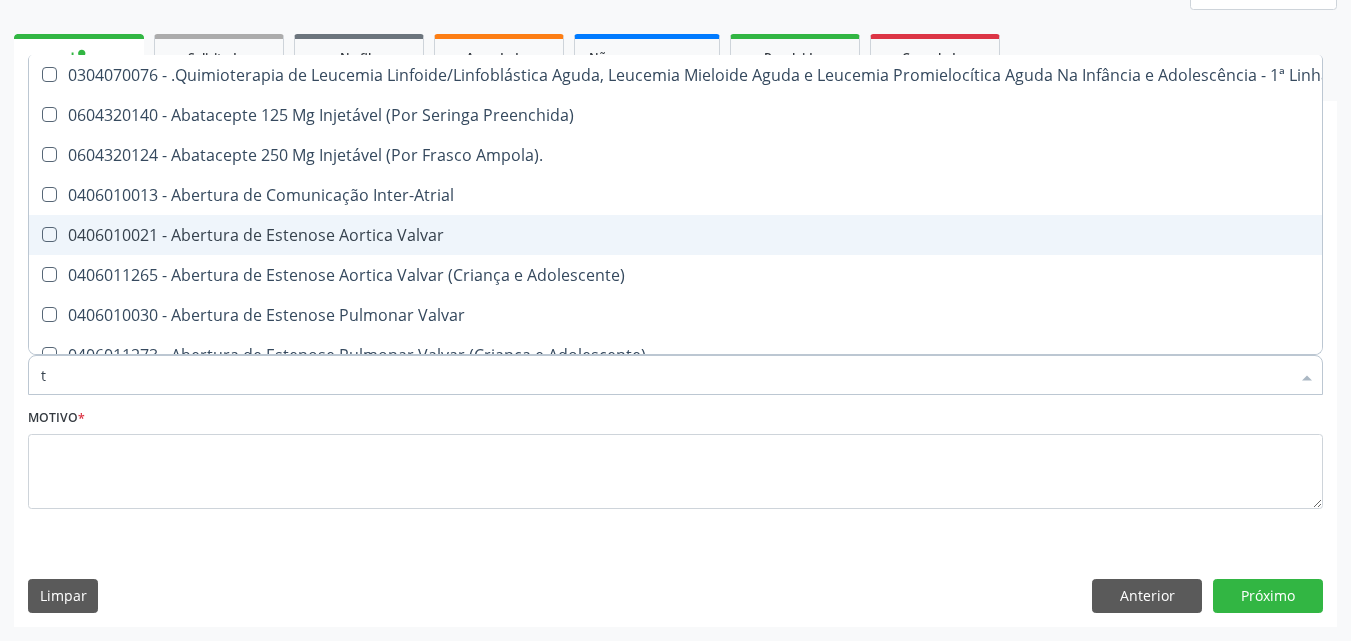 type on "t4" 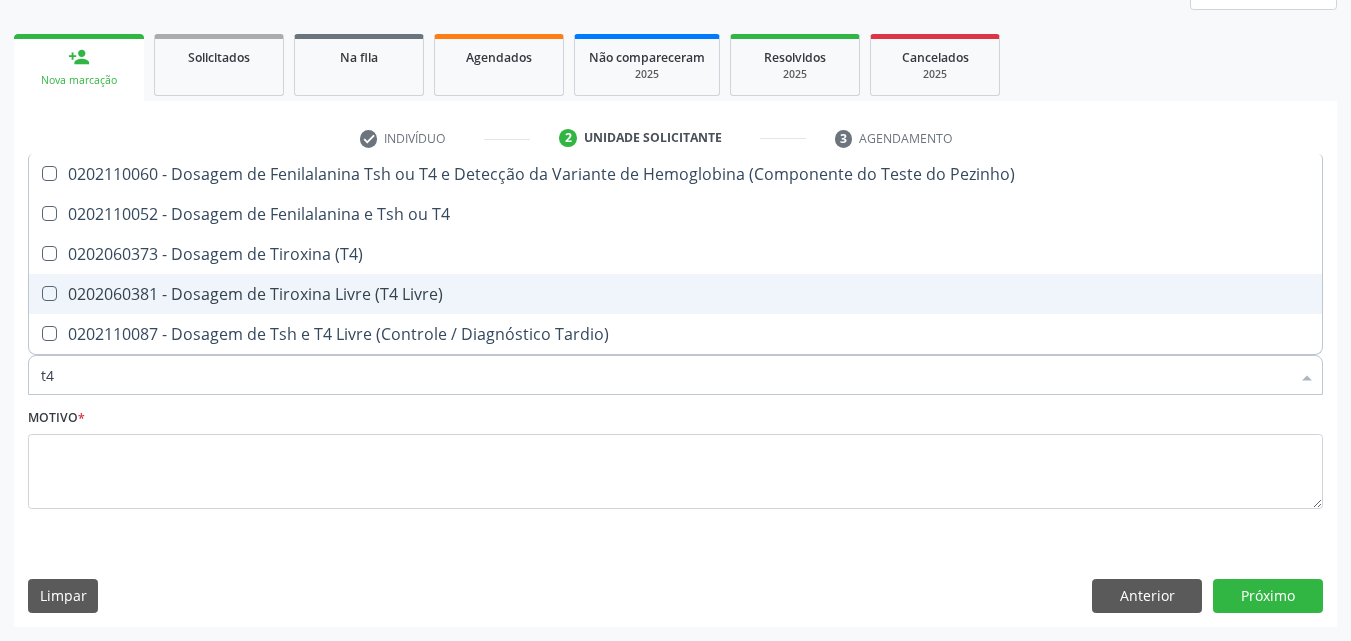 click at bounding box center (49, 293) 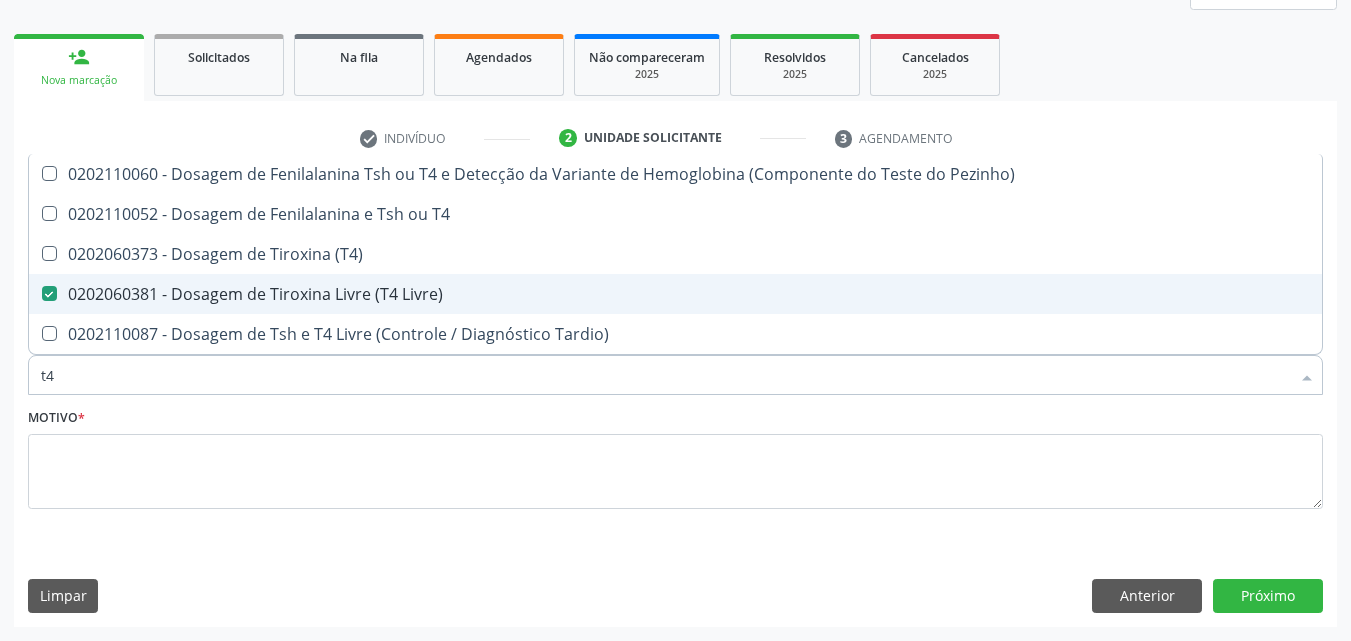 type on "t" 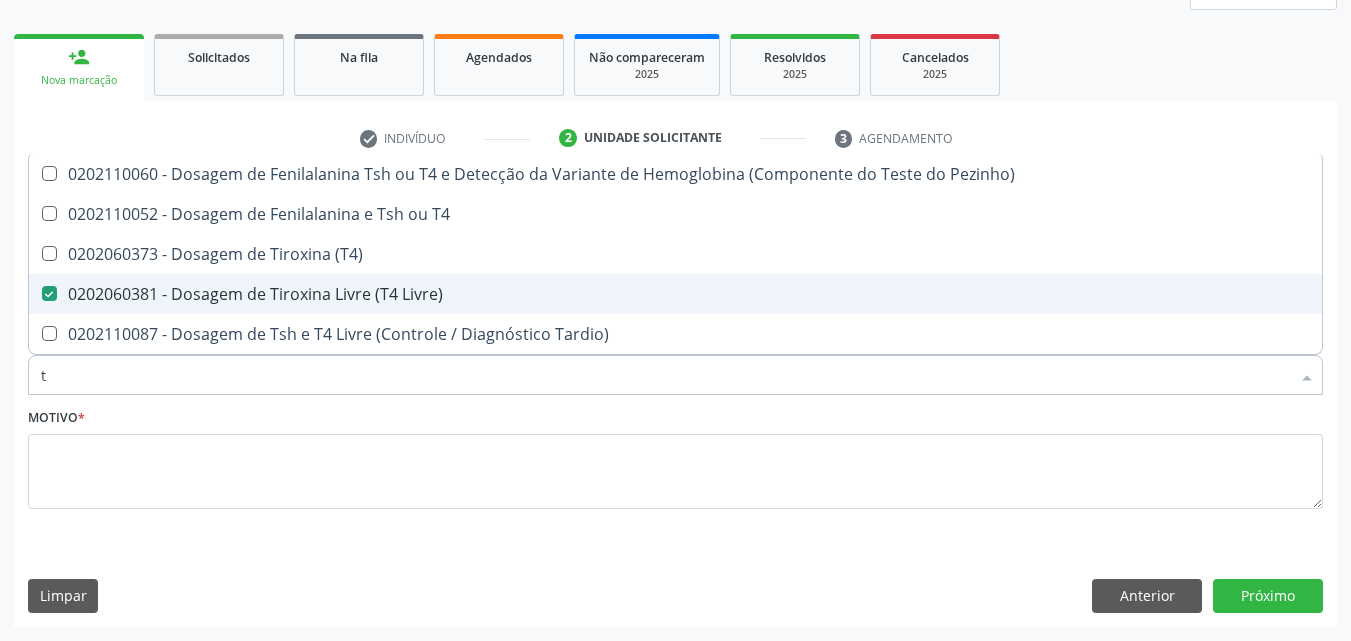 type 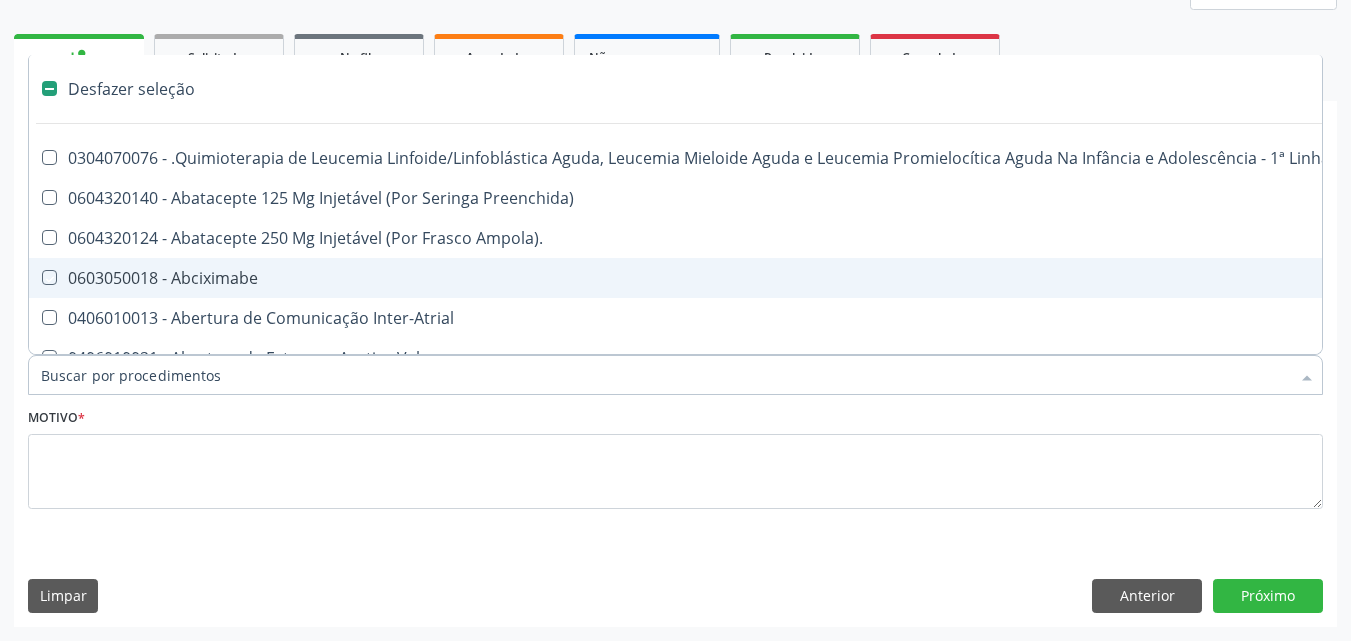 checkbox on "false" 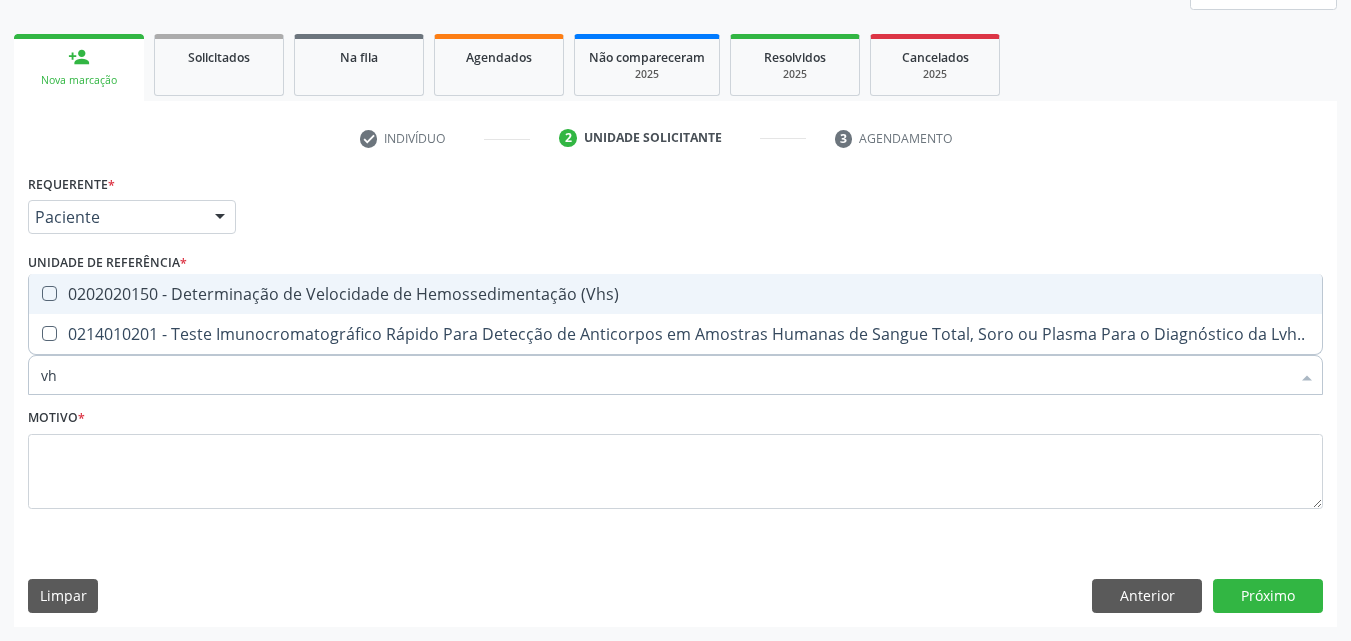 type on "vhs" 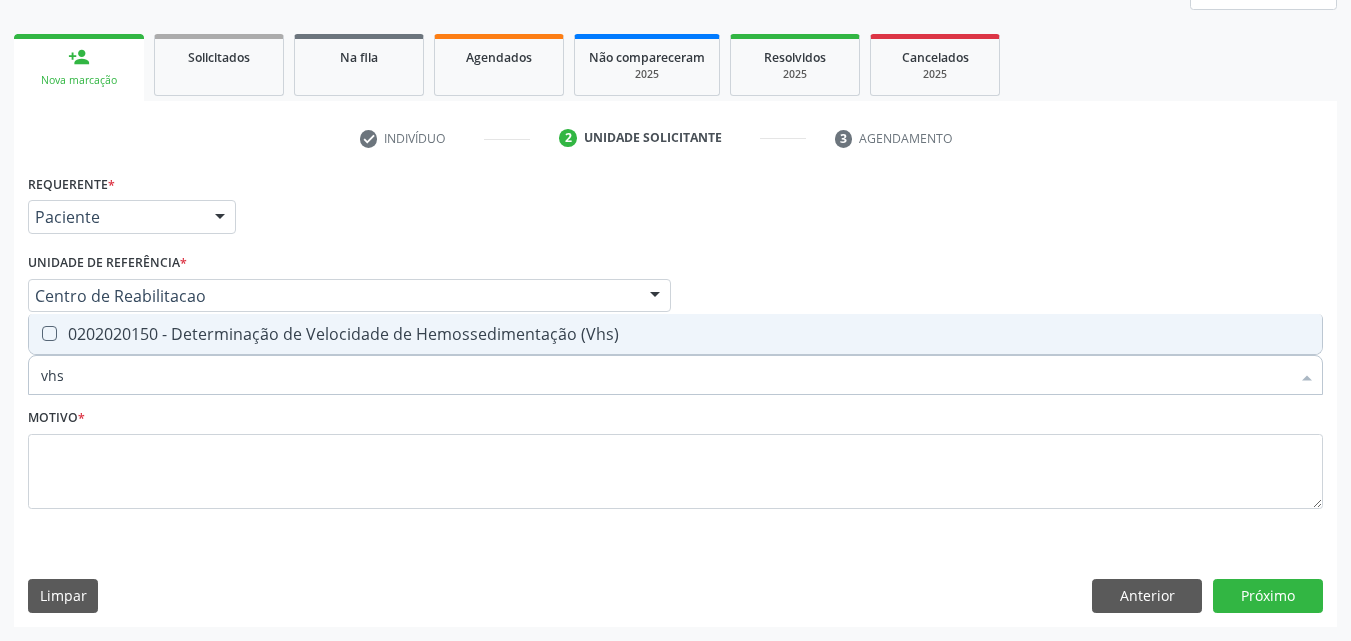 click on "0202020150 - Determinação de Velocidade de Hemossedimentação (Vhs)" at bounding box center [675, 334] 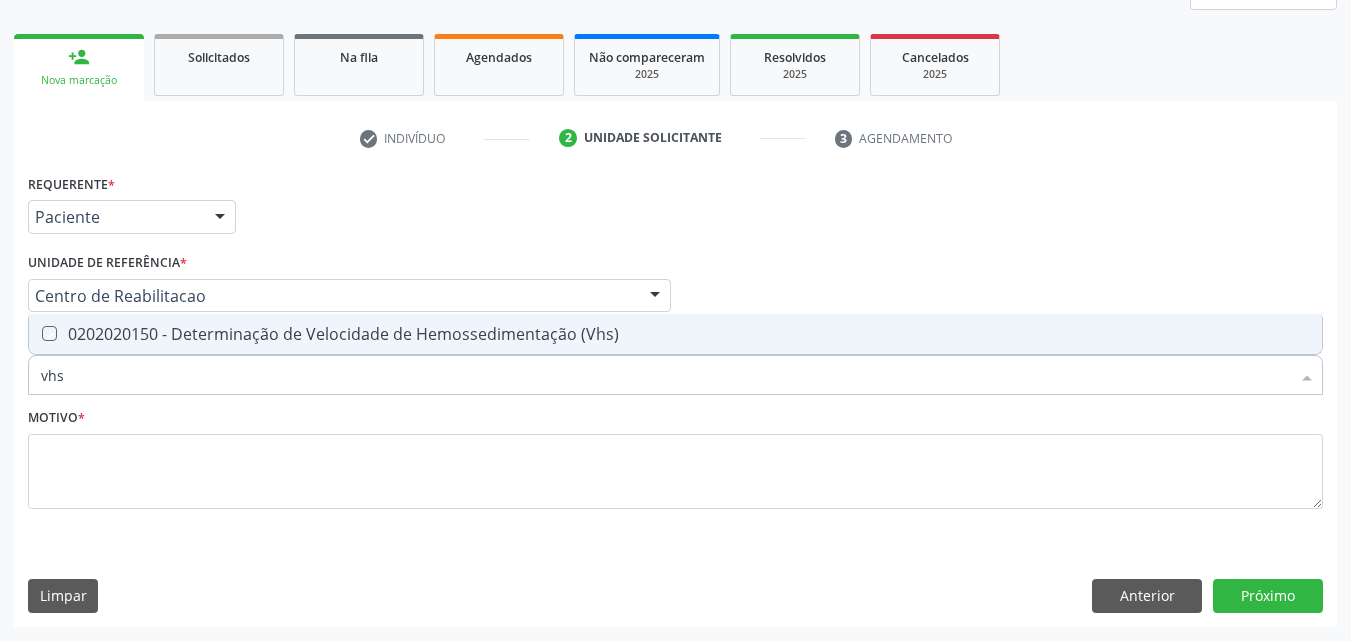checkbox on "true" 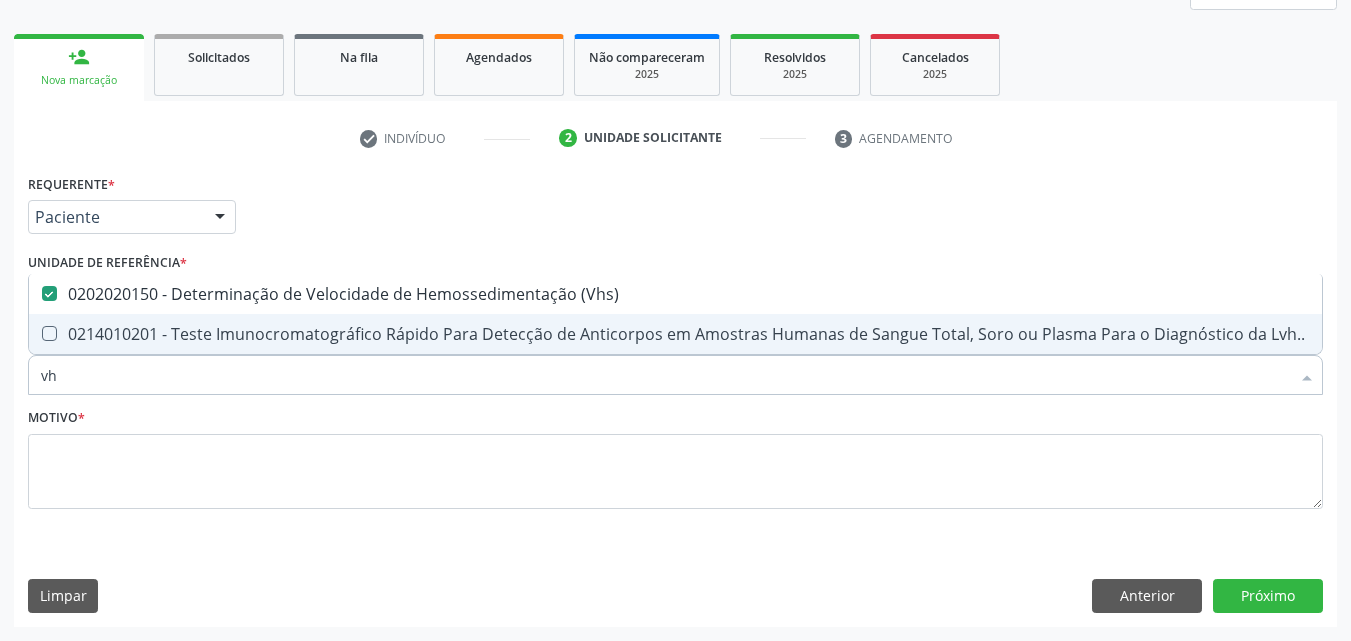 type on "v" 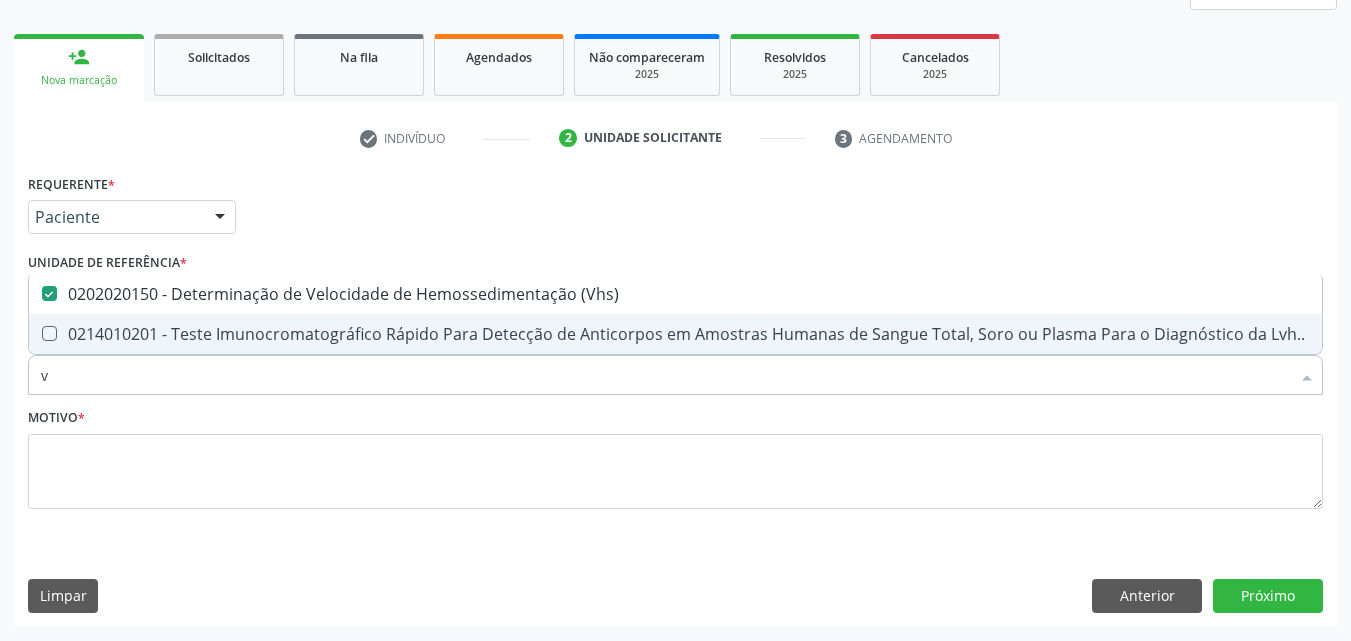 type 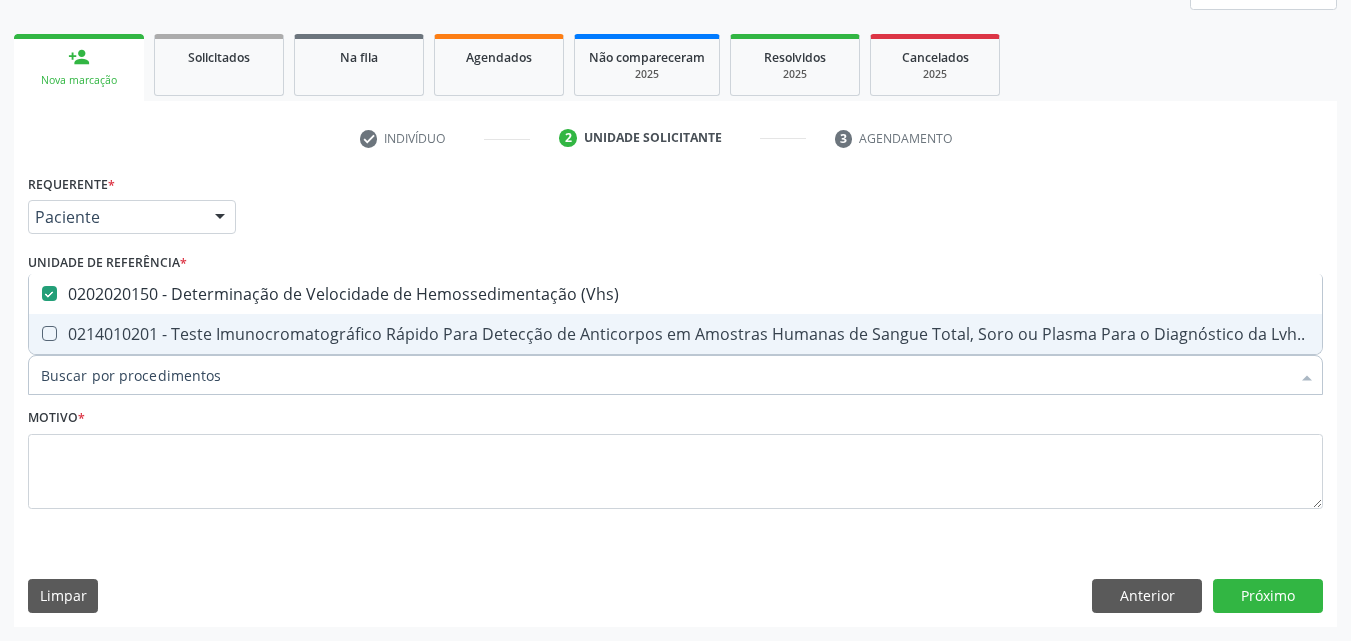 checkbox on "false" 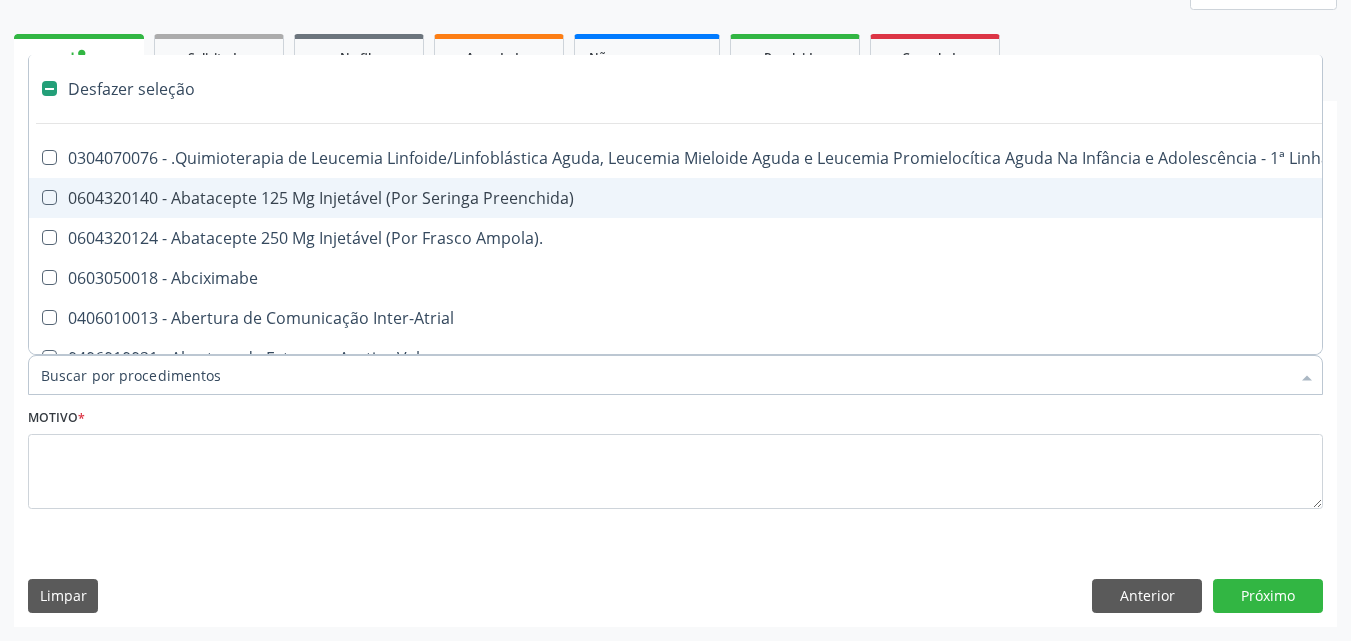 type on "c" 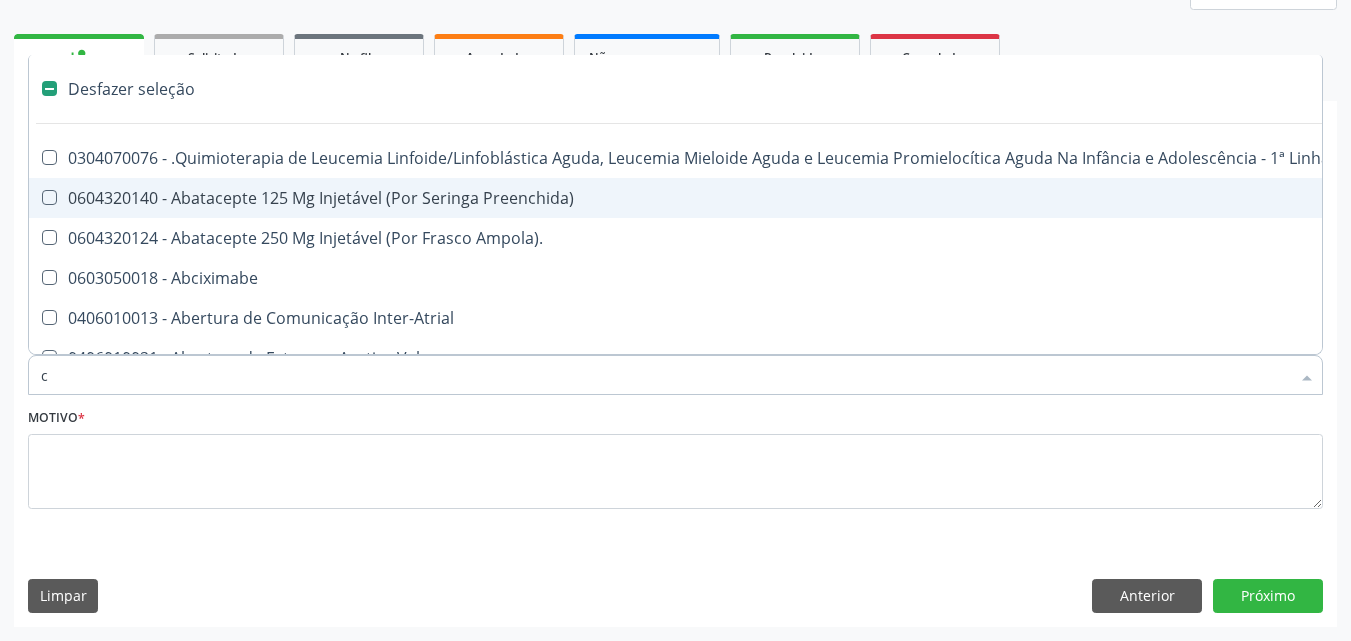 checkbox on "true" 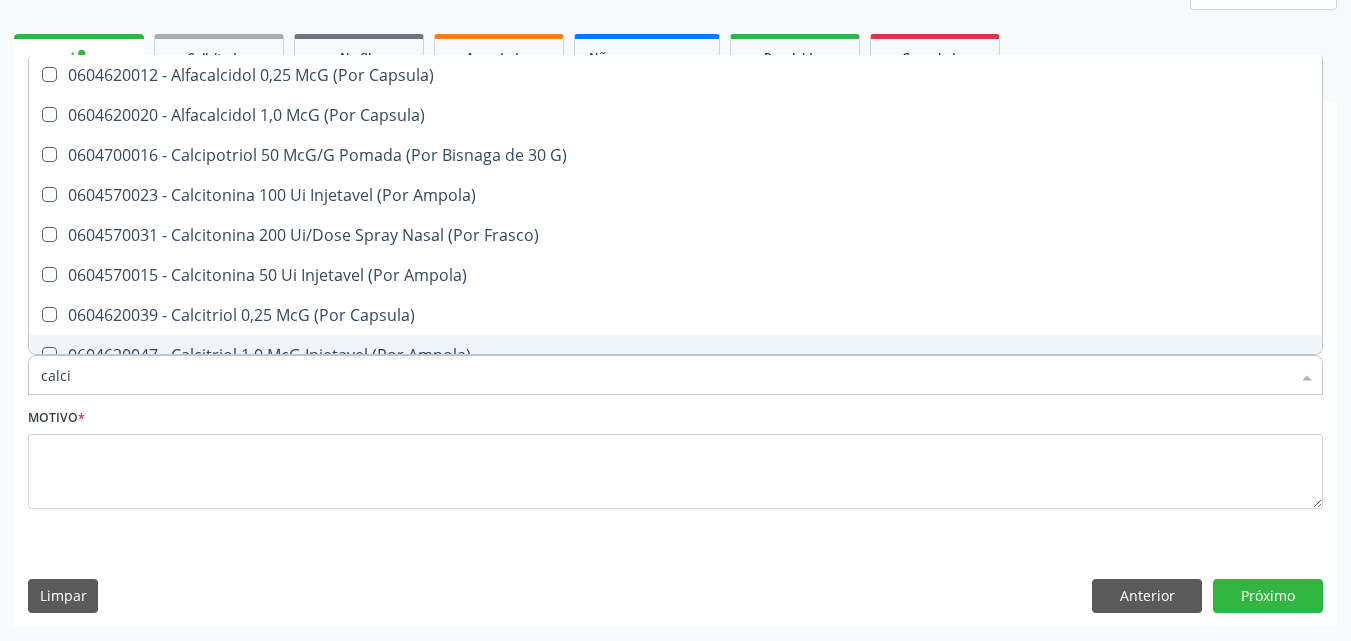 type 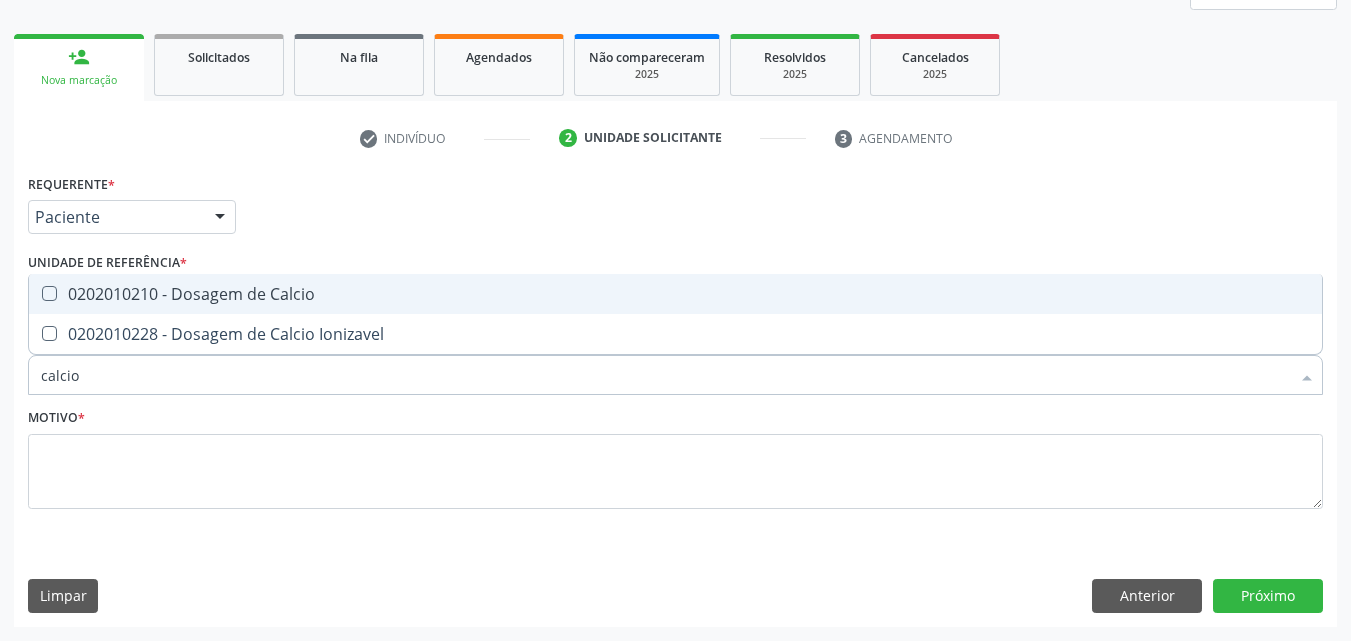 click at bounding box center (49, 293) 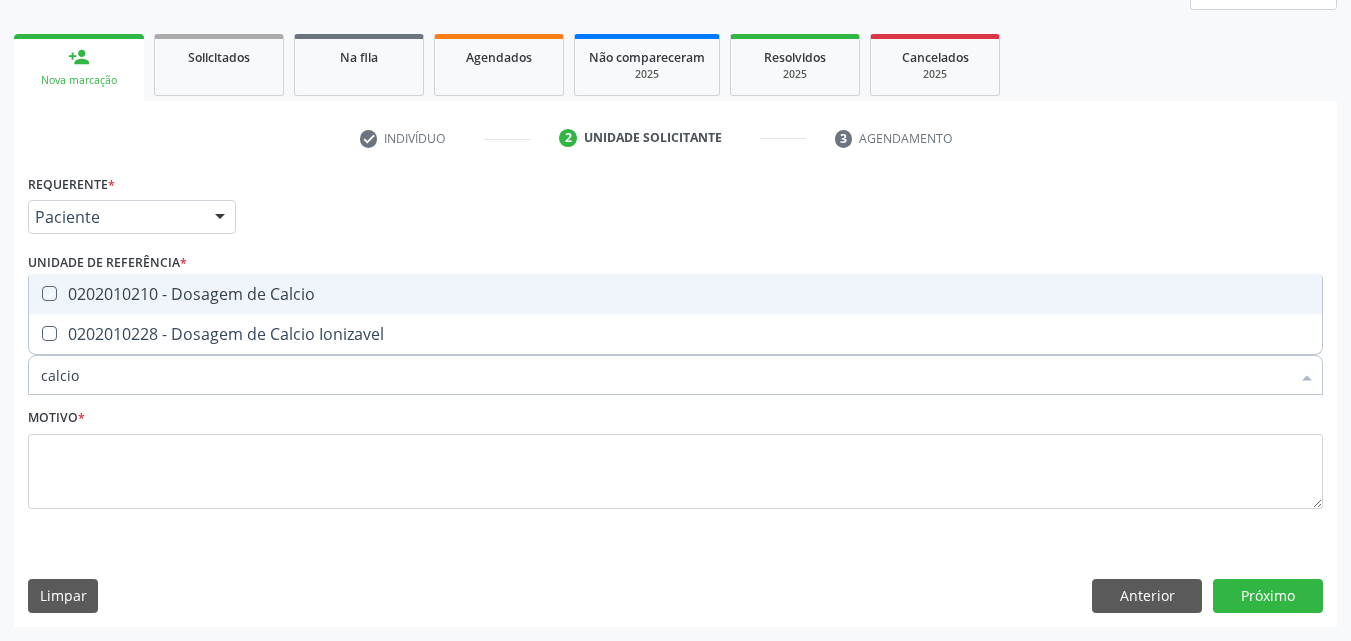 click at bounding box center (35, 293) 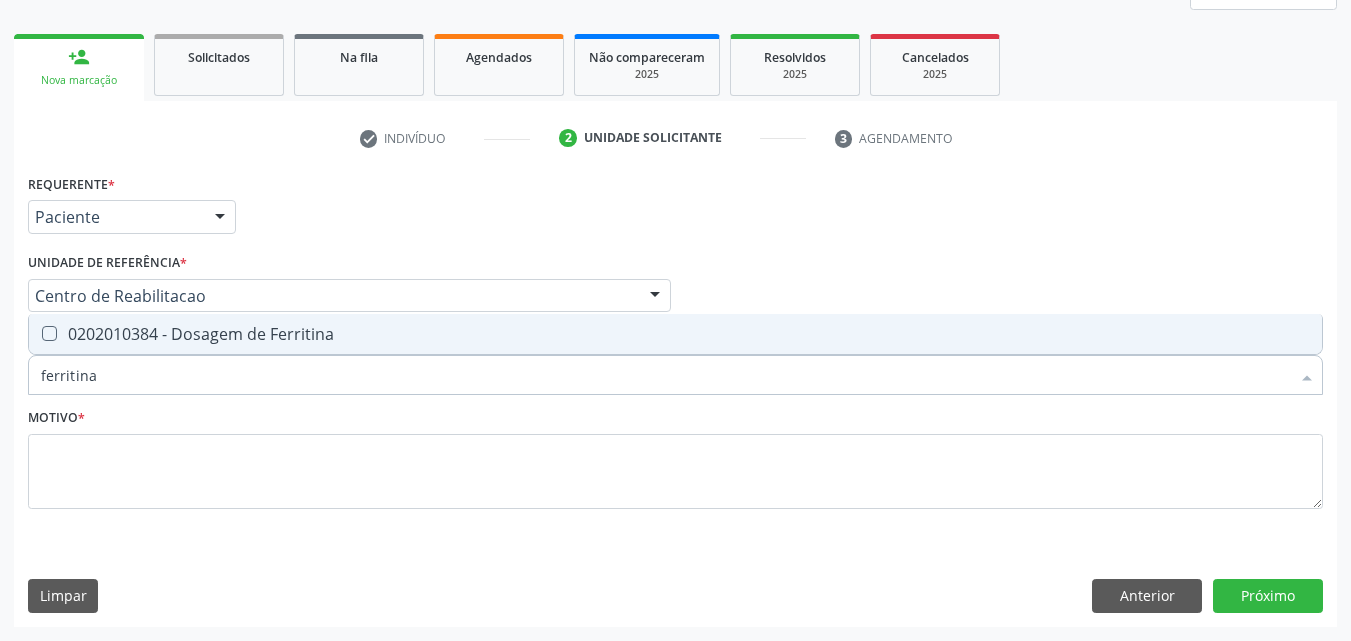 click at bounding box center (49, 333) 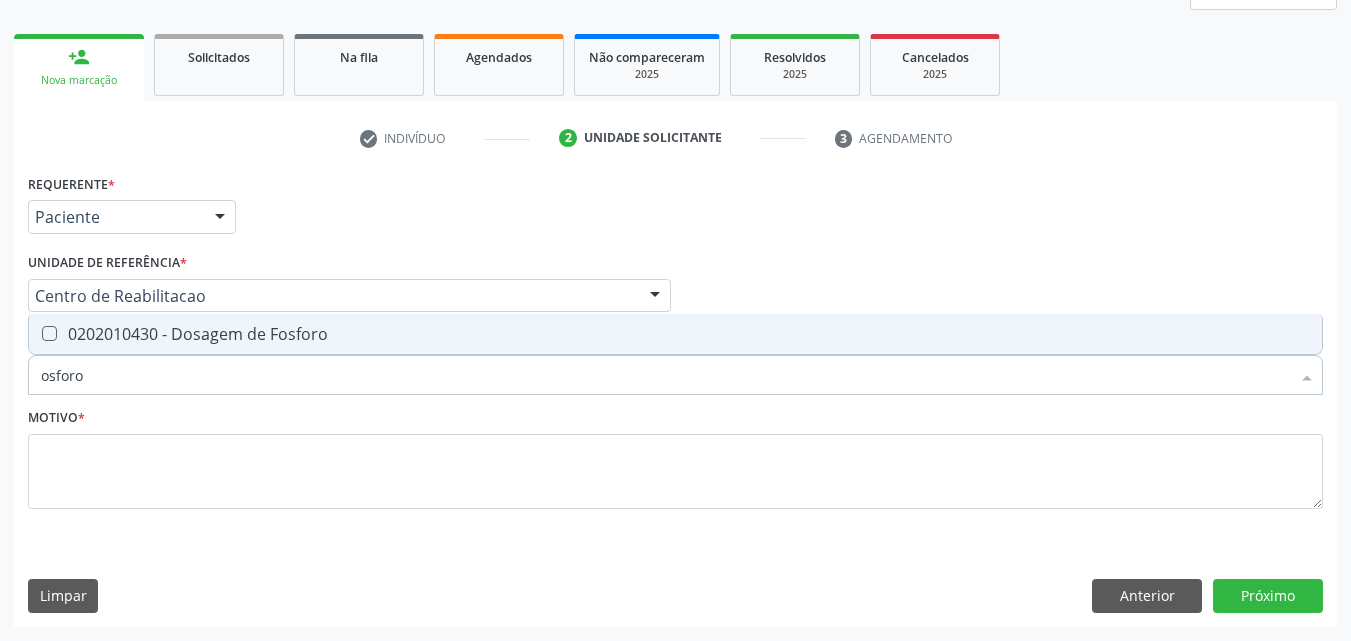 click on "0202010430 - Dosagem de Fosforo" at bounding box center [675, 334] 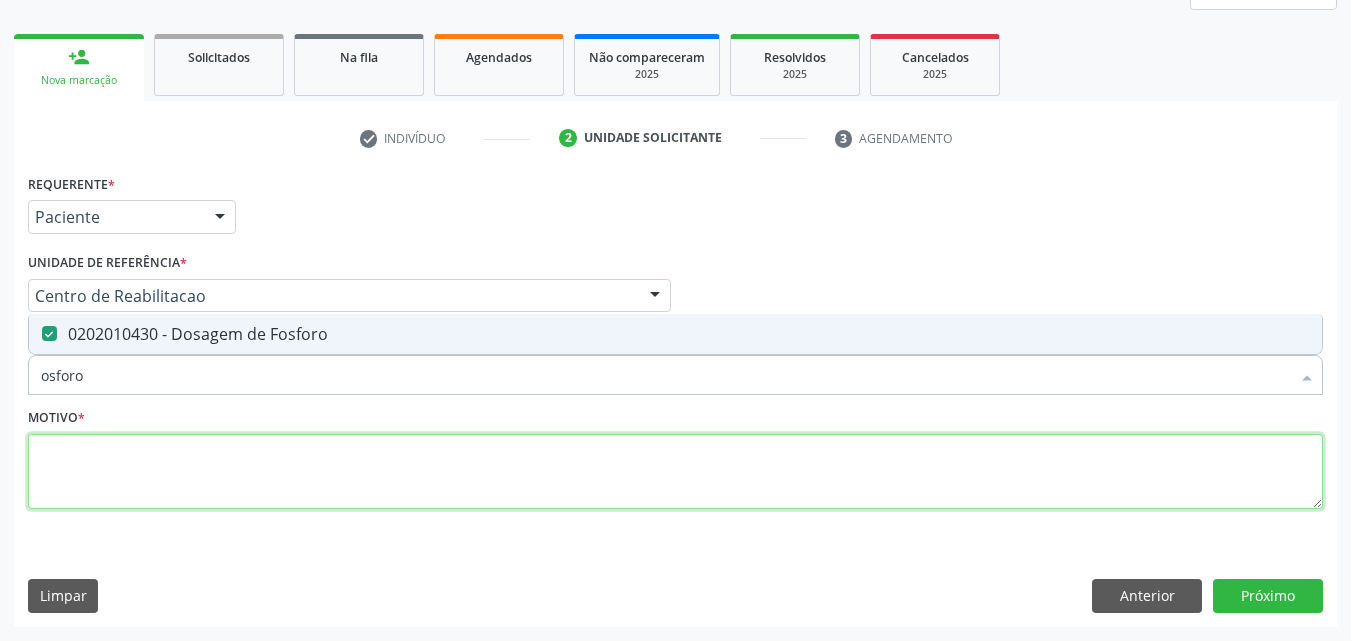 click at bounding box center [675, 472] 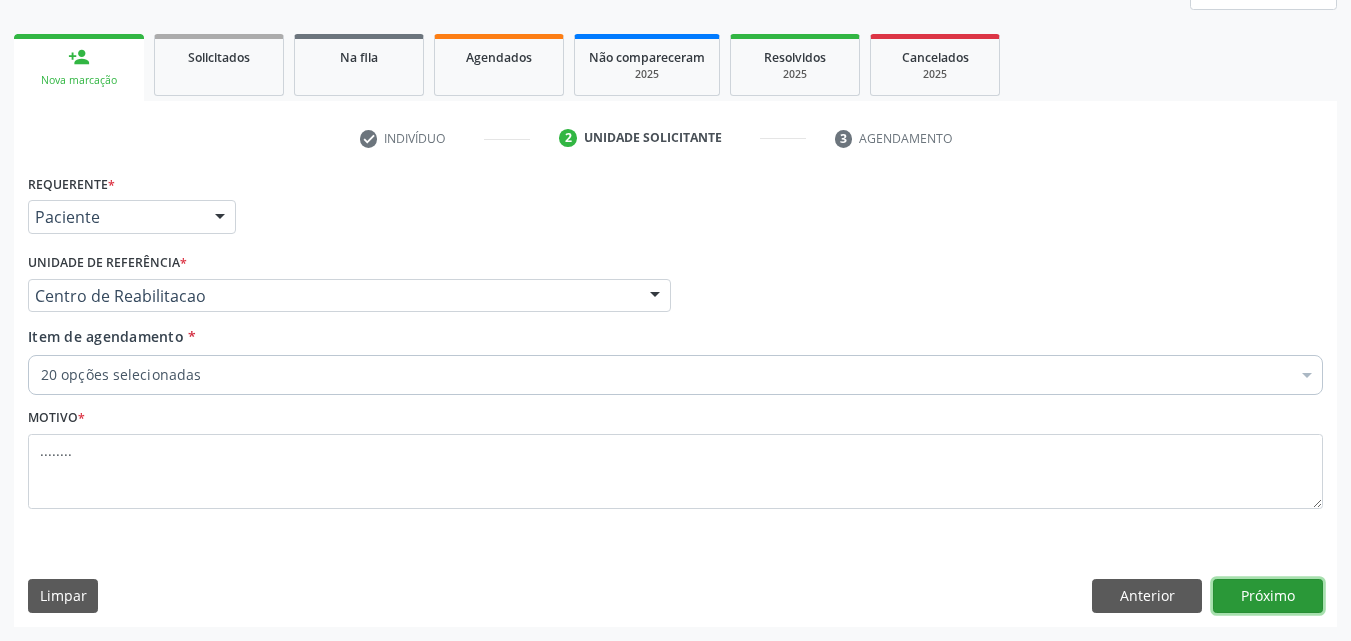 click on "Próximo" at bounding box center (1268, 596) 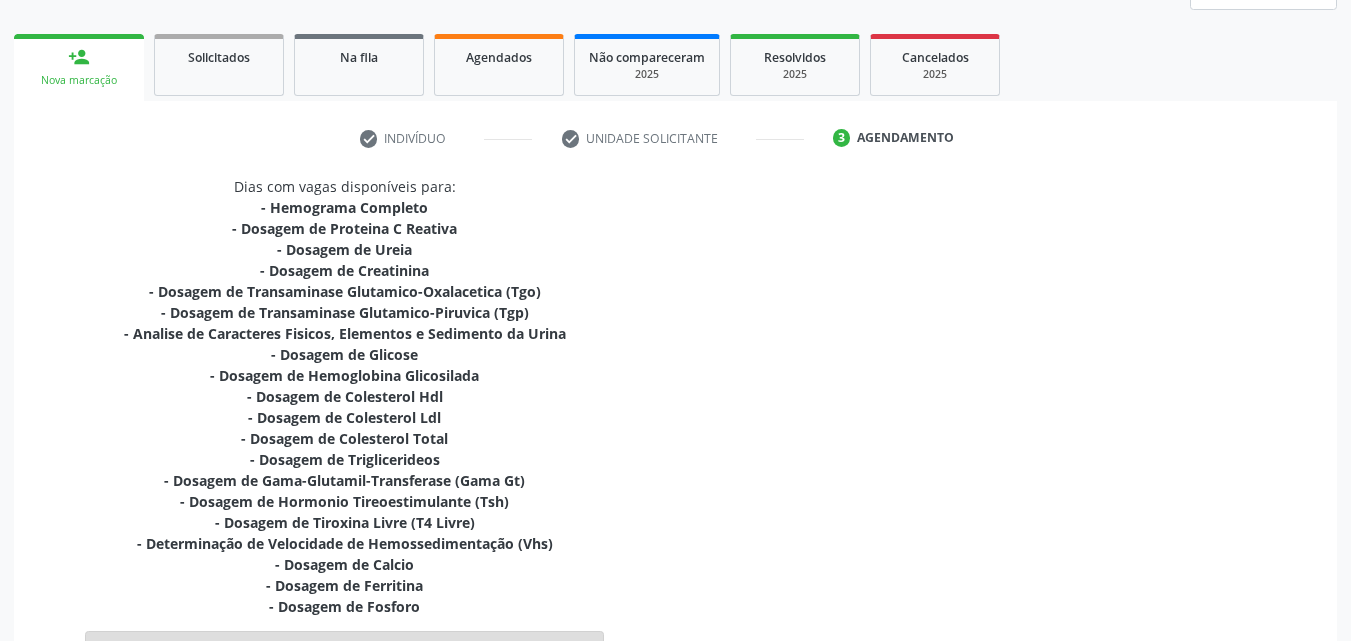 scroll, scrollTop: 687, scrollLeft: 0, axis: vertical 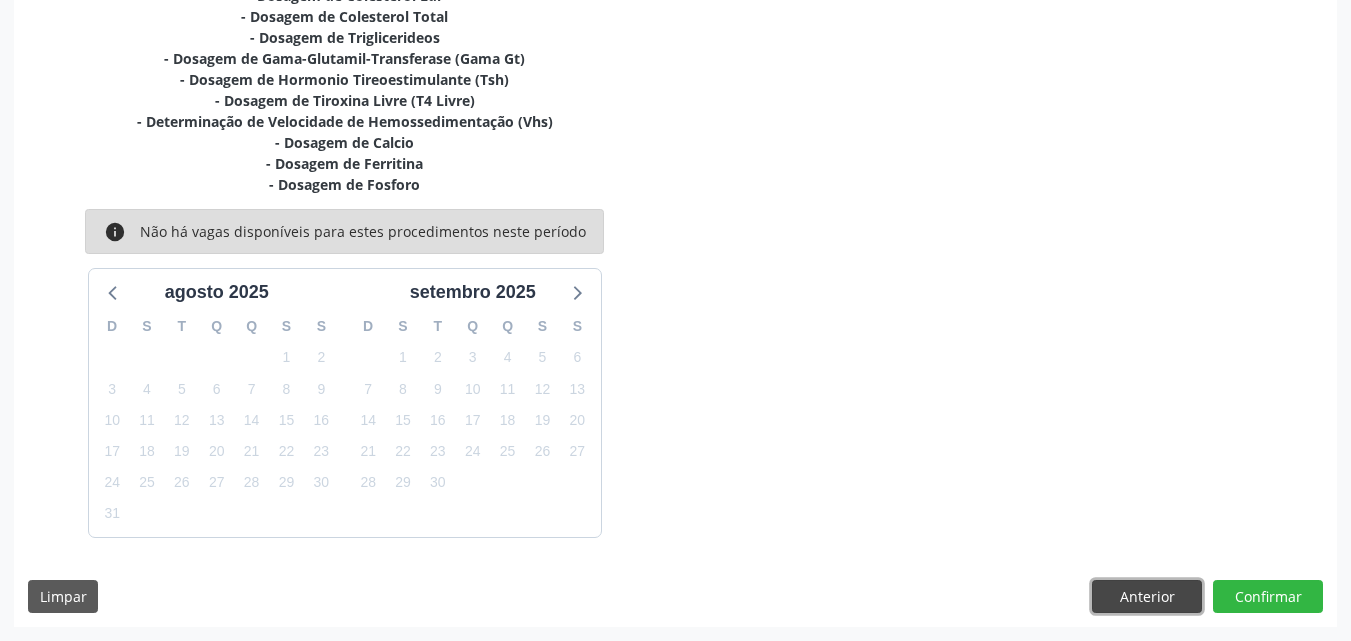 click on "Anterior" at bounding box center (1147, 597) 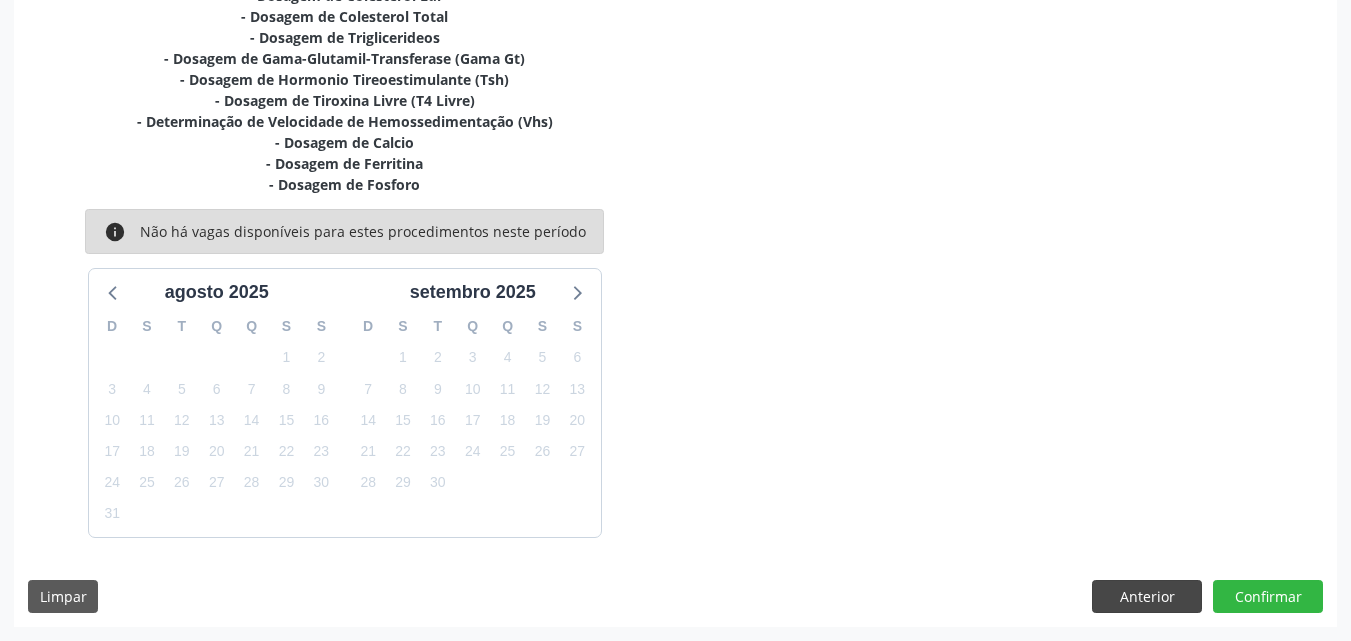 scroll, scrollTop: 265, scrollLeft: 0, axis: vertical 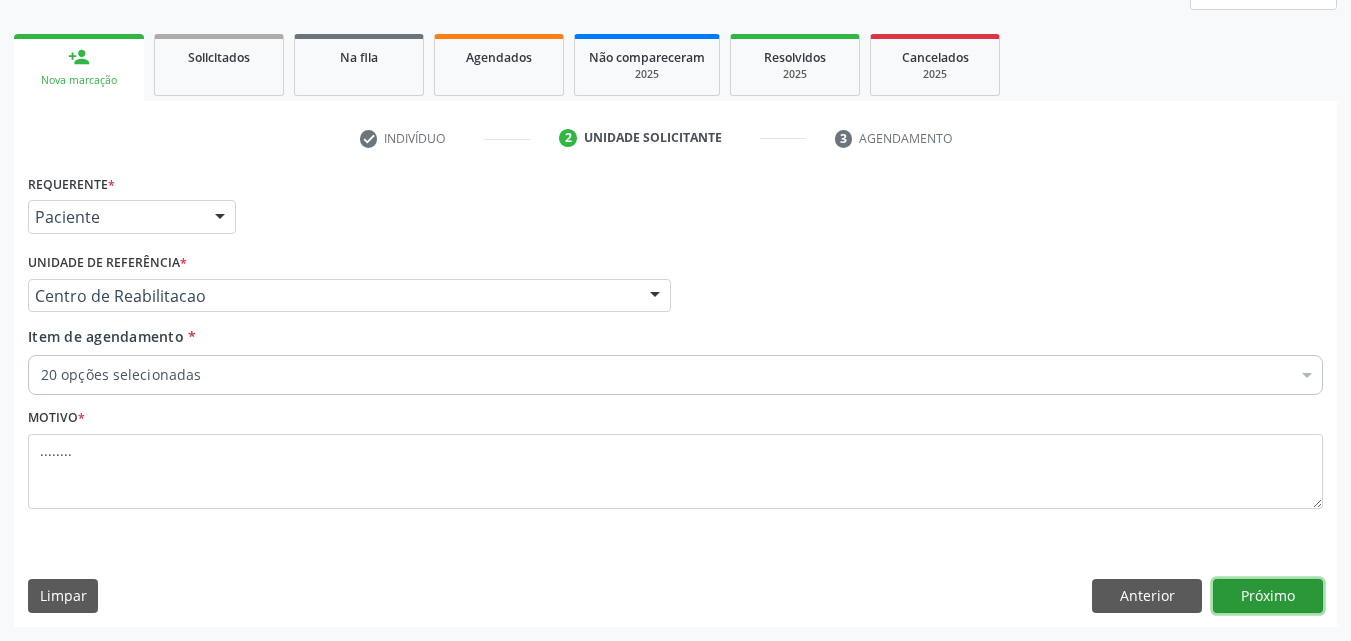 click on "Próximo" at bounding box center (1268, 596) 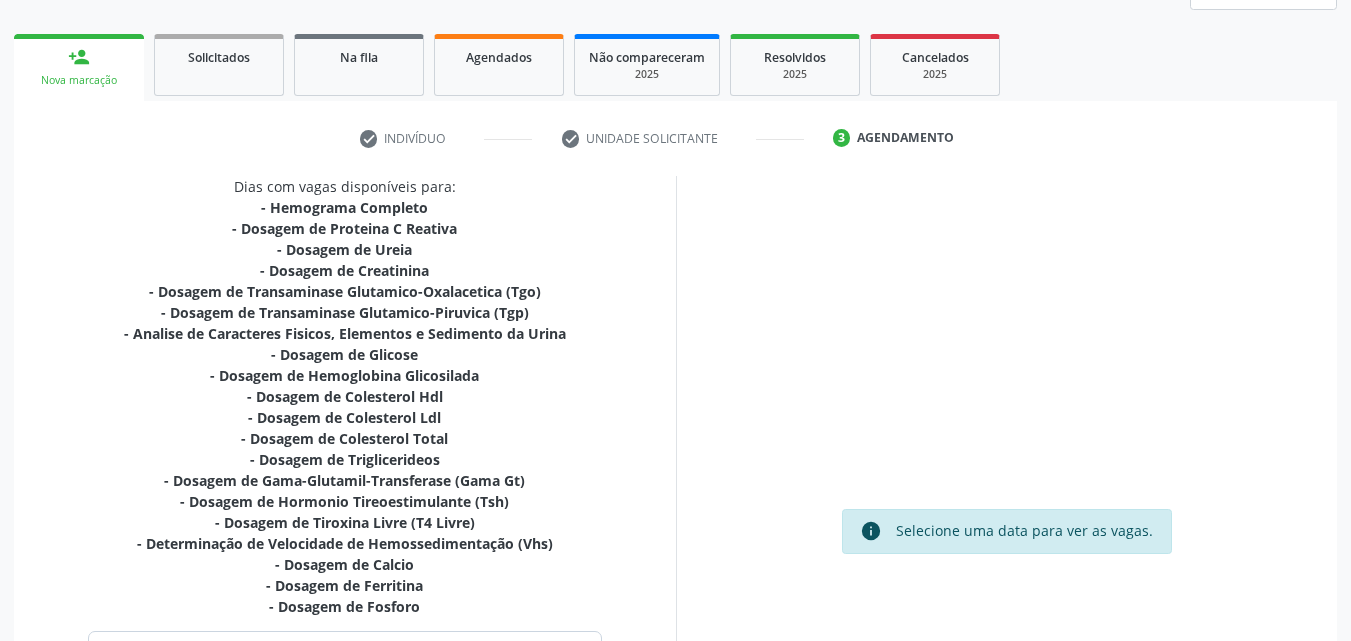 scroll, scrollTop: 628, scrollLeft: 0, axis: vertical 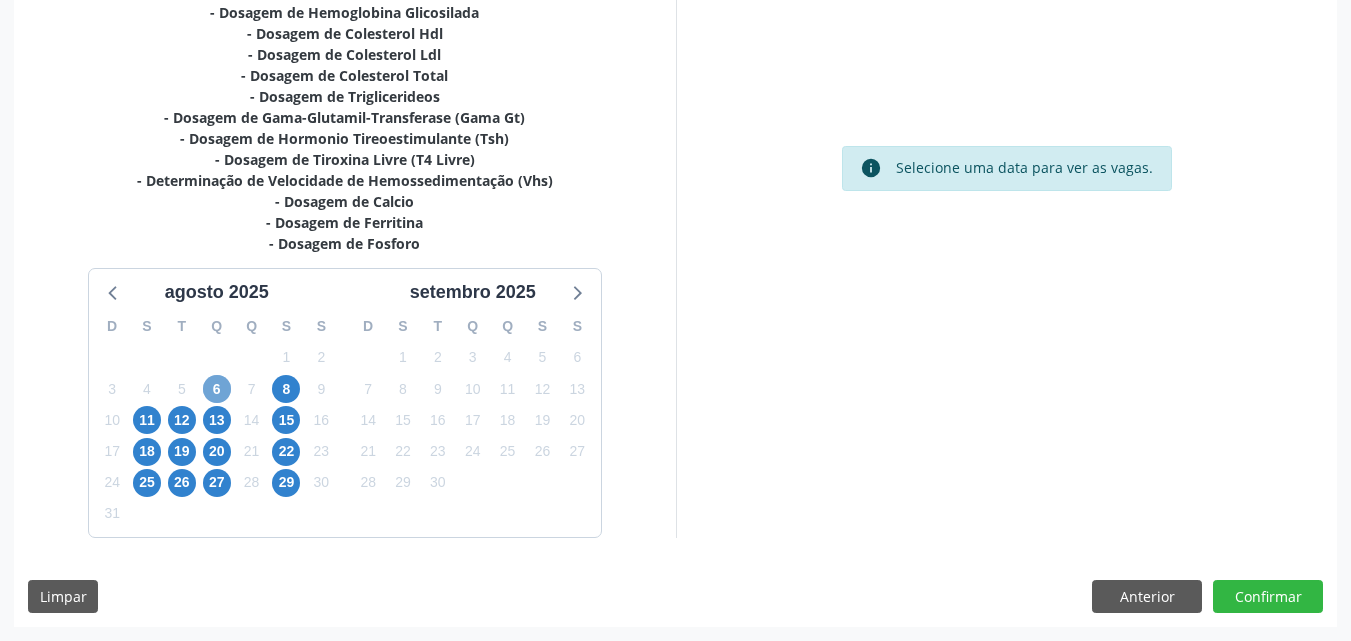 click on "6" at bounding box center [217, 389] 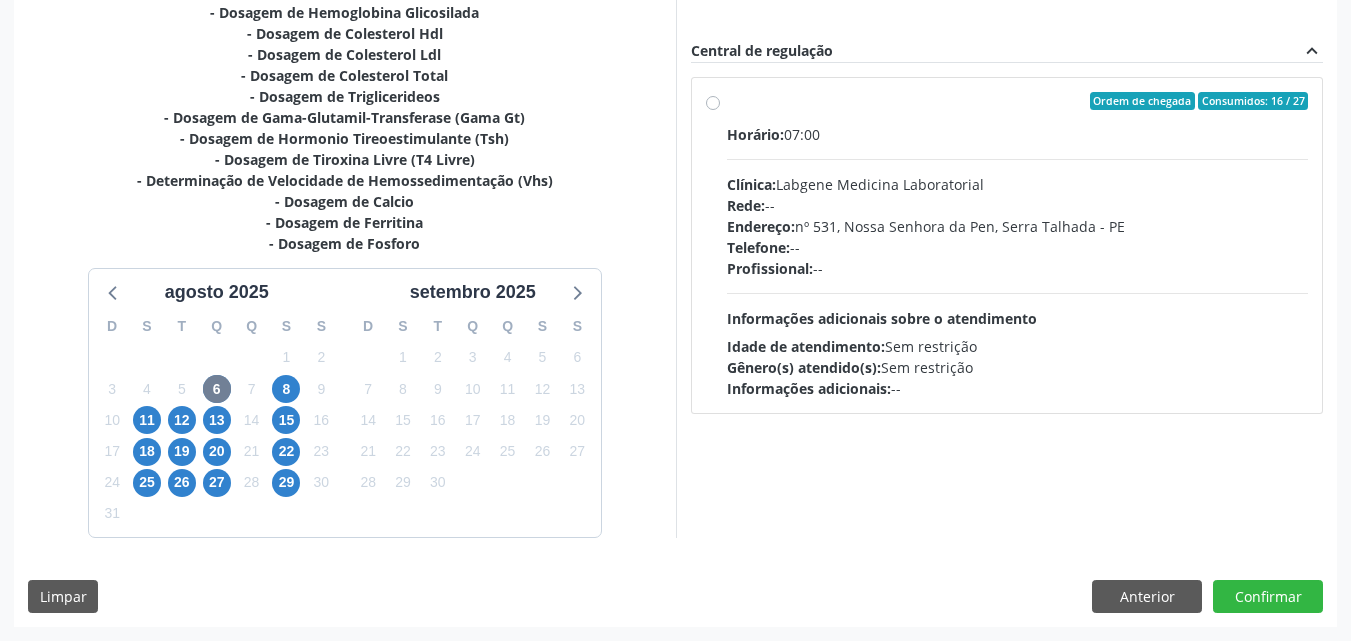 click on "Ordem de chegada
Consumidos: 16 / 27
Horário:   07:00
Clínica:  Labgene Medicina Laboratorial
Rede:
--
Endereço:   nº 531, Nossa Senhora da Pen, Serra Talhada - PE
Telefone:   --
Profissional:
--
Informações adicionais sobre o atendimento
Idade de atendimento:
Sem restrição
Gênero(s) atendido(s):
Sem restrição
Informações adicionais:
--" at bounding box center (1018, 245) 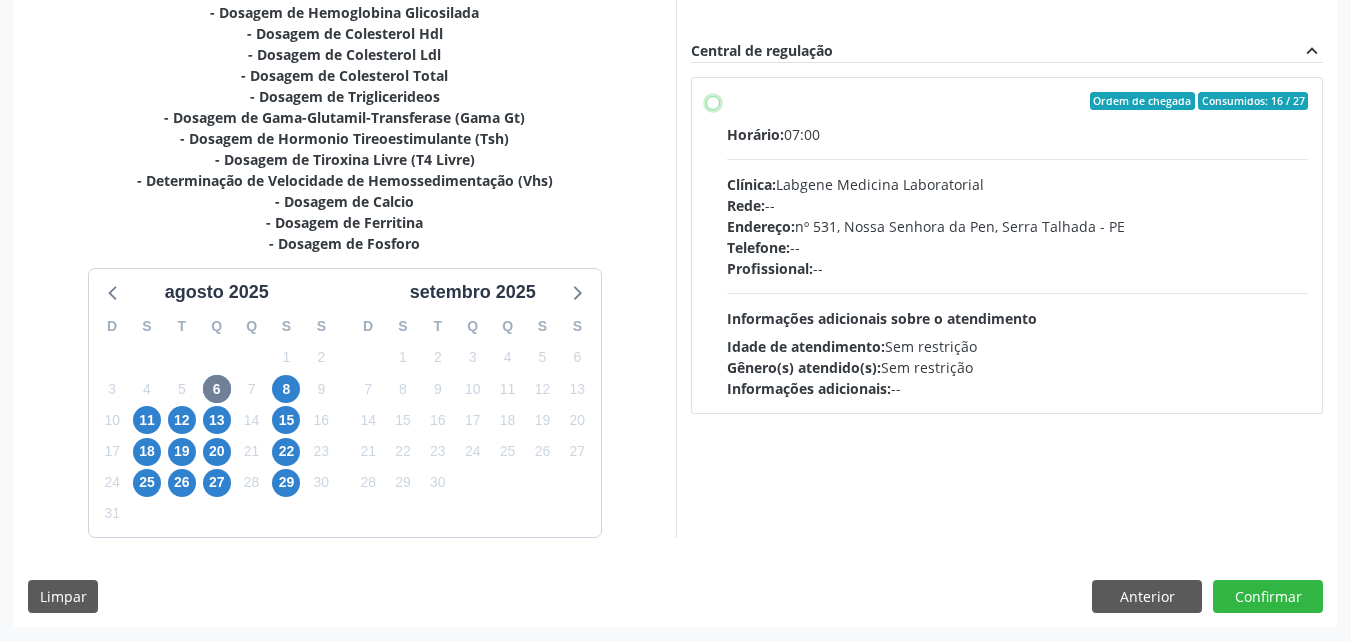 click on "Ordem de chegada
Consumidos: 16 / 27
Horário:   07:00
Clínica:  Labgene Medicina Laboratorial
Rede:
--
Endereço:   nº 531, Nossa Senhora da Pen, Serra Talhada - PE
Telefone:   --
Profissional:
--
Informações adicionais sobre o atendimento
Idade de atendimento:
Sem restrição
Gênero(s) atendido(s):
Sem restrição
Informações adicionais:
--" at bounding box center (713, 101) 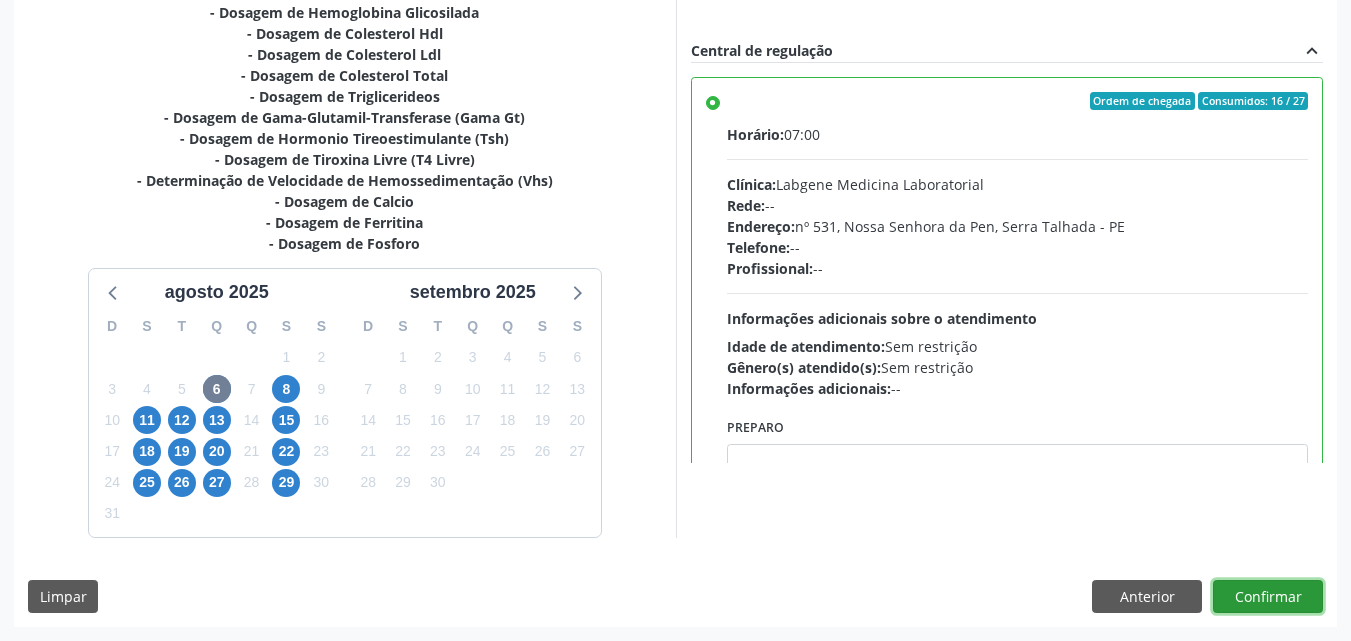 click on "Confirmar" at bounding box center [1268, 597] 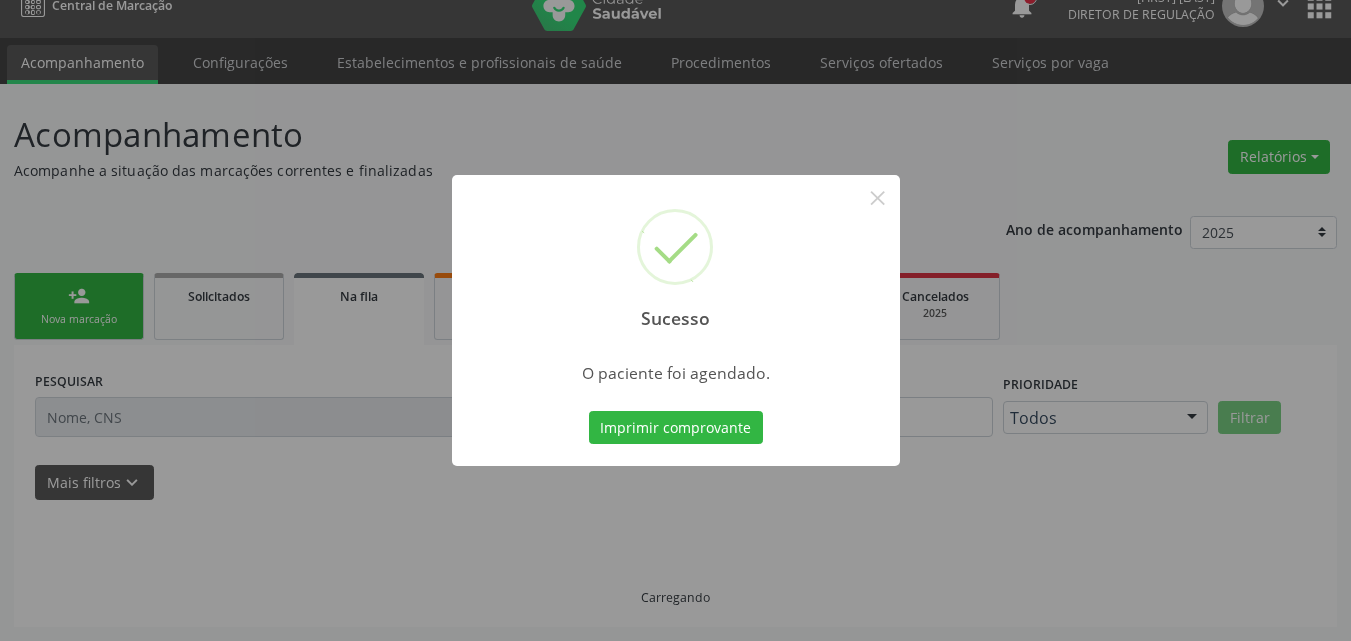 scroll, scrollTop: 26, scrollLeft: 0, axis: vertical 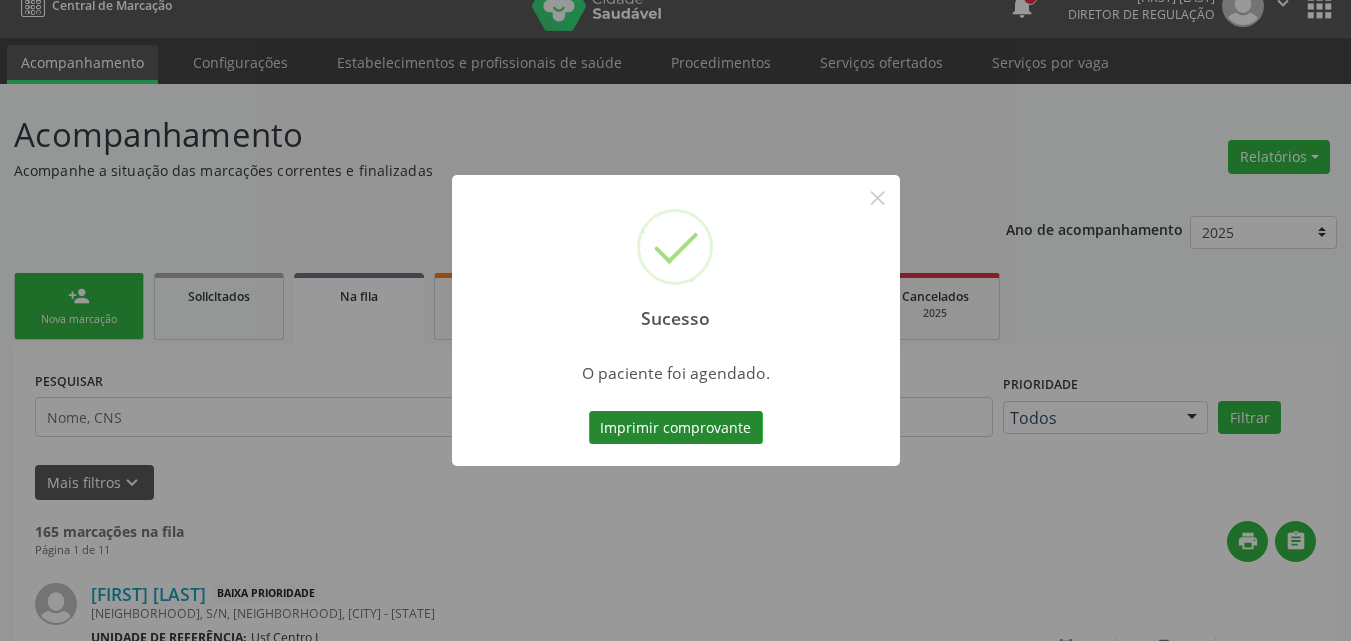 click on "Imprimir comprovante" at bounding box center (676, 428) 